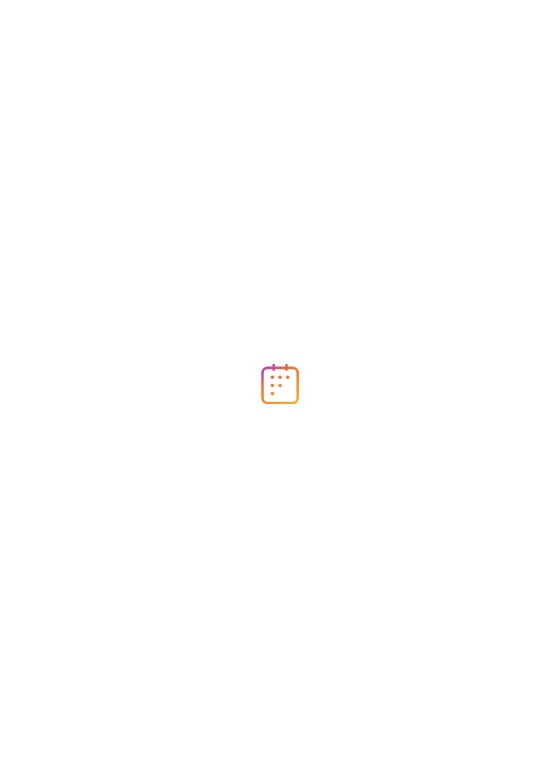 scroll, scrollTop: 0, scrollLeft: 0, axis: both 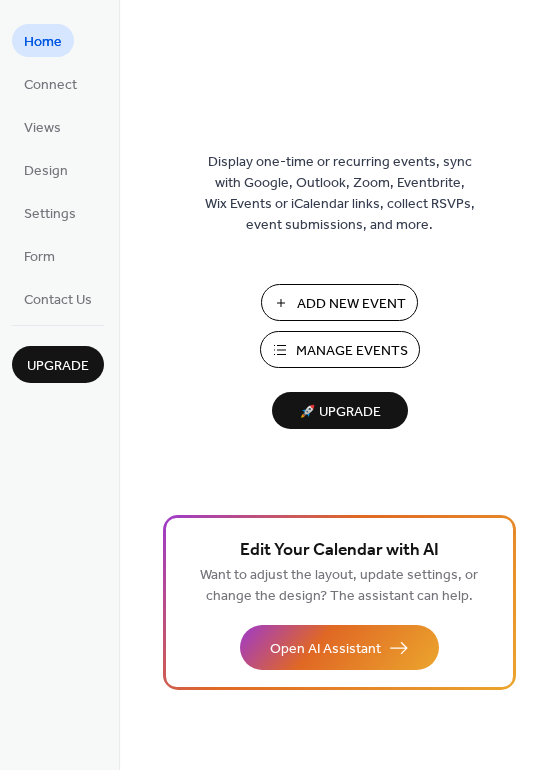 click on "Add New Event" at bounding box center (351, 304) 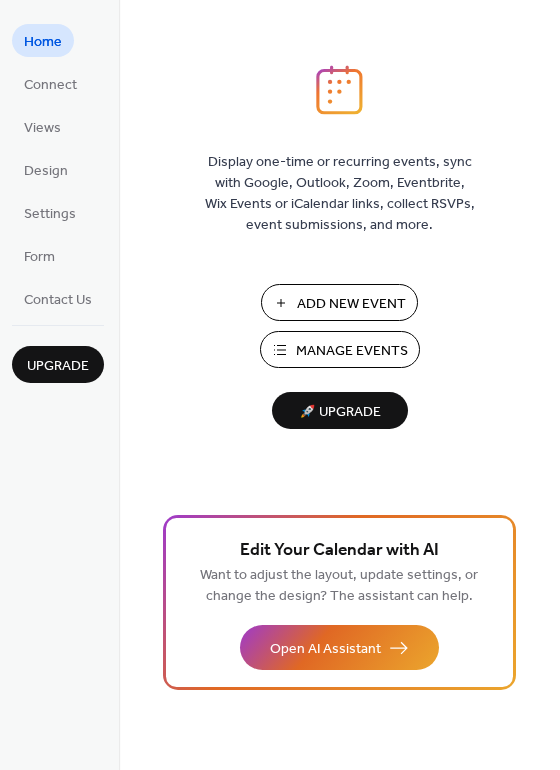 click on "Add New Event" at bounding box center (351, 304) 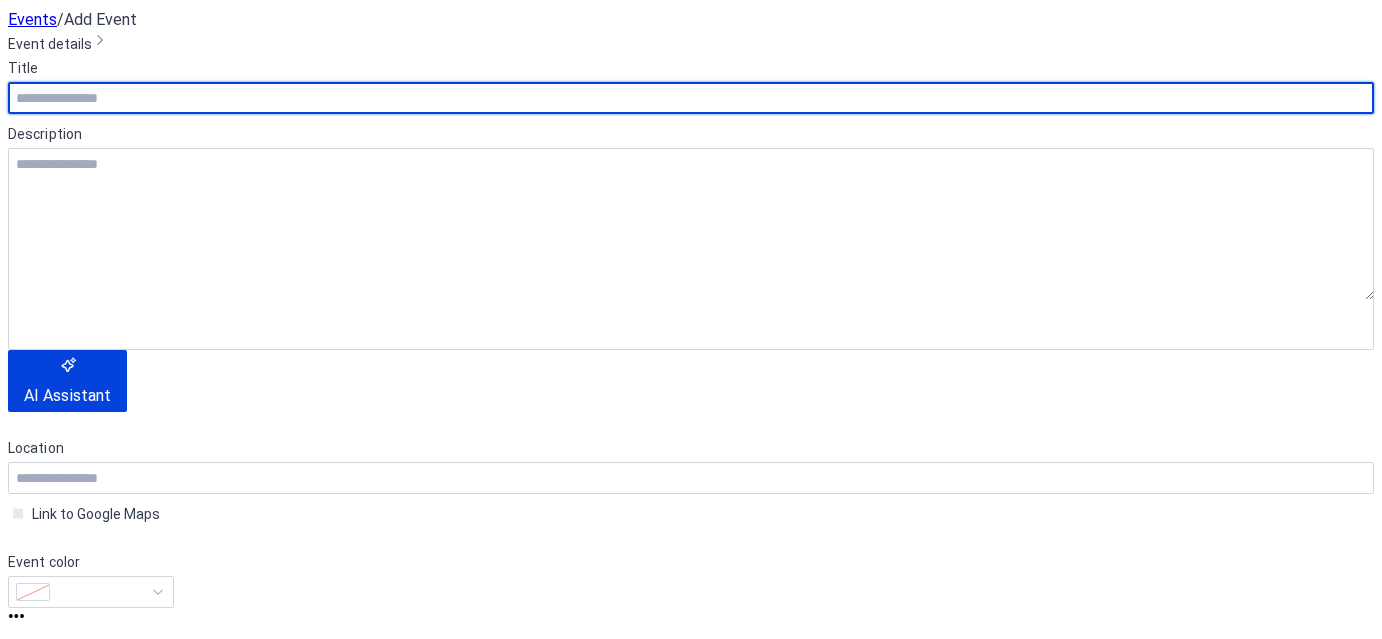 scroll, scrollTop: 0, scrollLeft: 0, axis: both 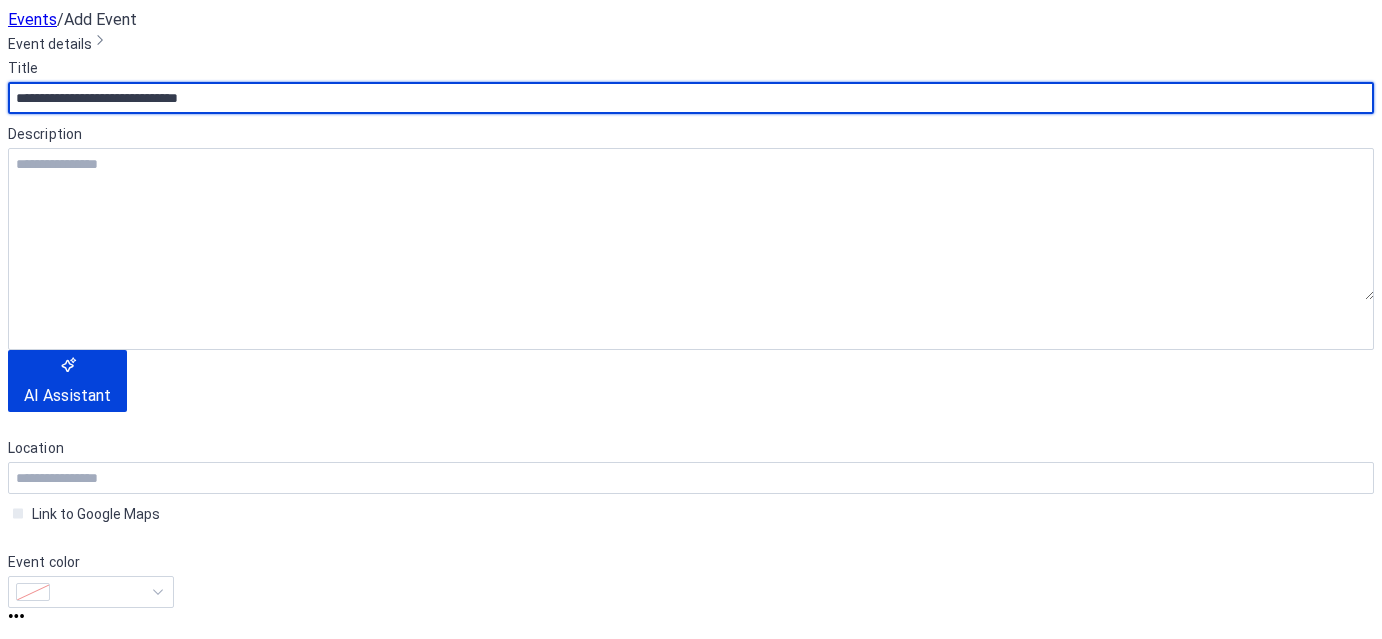 type on "**********" 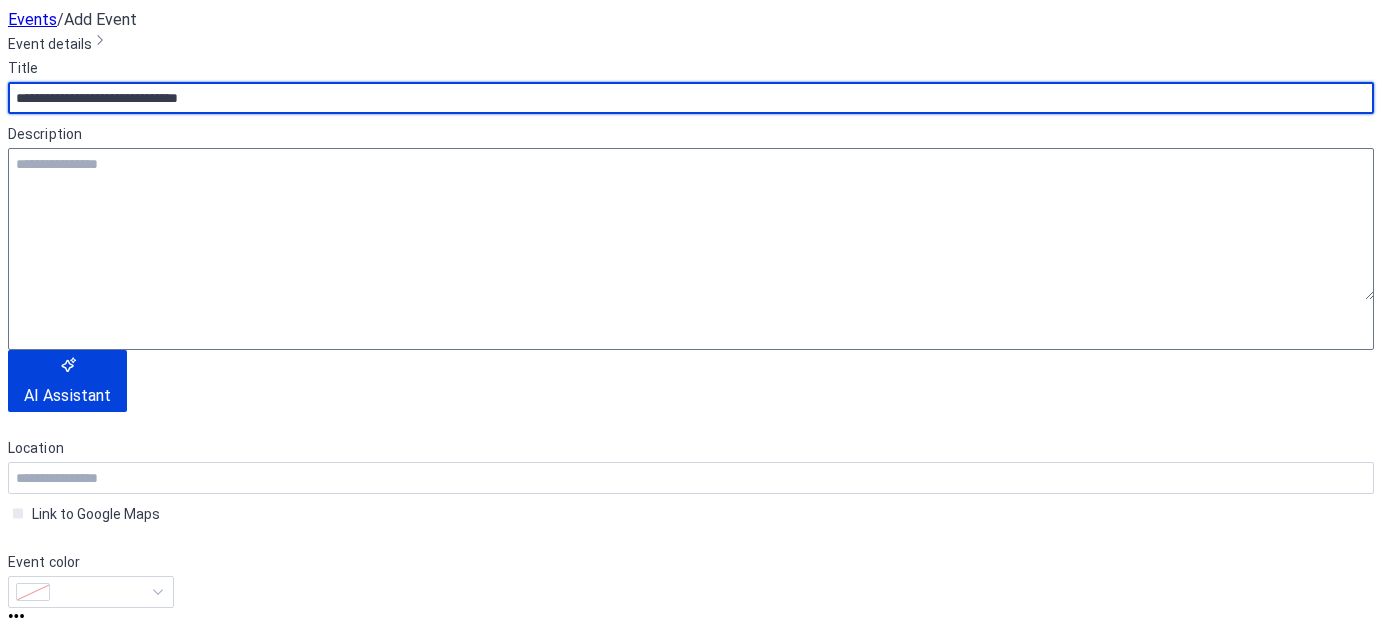 scroll, scrollTop: 200, scrollLeft: 0, axis: vertical 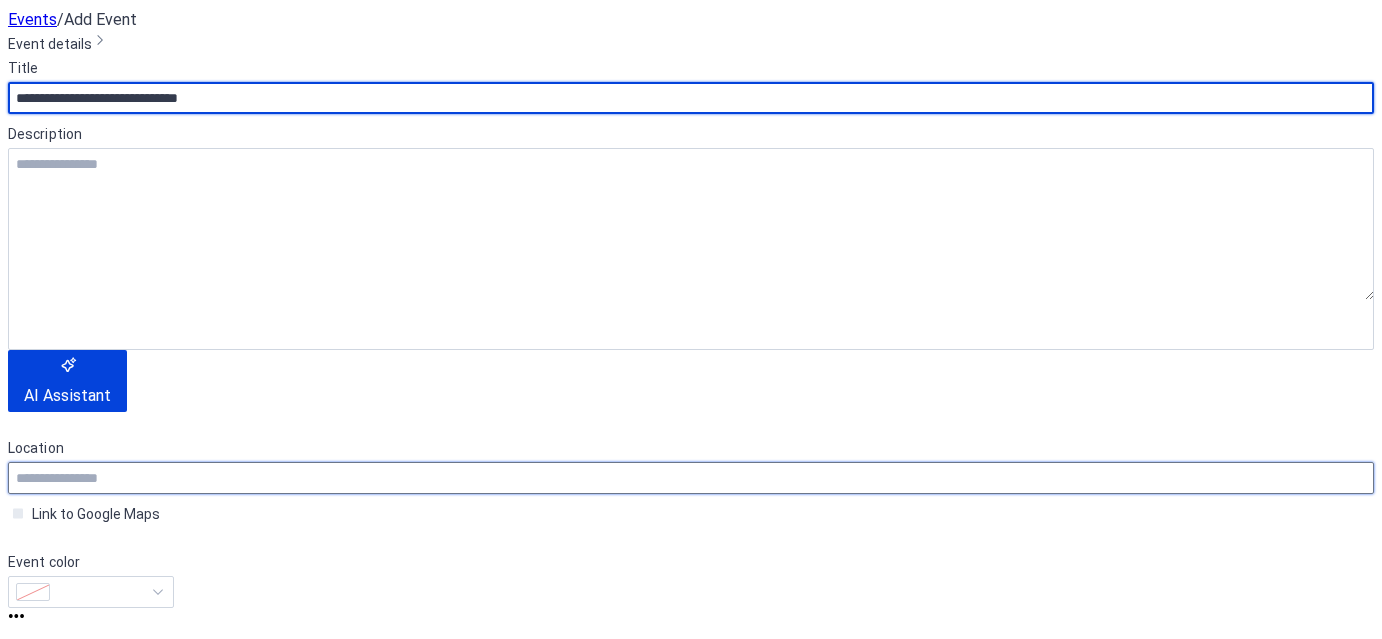 click at bounding box center (691, 478) 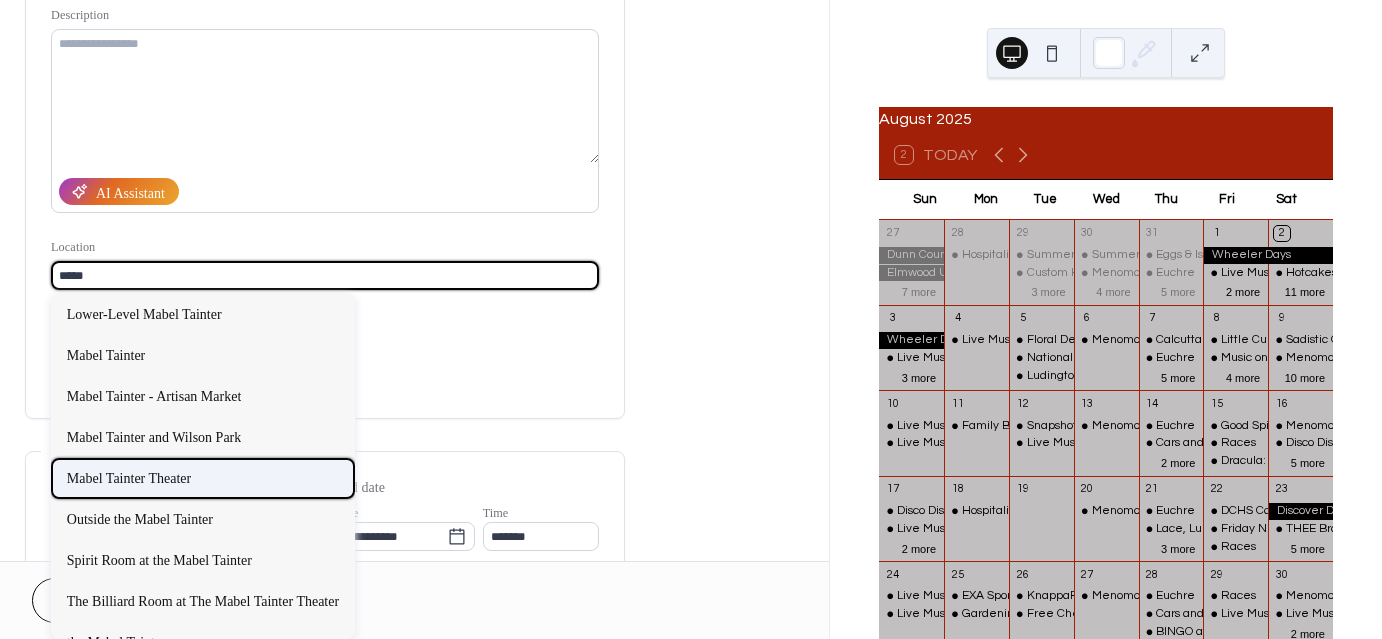 click on "Mabel Tainter Theater" at bounding box center [129, 477] 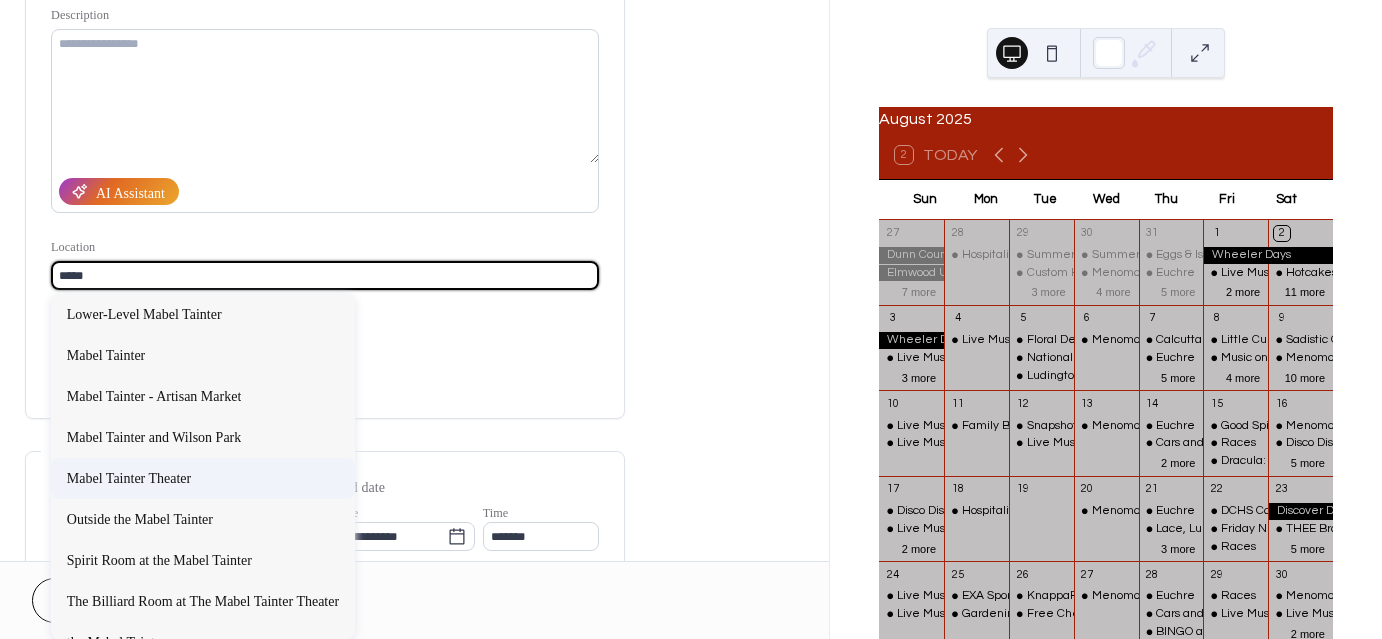 type on "**********" 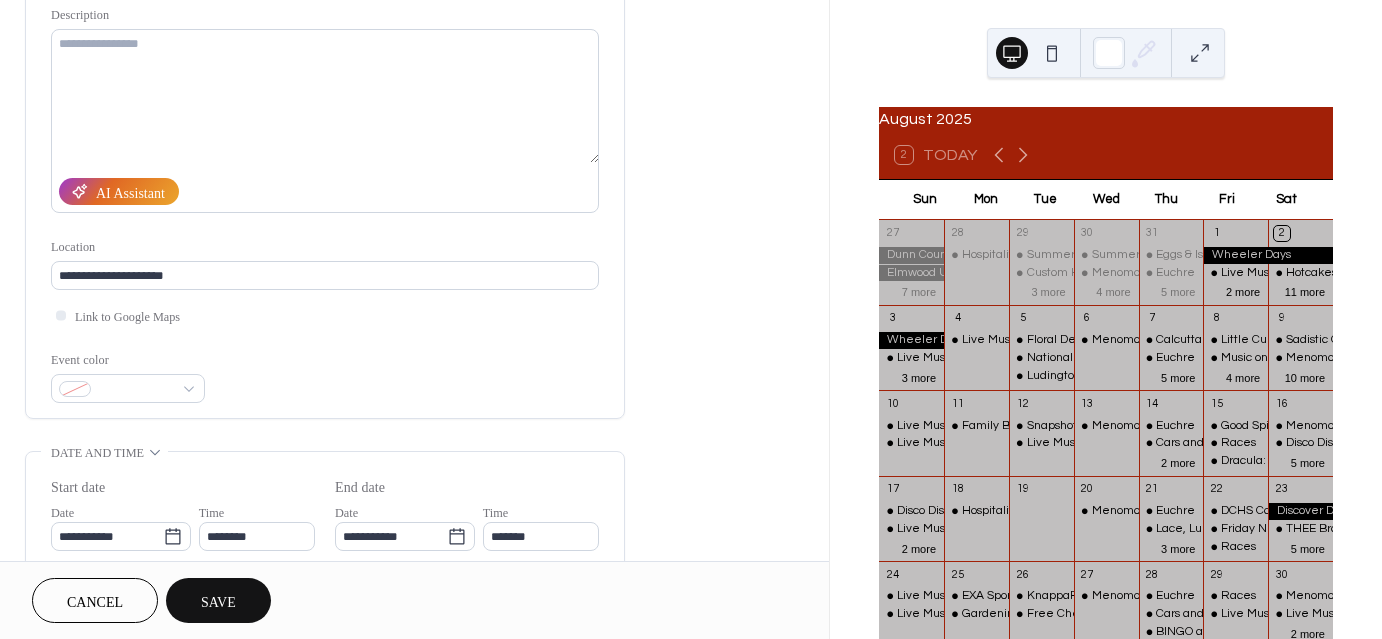 scroll, scrollTop: 300, scrollLeft: 0, axis: vertical 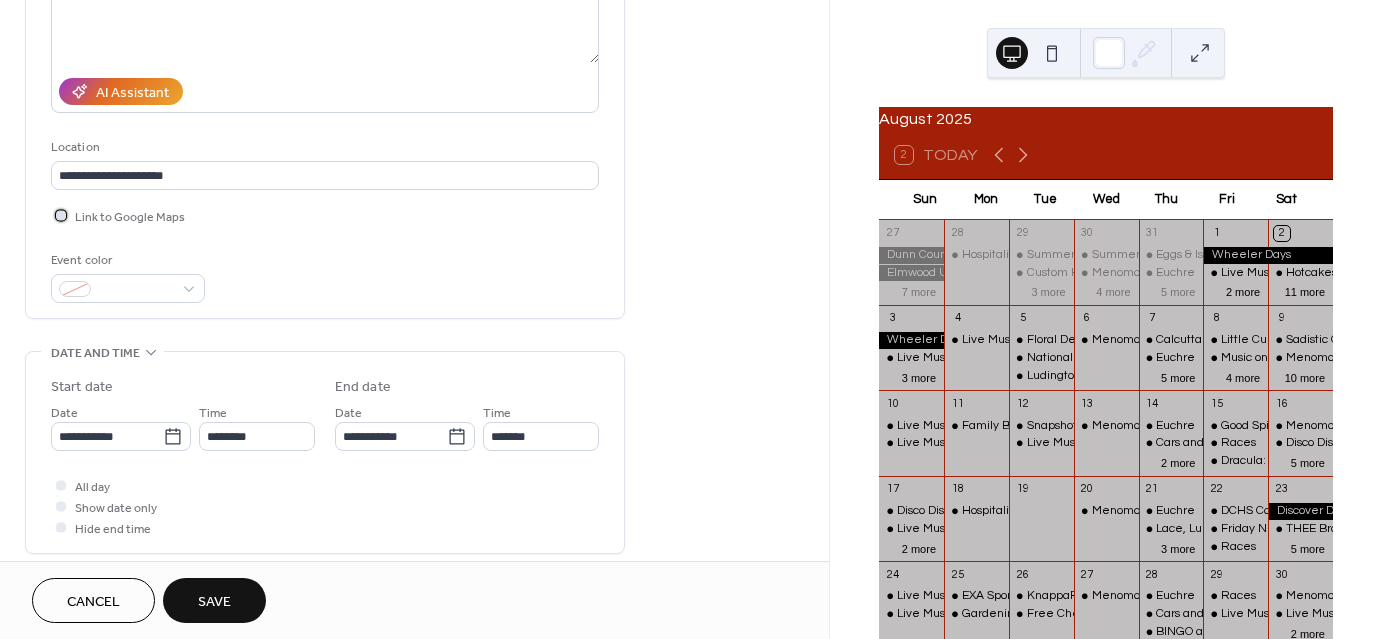 click at bounding box center [61, 215] 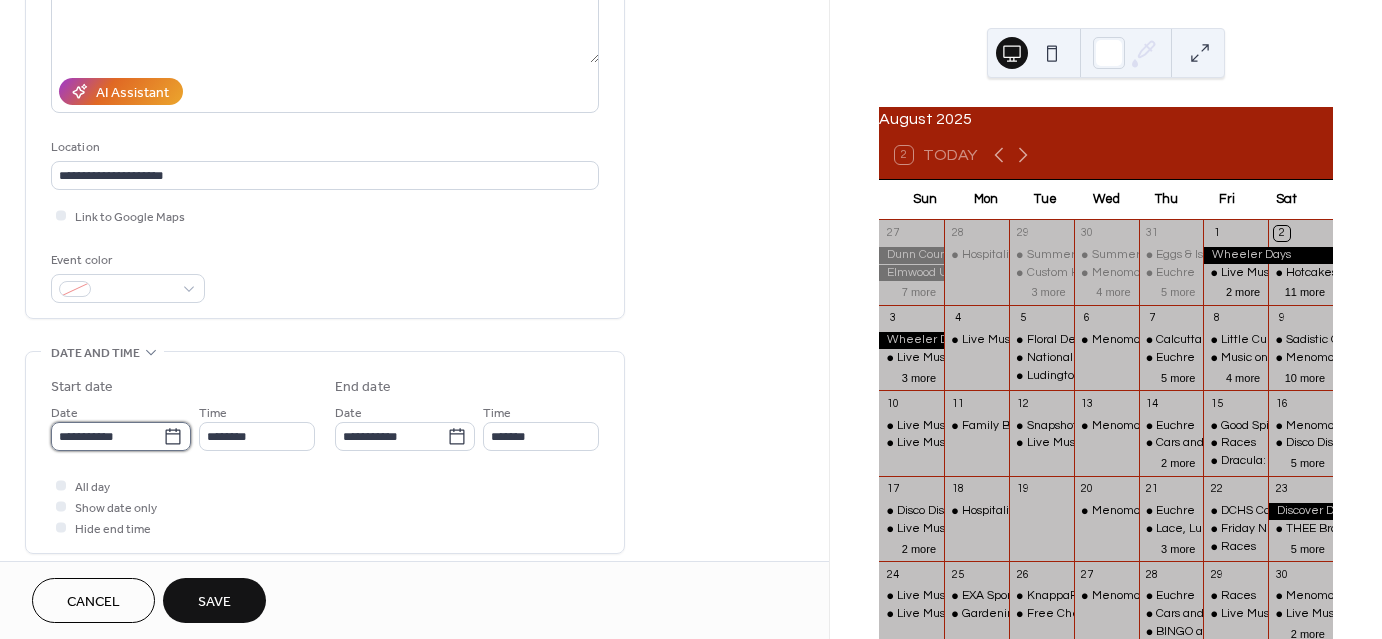 click on "**********" at bounding box center [107, 436] 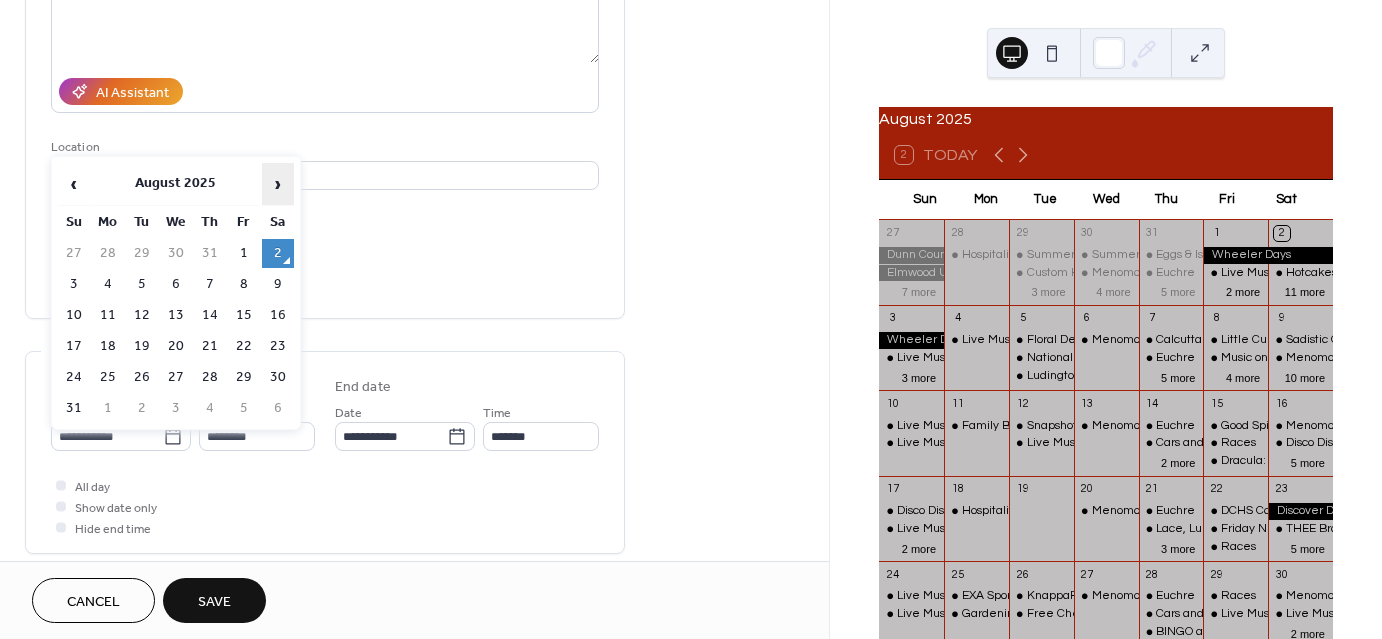 click on "›" at bounding box center [278, 184] 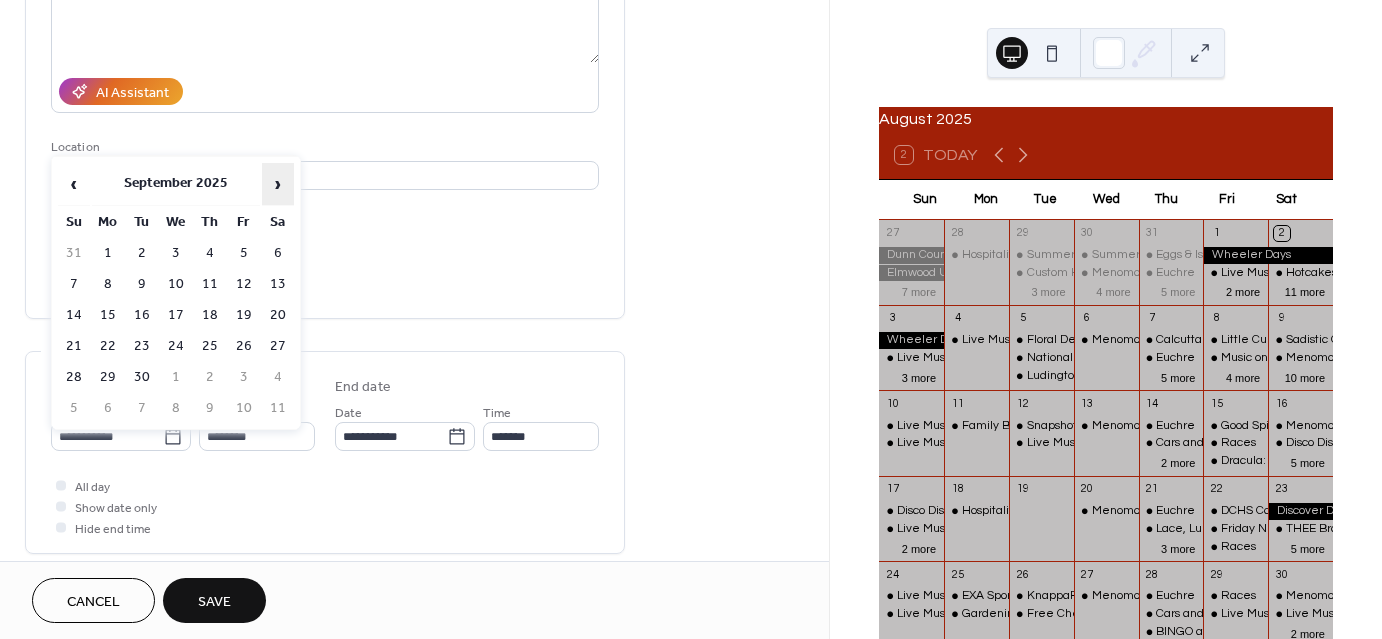 click on "›" at bounding box center (278, 184) 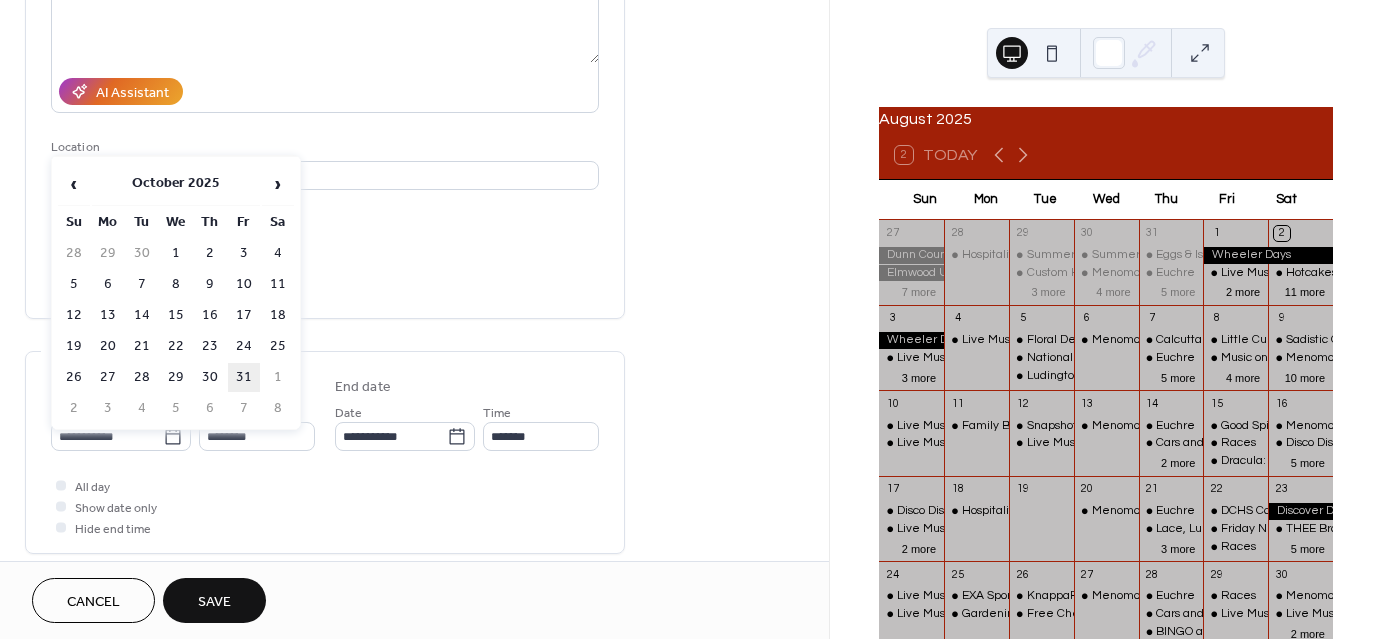 click on "31" at bounding box center [244, 377] 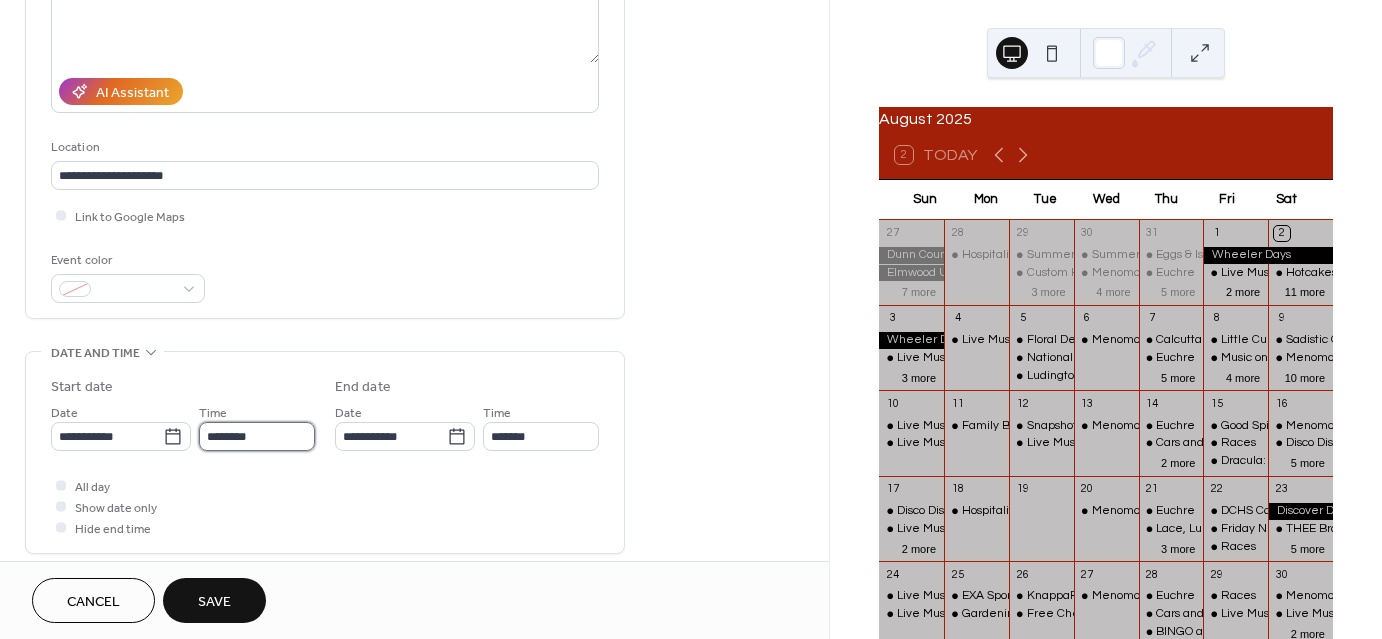 click on "********" at bounding box center (257, 436) 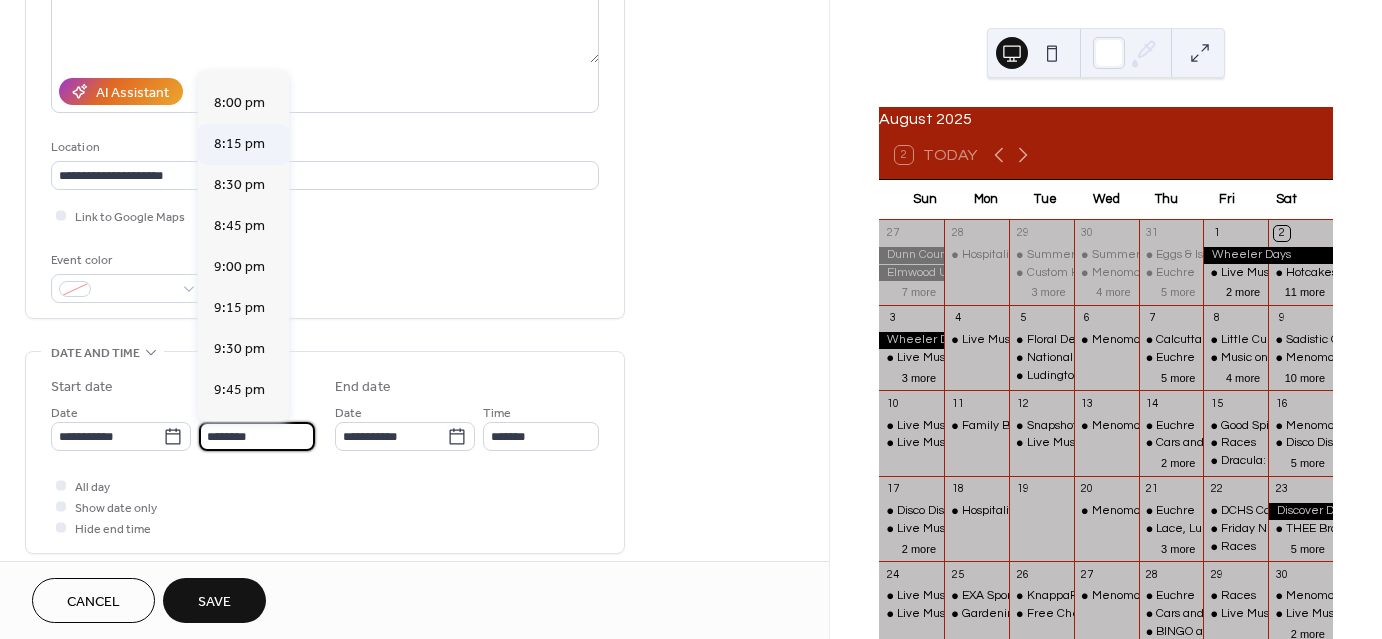 scroll, scrollTop: 3168, scrollLeft: 0, axis: vertical 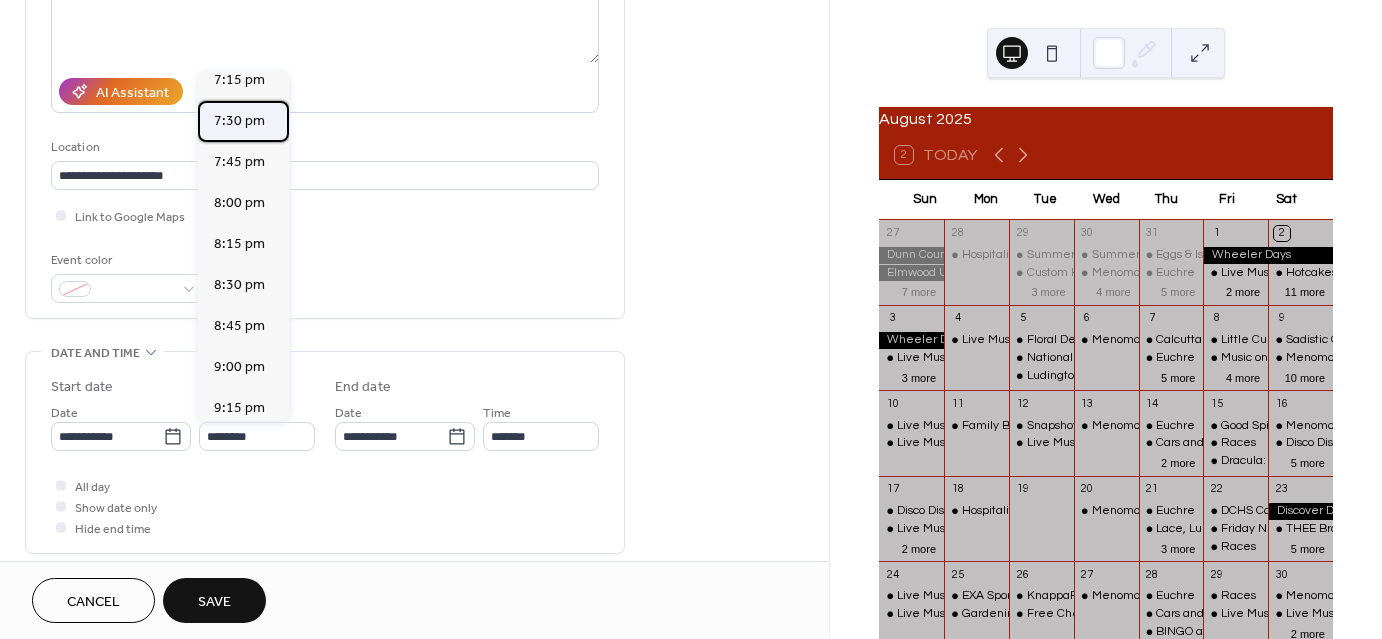 click on "7:30 pm" at bounding box center [239, 121] 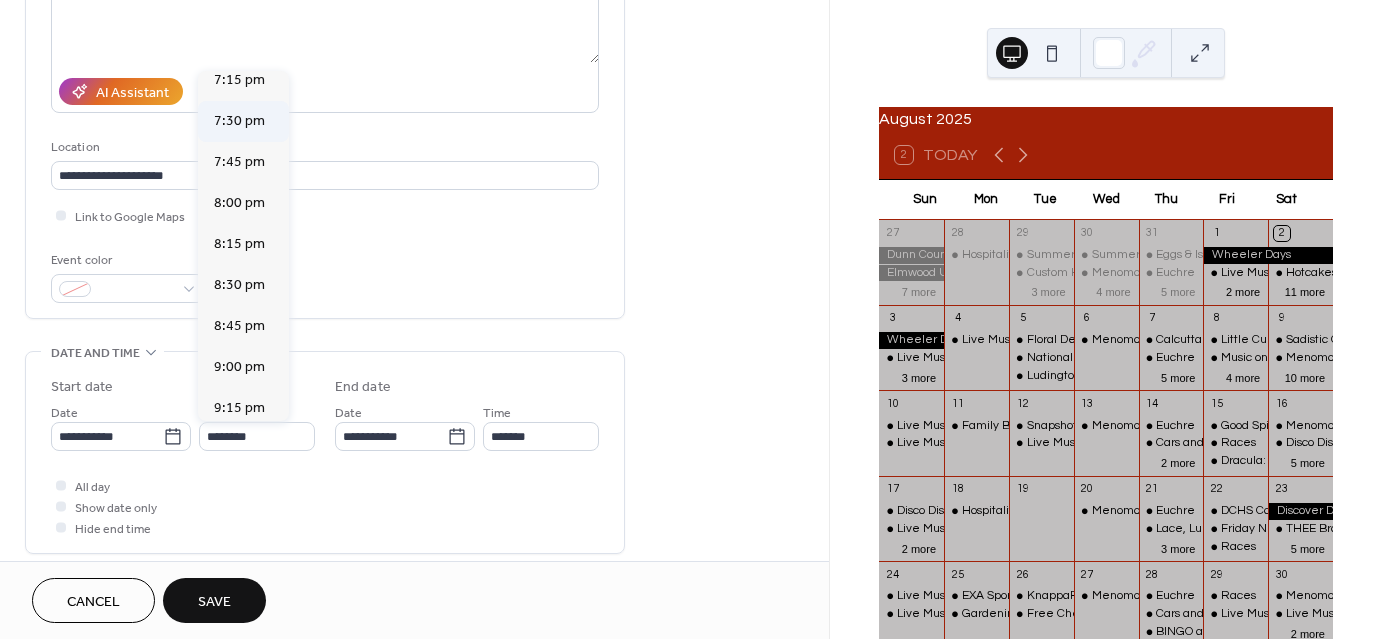 type on "*******" 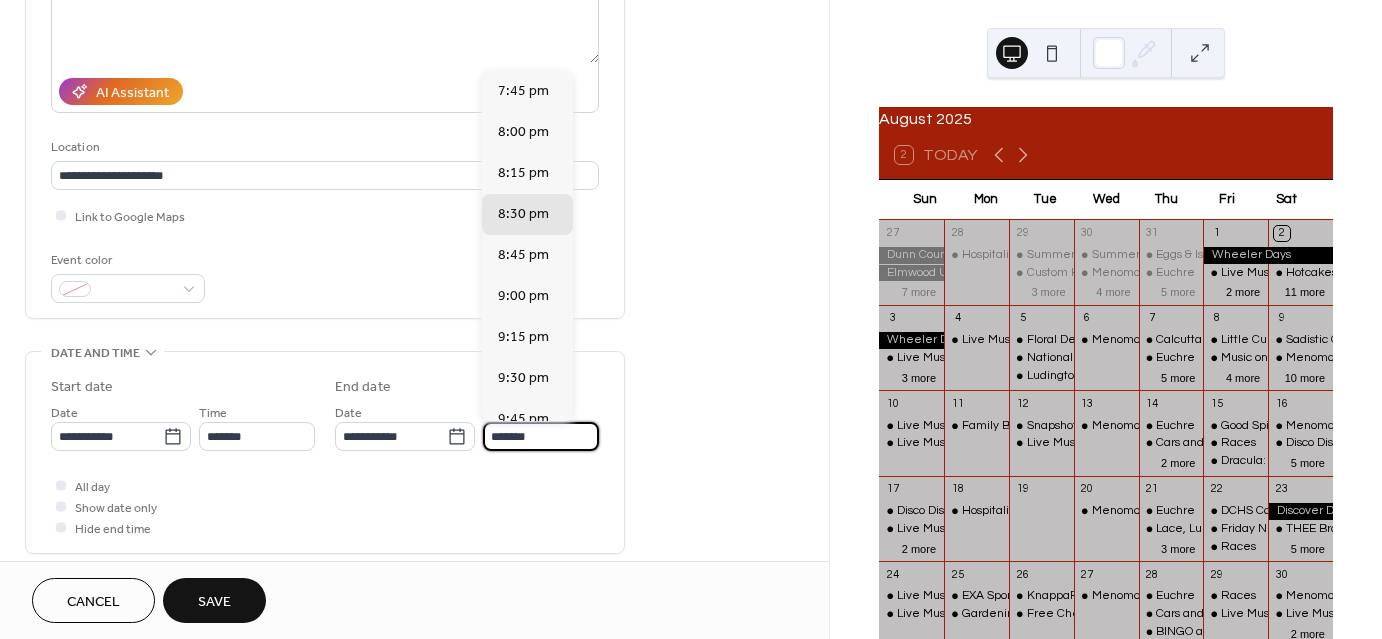 click on "*******" at bounding box center [541, 436] 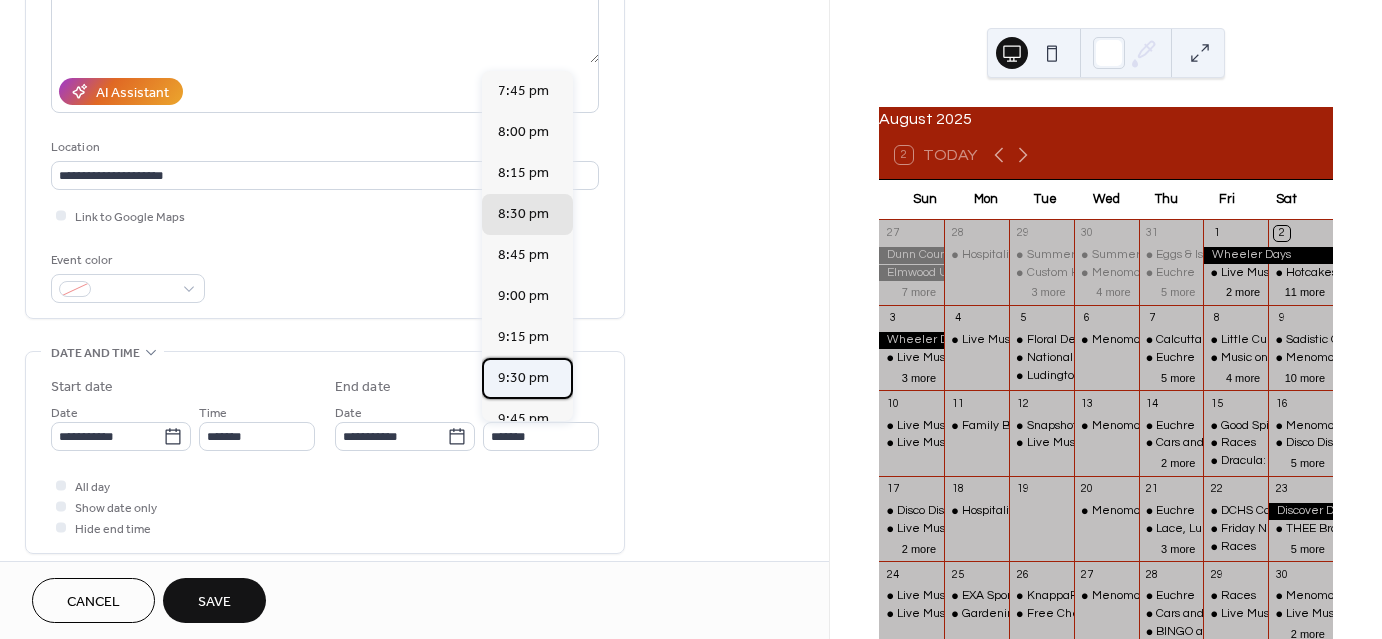 click on "9:30 pm" at bounding box center (523, 378) 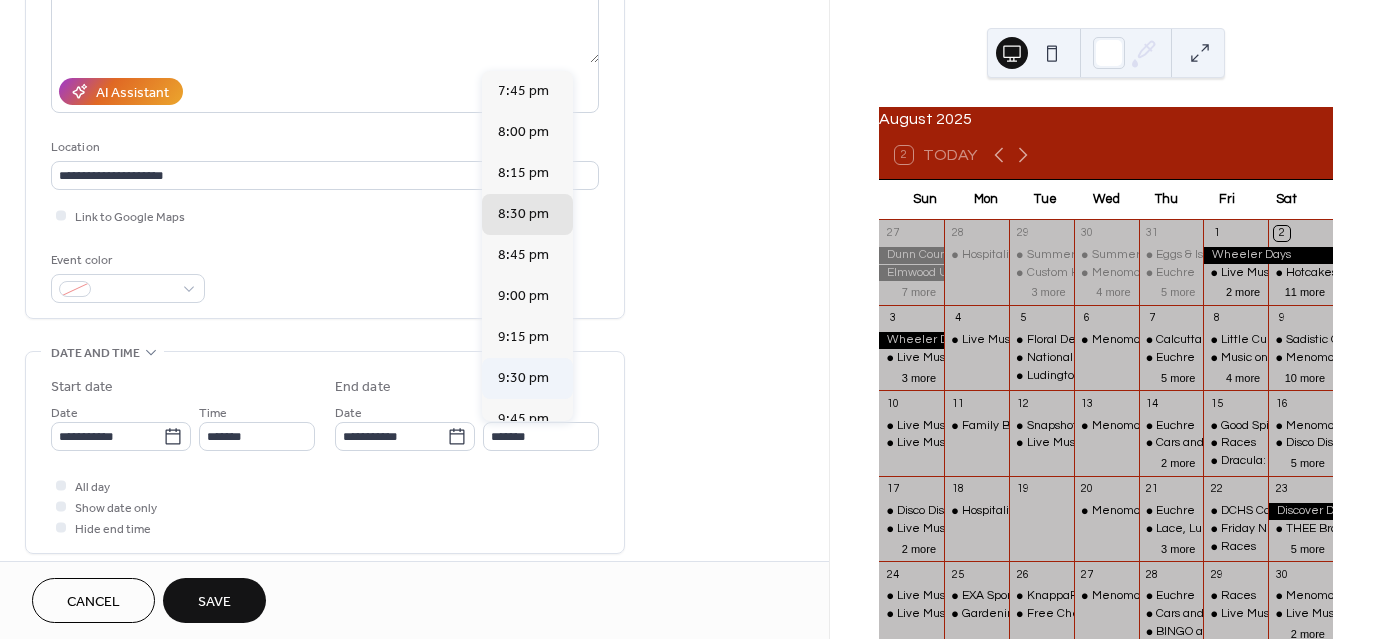type on "*******" 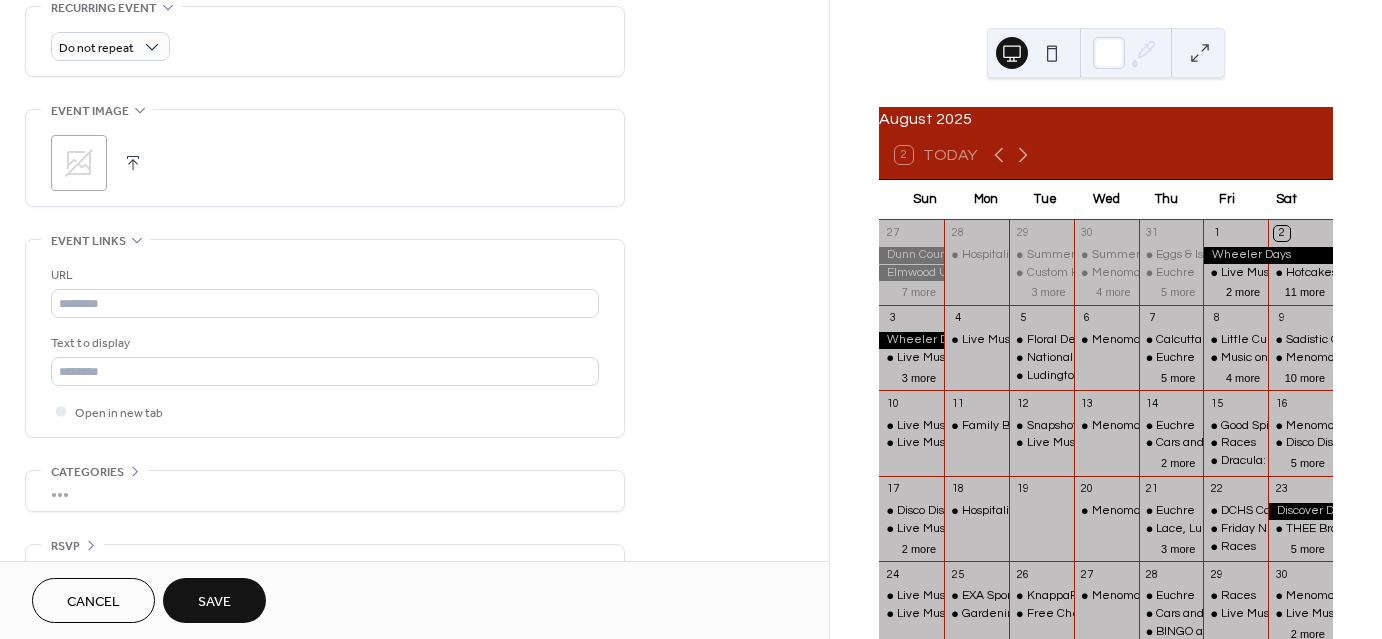scroll, scrollTop: 900, scrollLeft: 0, axis: vertical 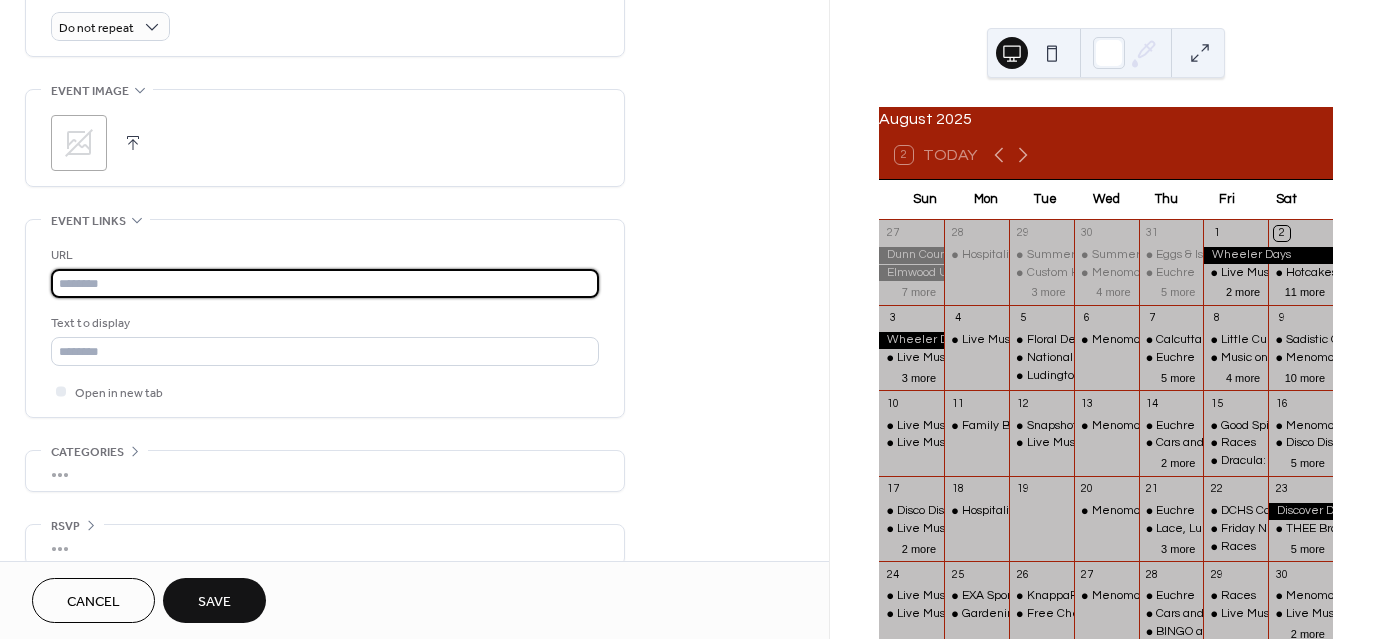 paste on "**********" 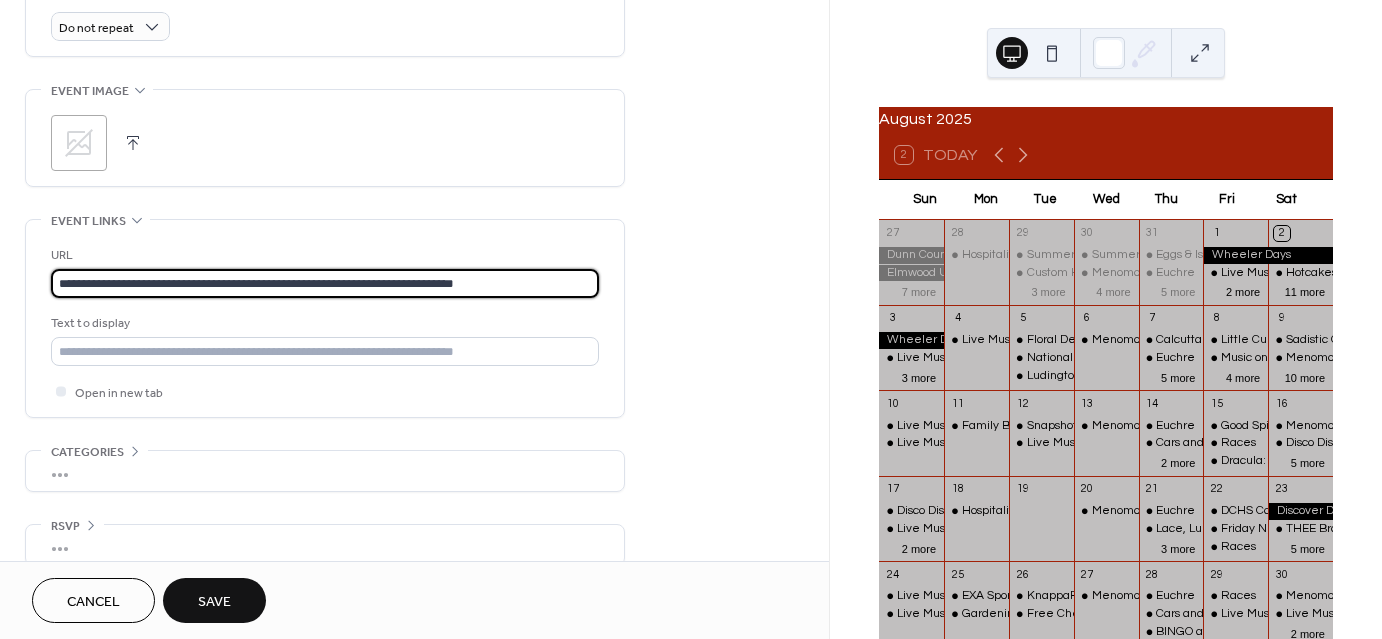 type on "**********" 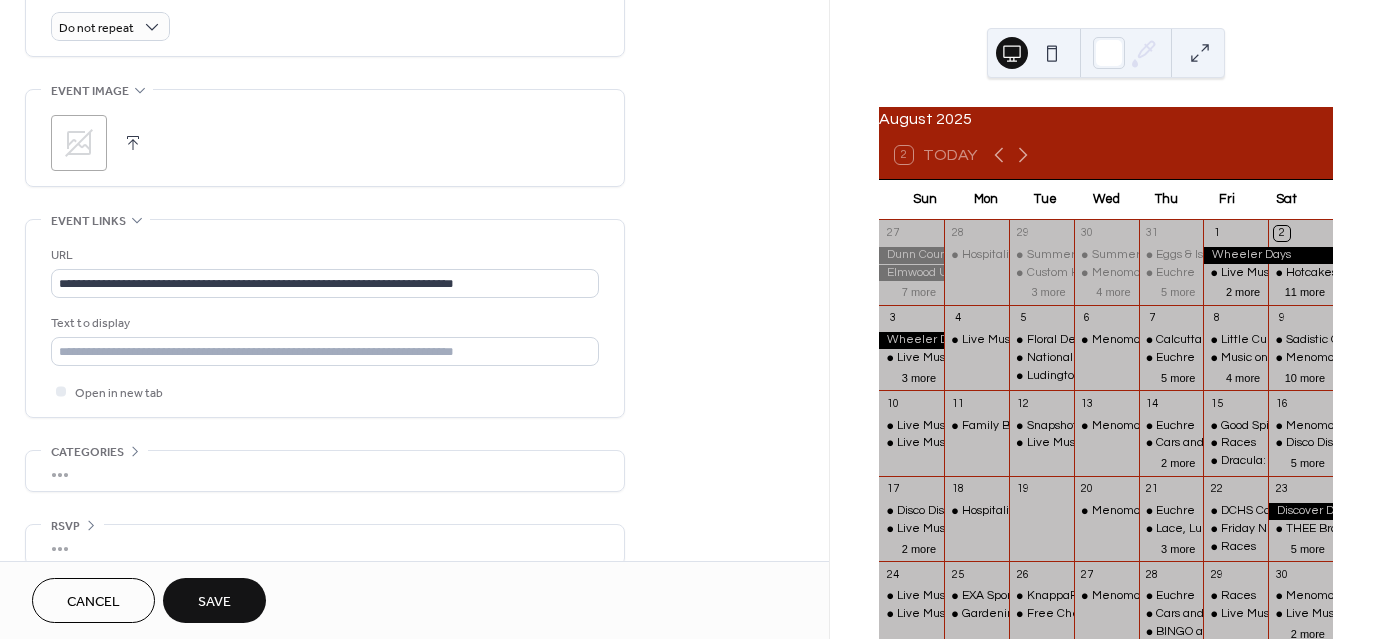 click on "Save" at bounding box center [214, 602] 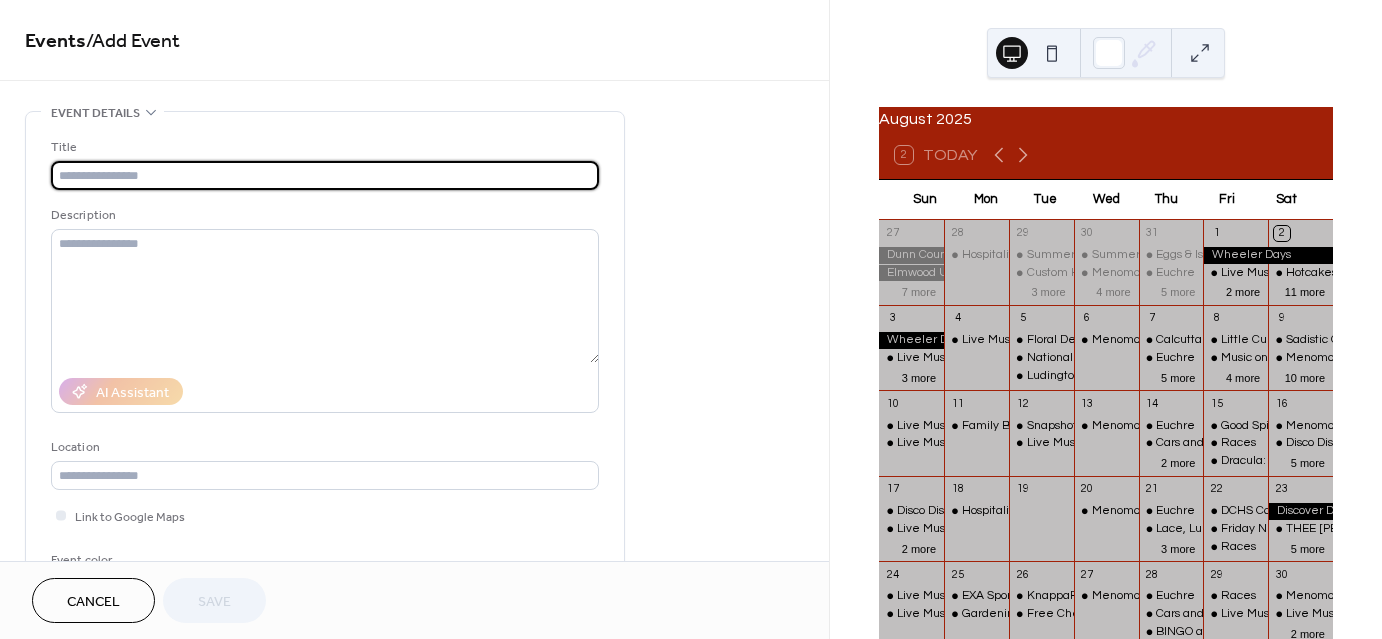 scroll, scrollTop: 0, scrollLeft: 0, axis: both 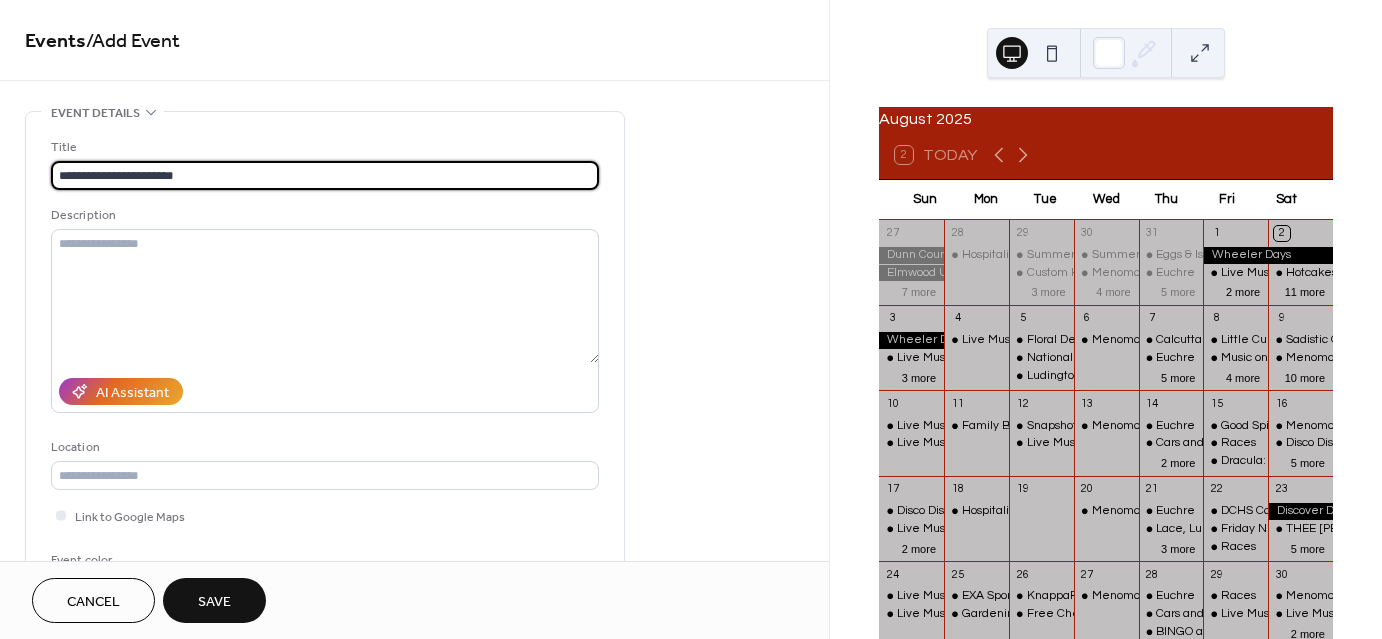 type on "**********" 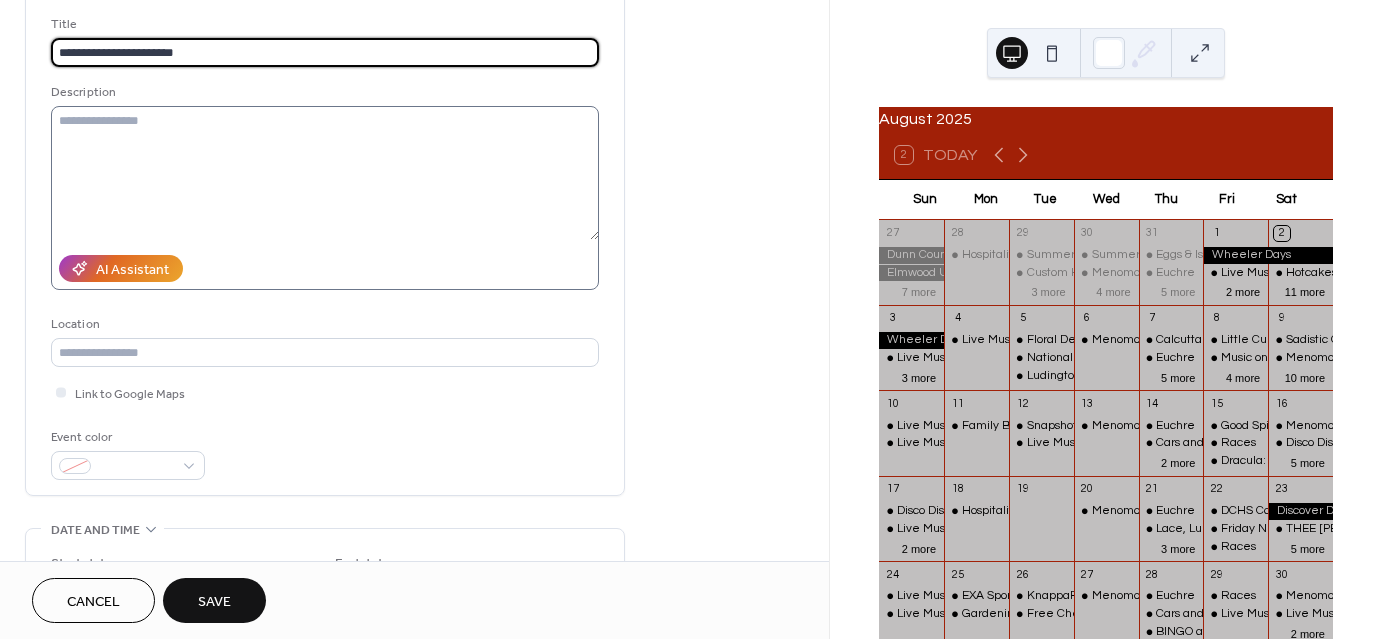scroll, scrollTop: 200, scrollLeft: 0, axis: vertical 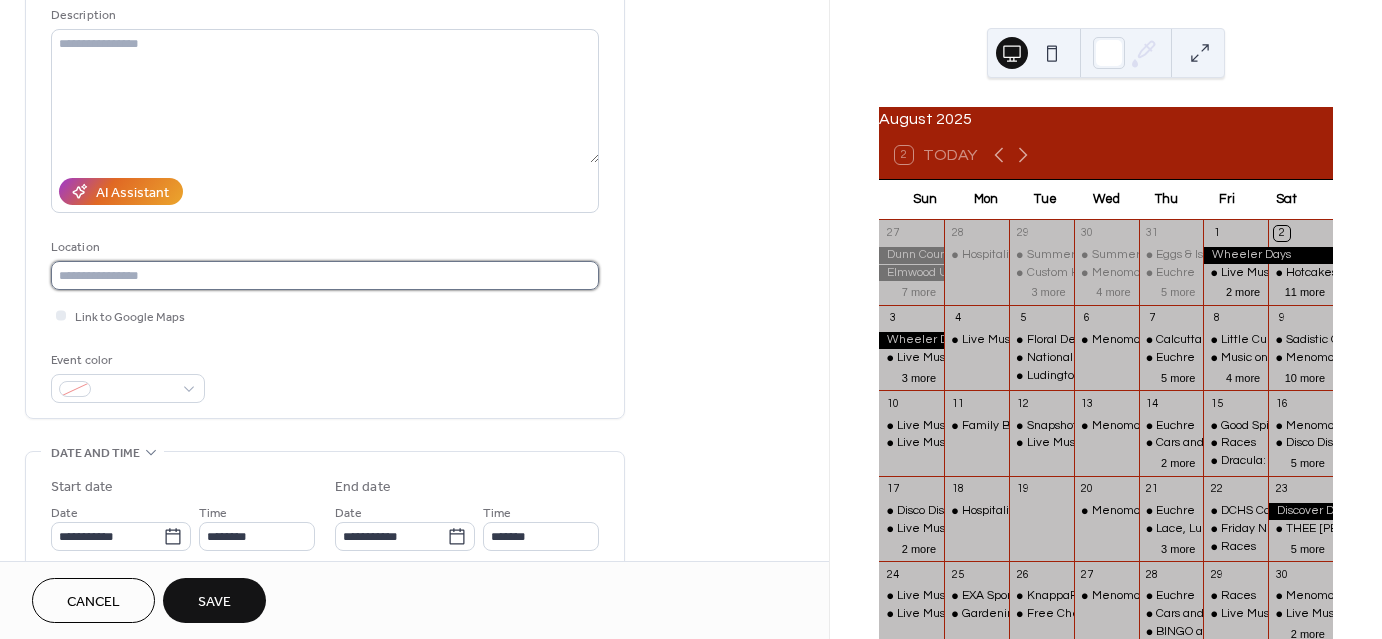 click at bounding box center (325, 275) 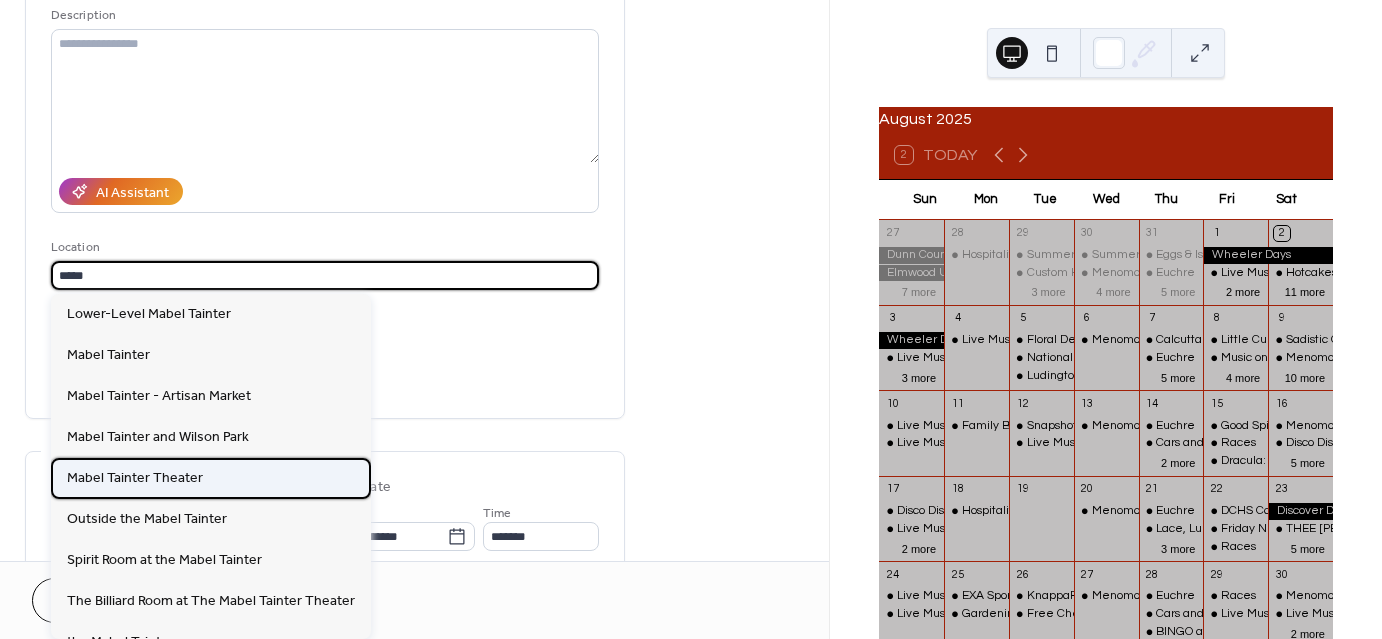 click on "Mabel Tainter Theater" at bounding box center (135, 477) 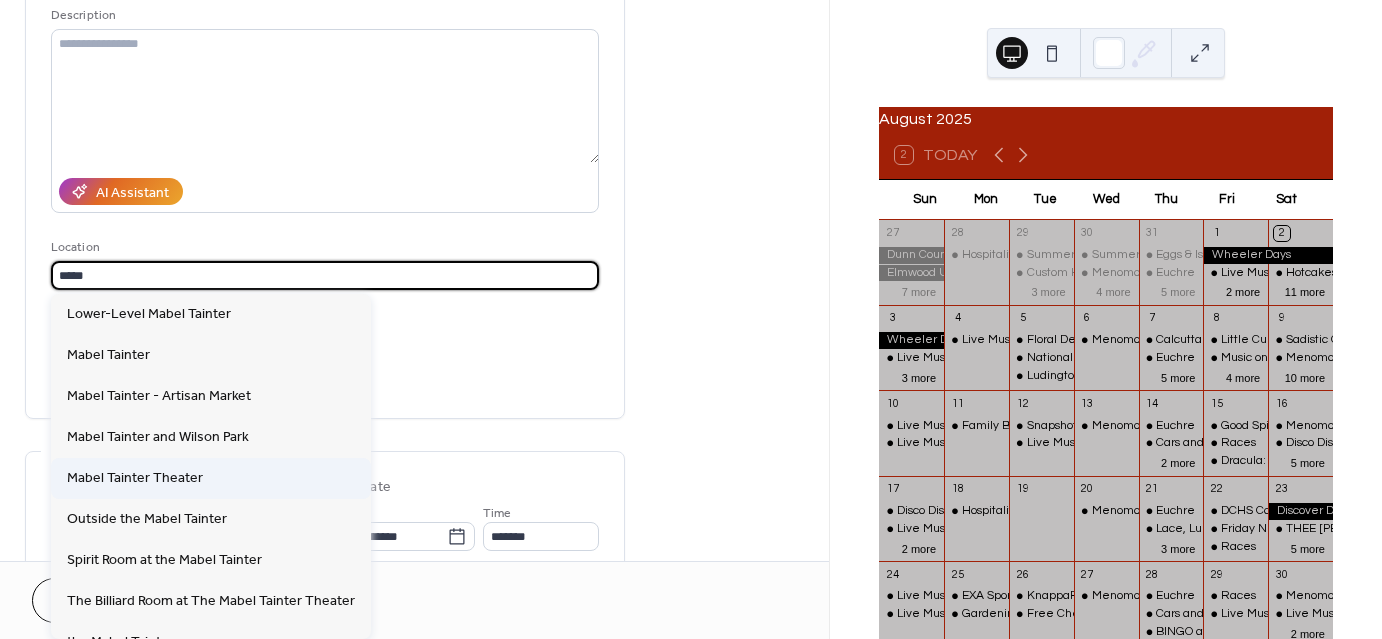 type on "**********" 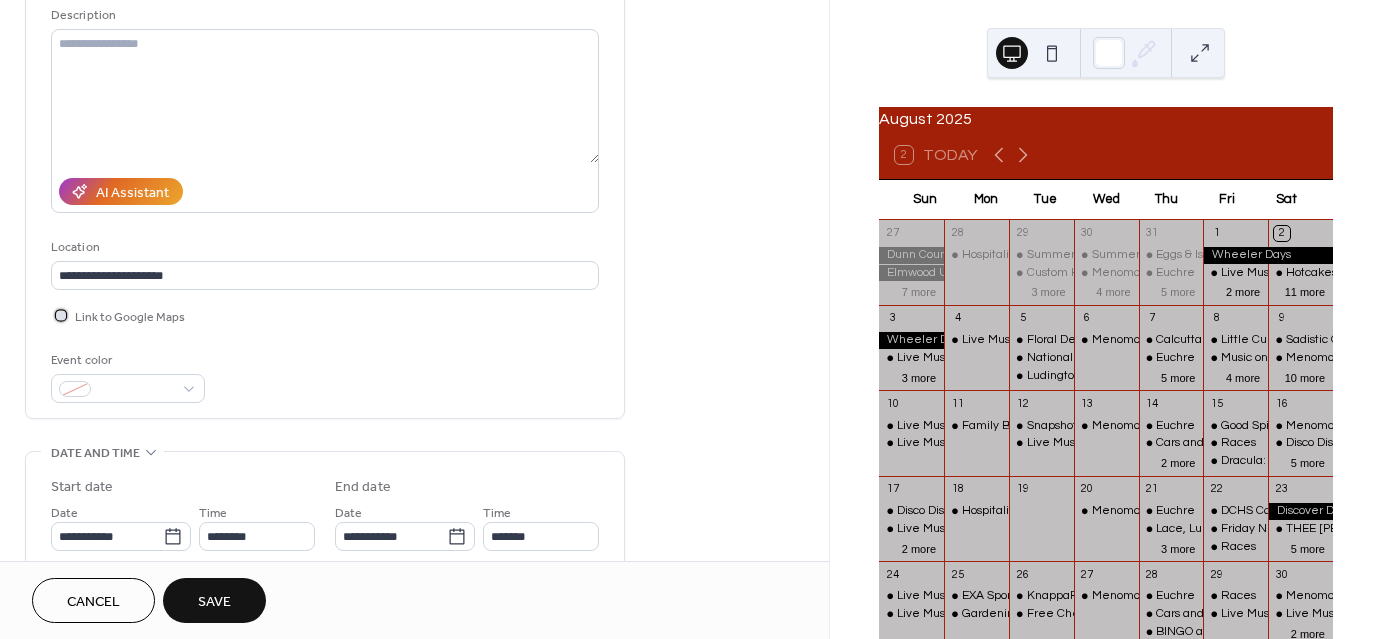click at bounding box center (61, 315) 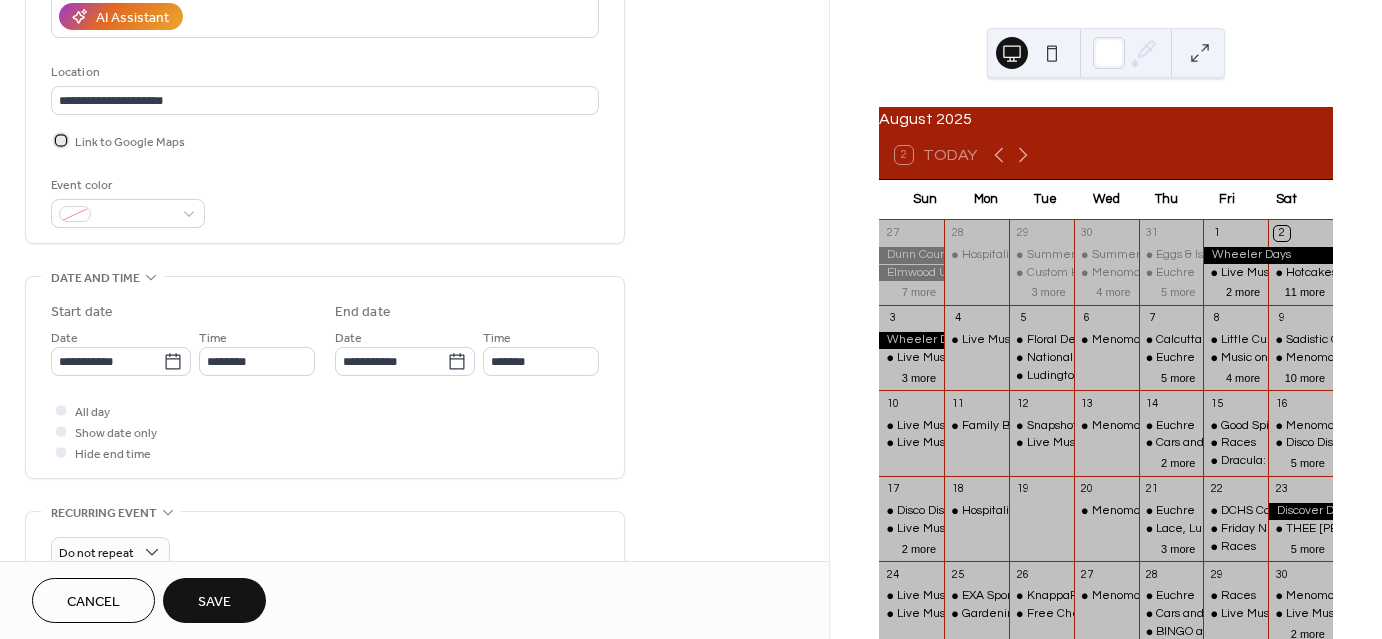 scroll, scrollTop: 500, scrollLeft: 0, axis: vertical 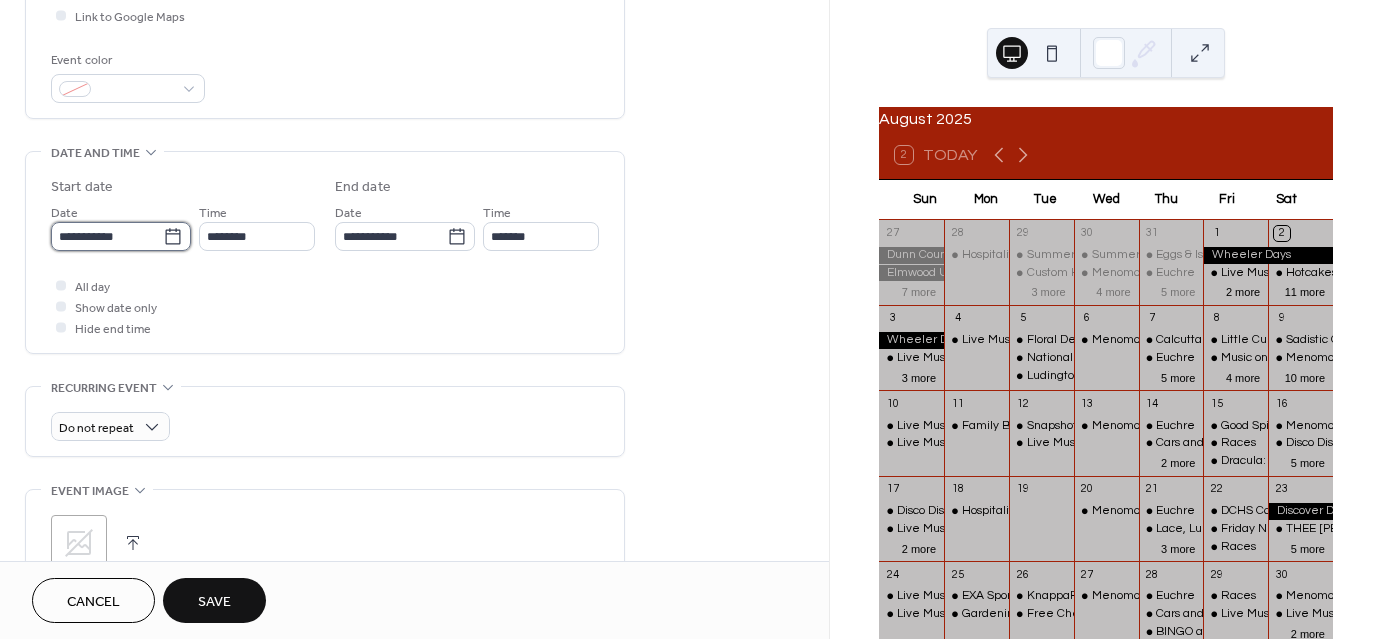 click on "**********" at bounding box center (107, 236) 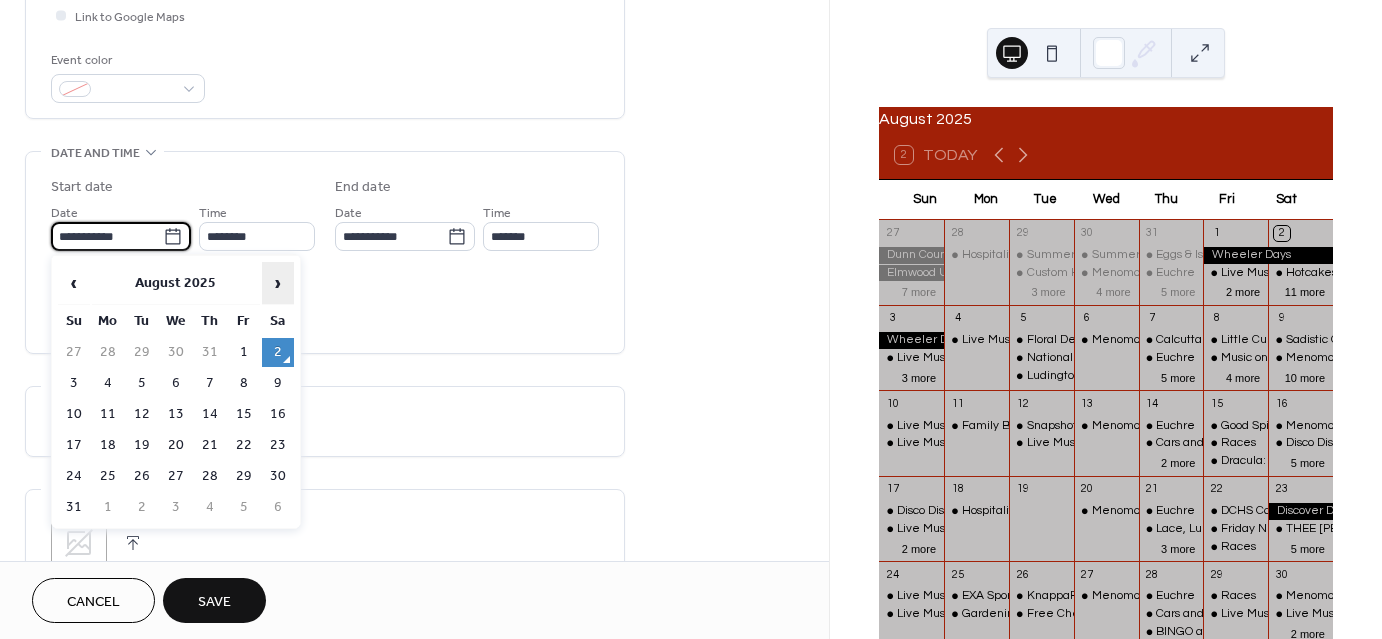 click on "›" at bounding box center (278, 283) 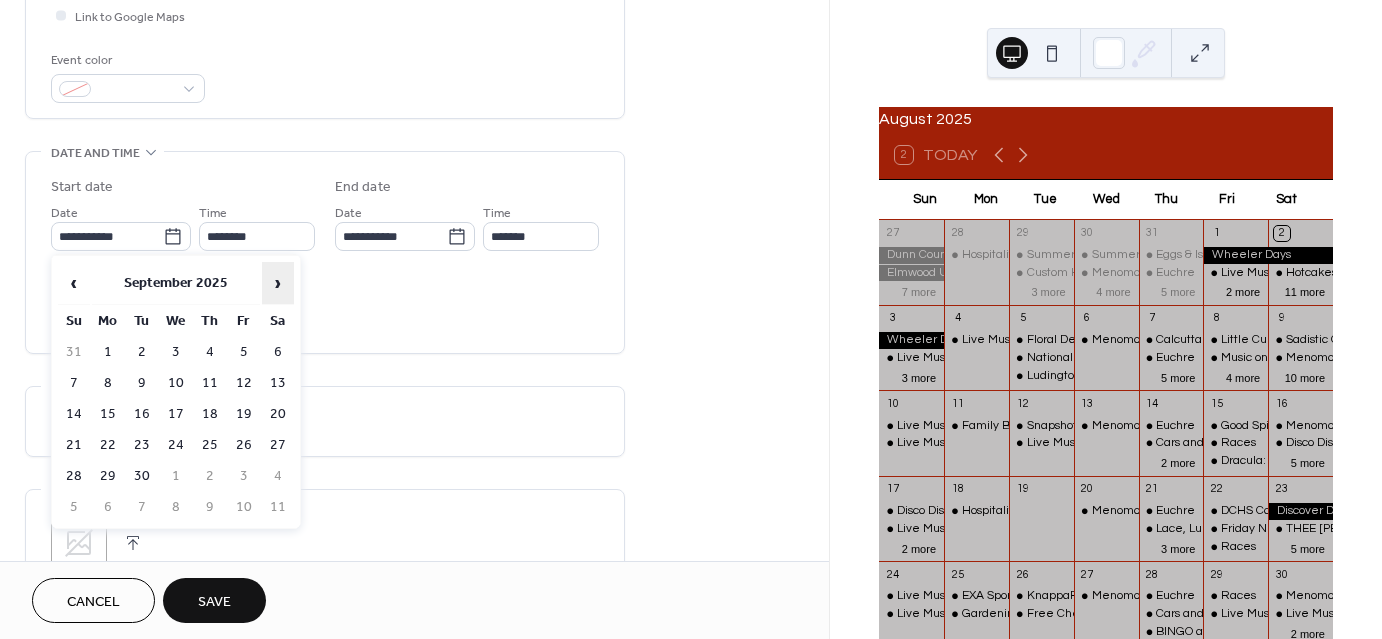 click on "›" at bounding box center [278, 283] 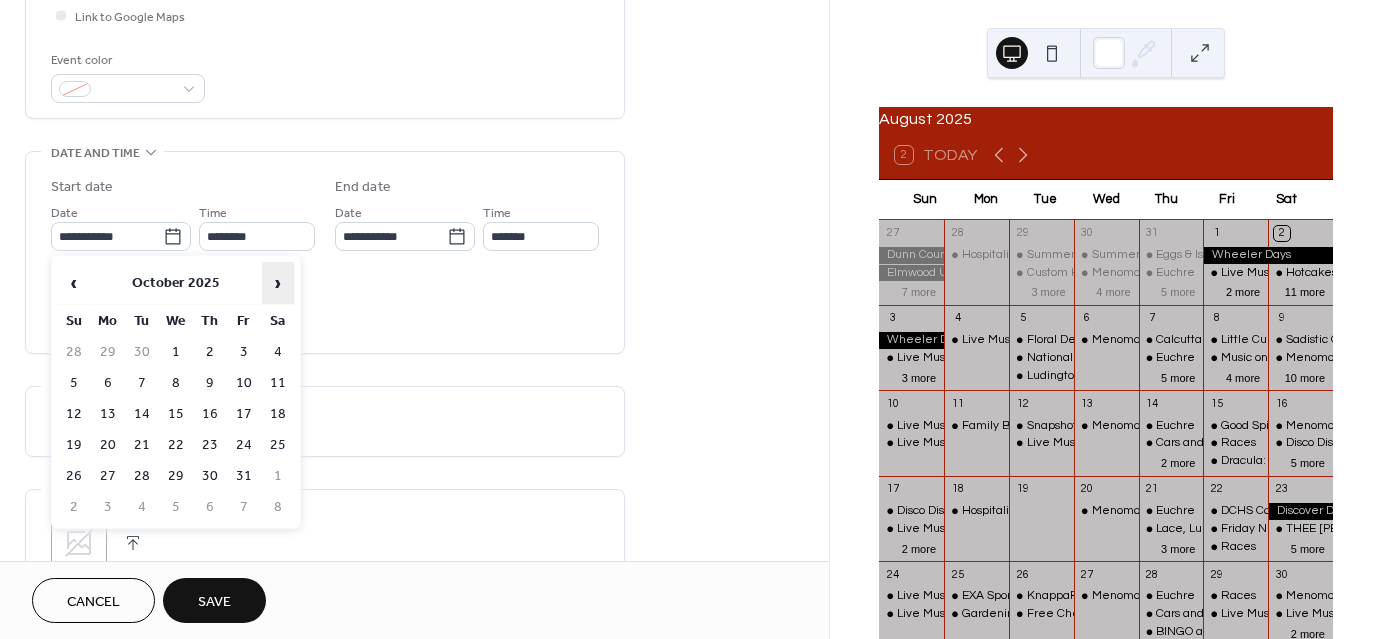 click on "›" at bounding box center (278, 283) 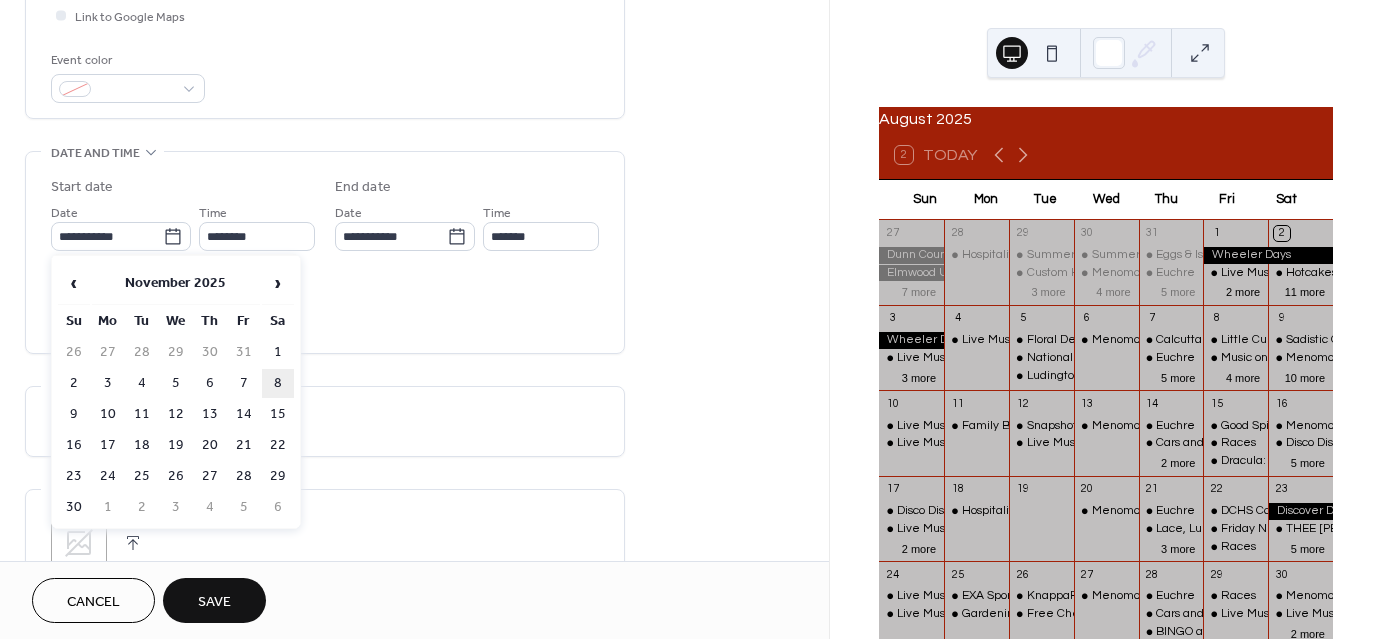 click on "8" at bounding box center (278, 383) 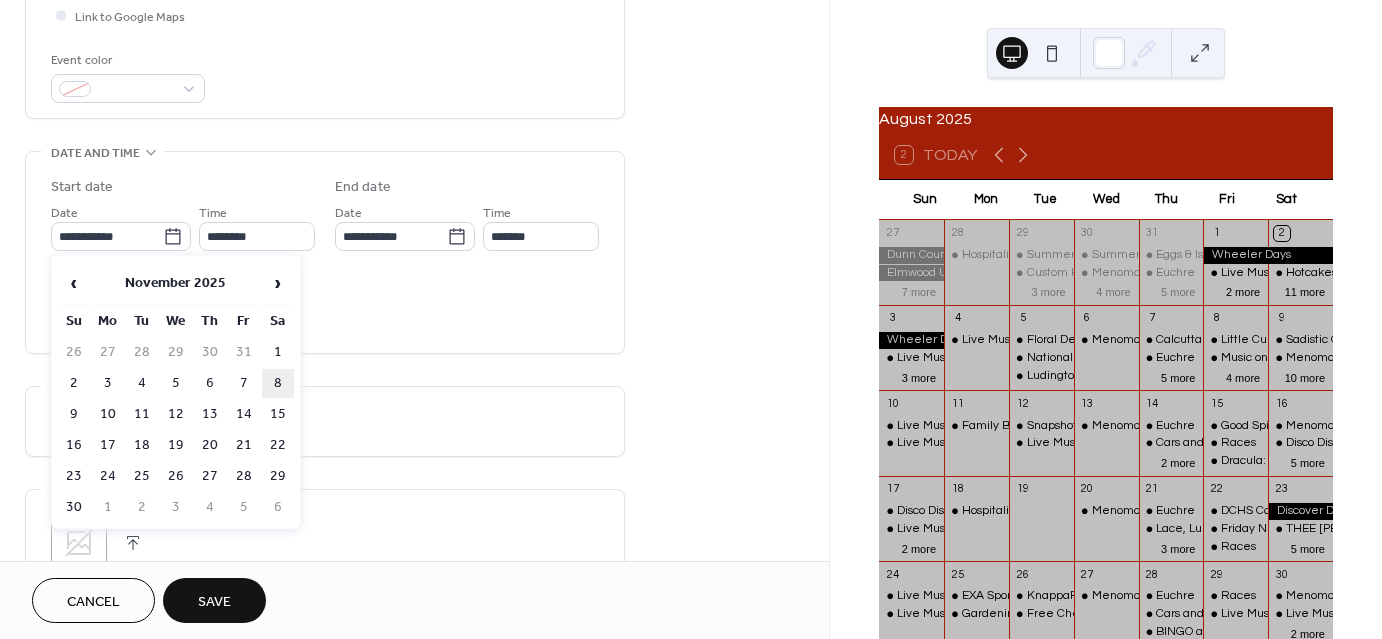 type on "**********" 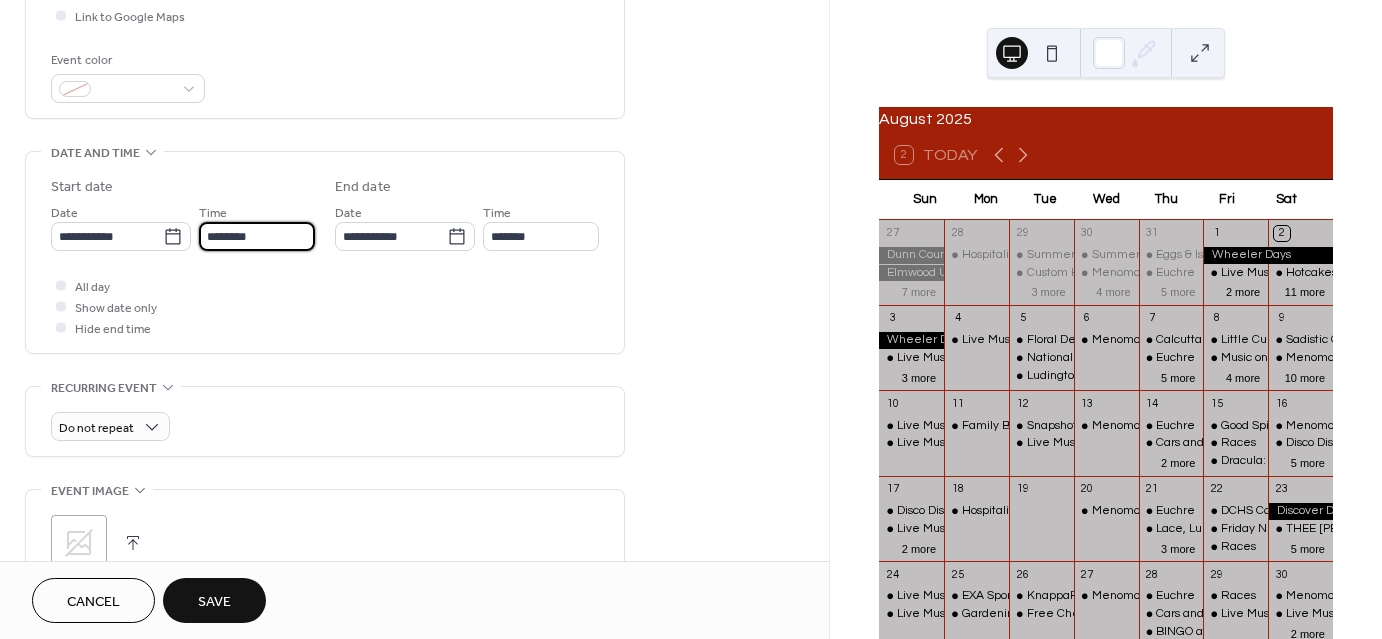 click on "********" at bounding box center [257, 236] 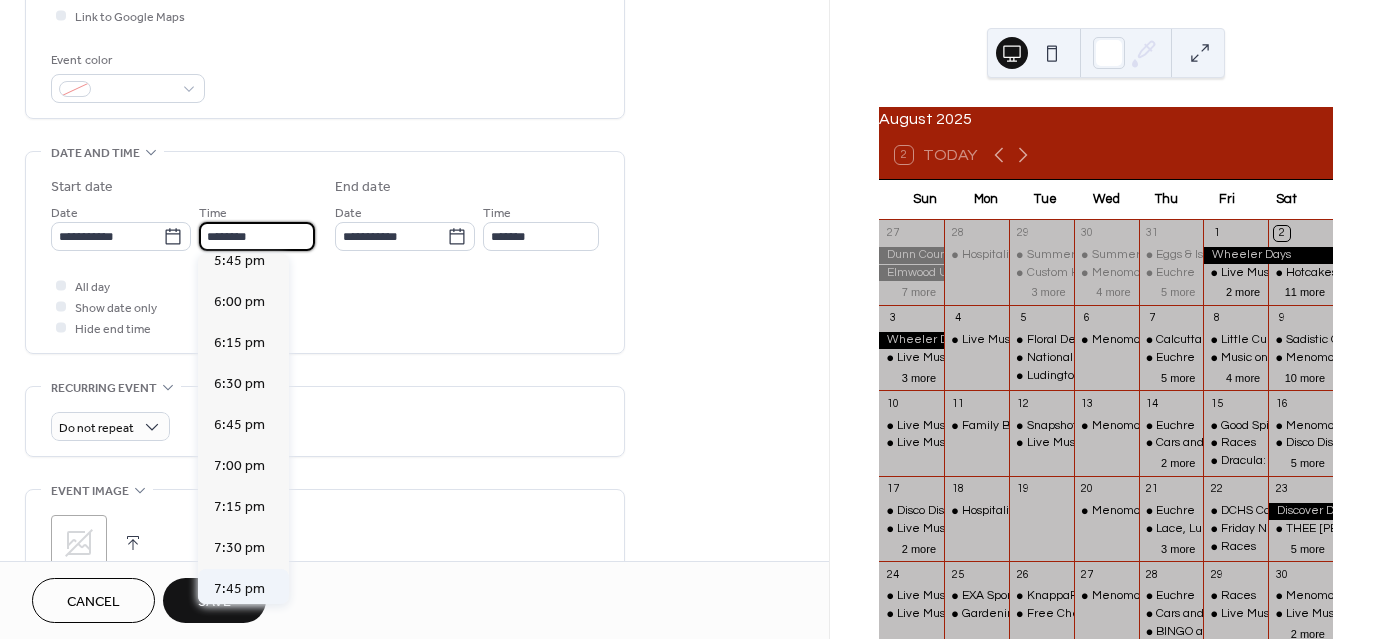 scroll, scrollTop: 2968, scrollLeft: 0, axis: vertical 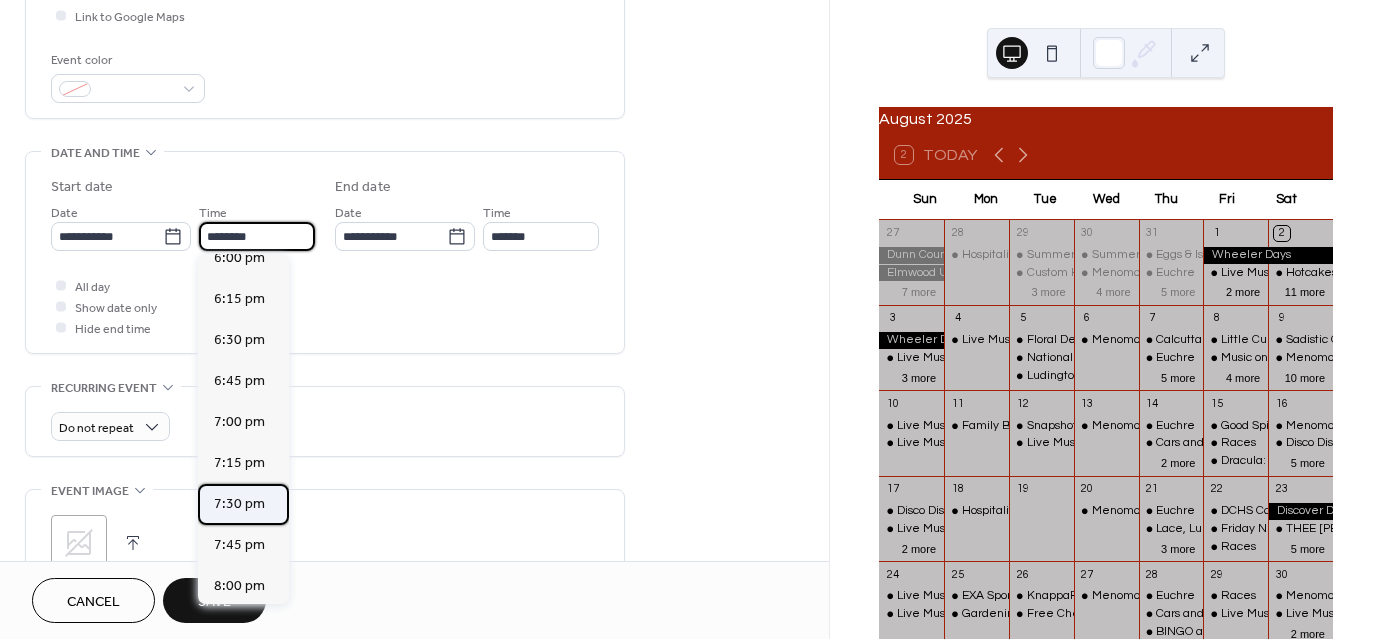 click on "7:30 pm" at bounding box center [239, 504] 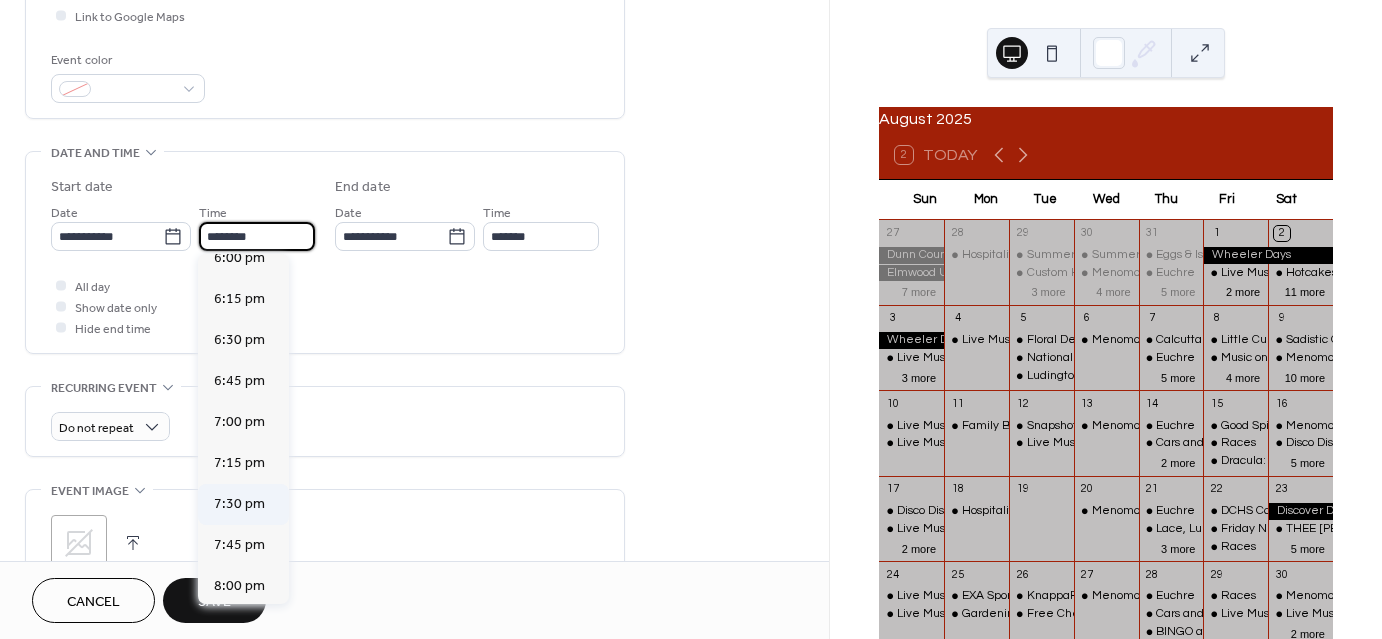 type on "*******" 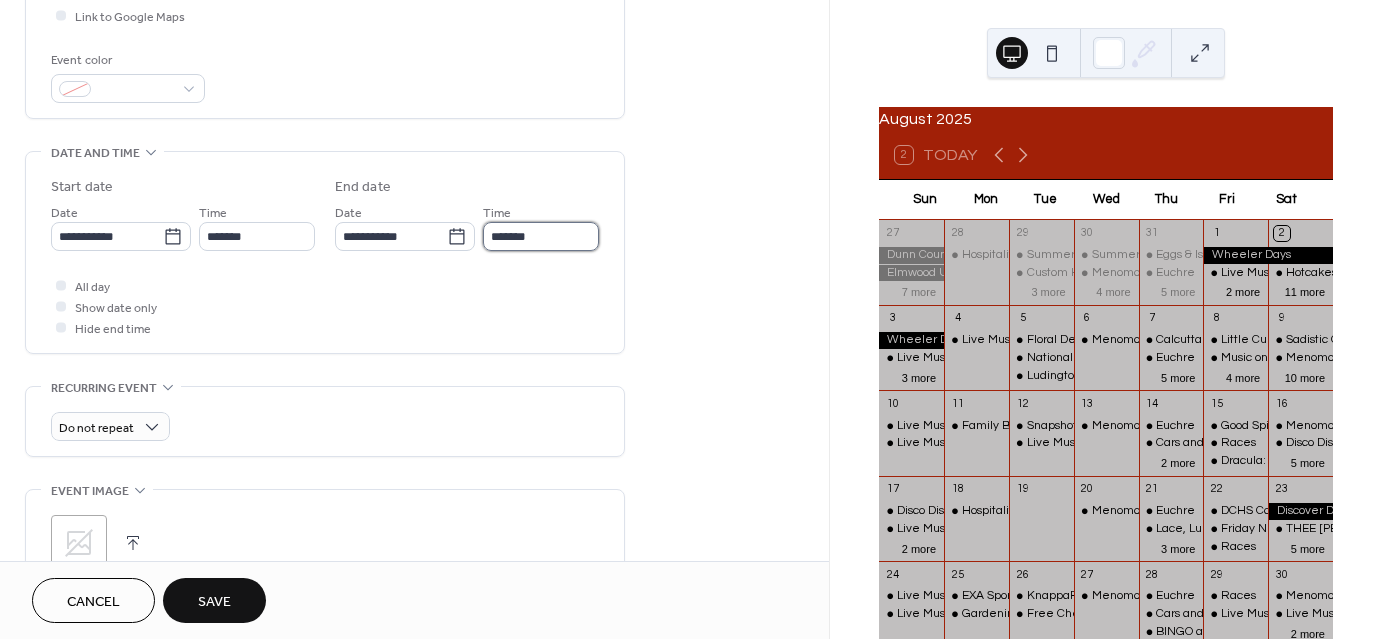 click on "*******" at bounding box center (541, 236) 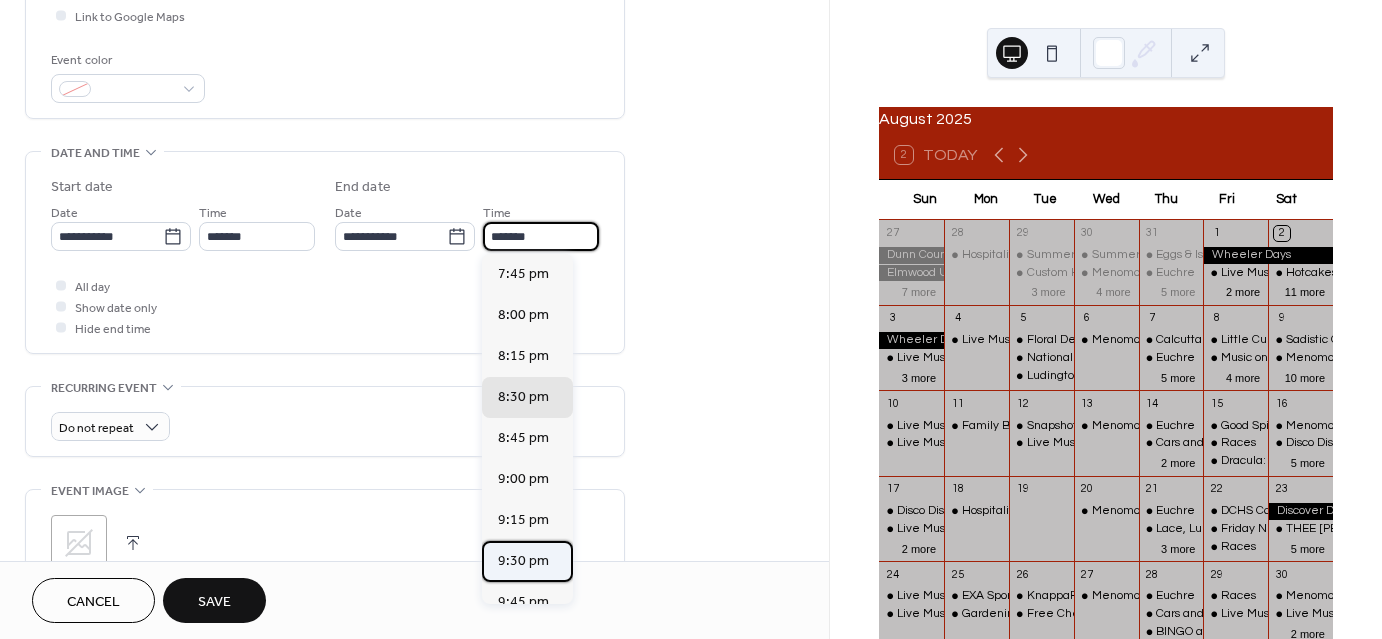 click on "9:30 pm" at bounding box center (523, 561) 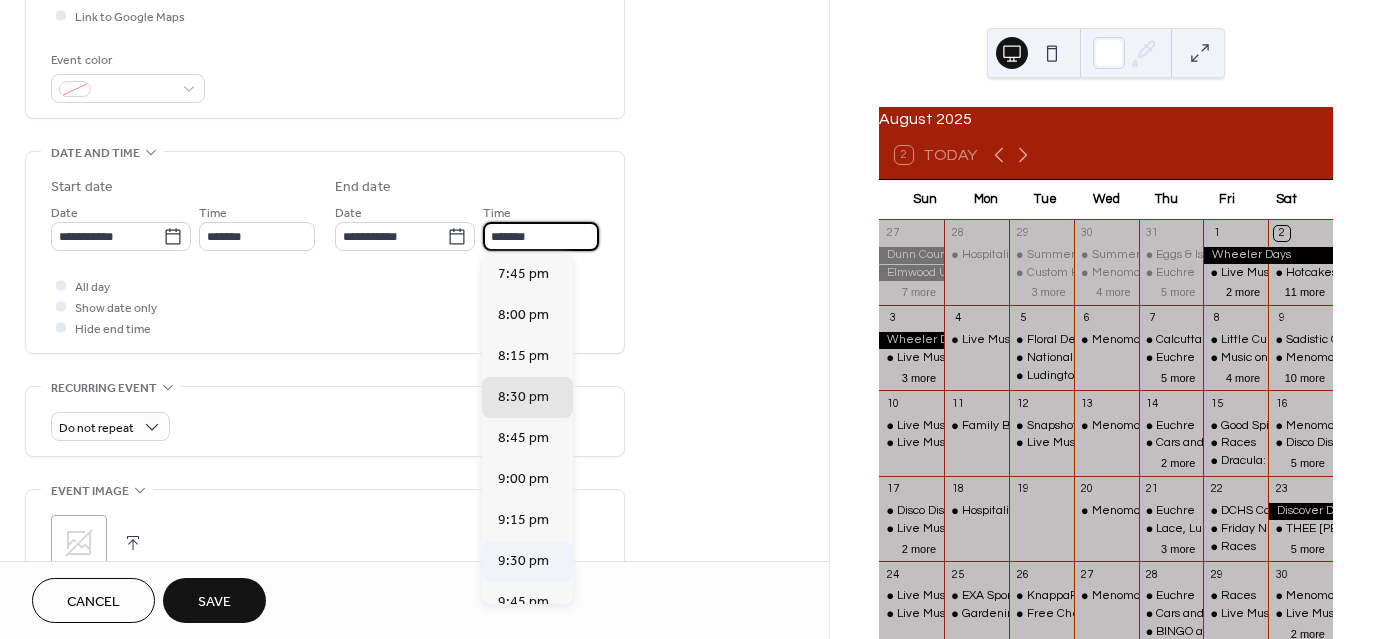 type on "*******" 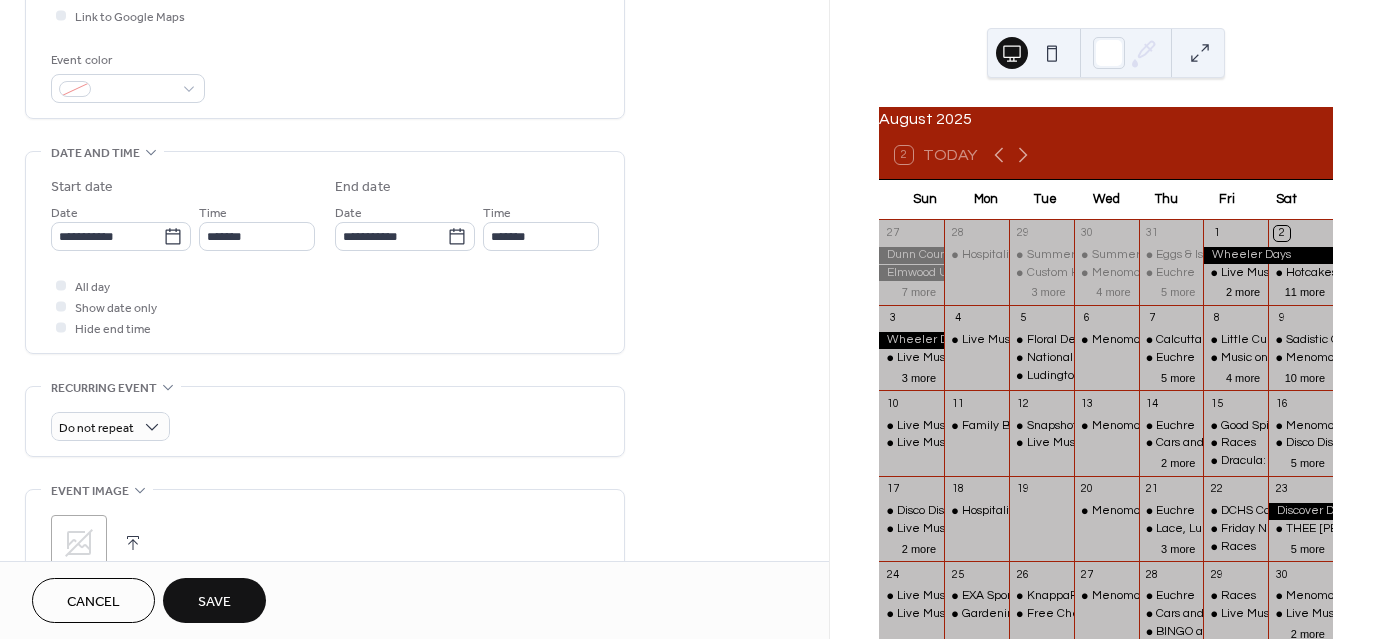 scroll, scrollTop: 900, scrollLeft: 0, axis: vertical 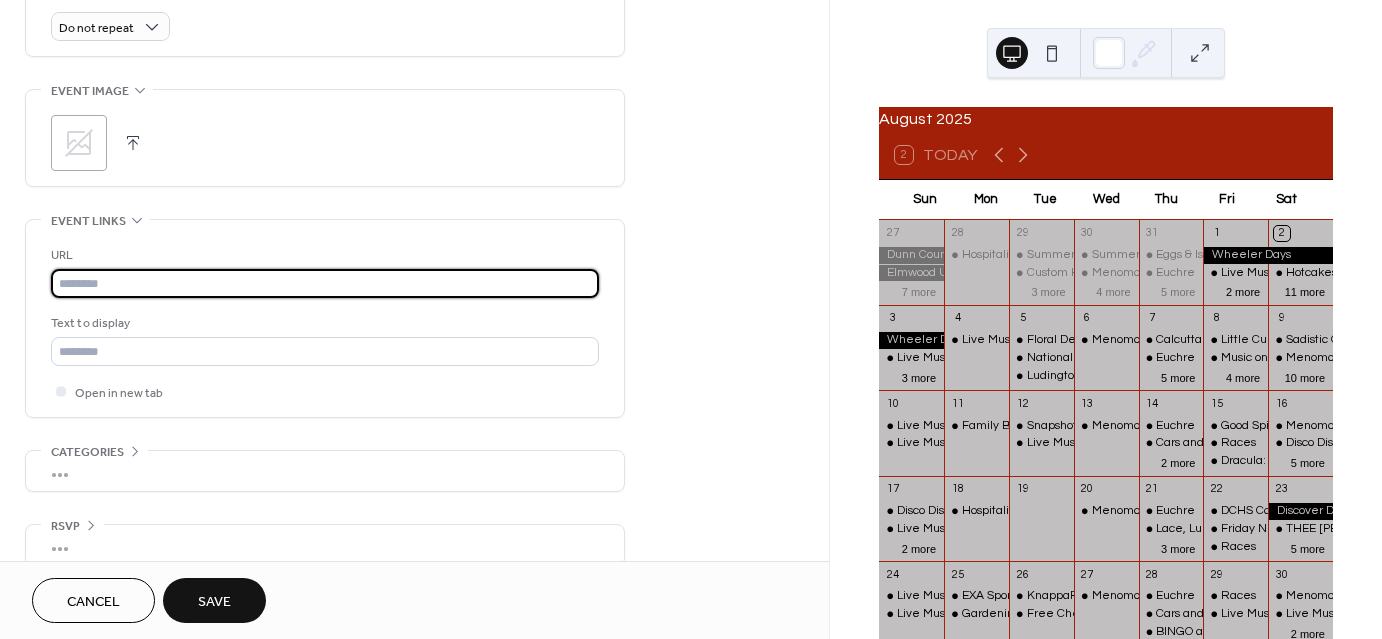 paste on "**********" 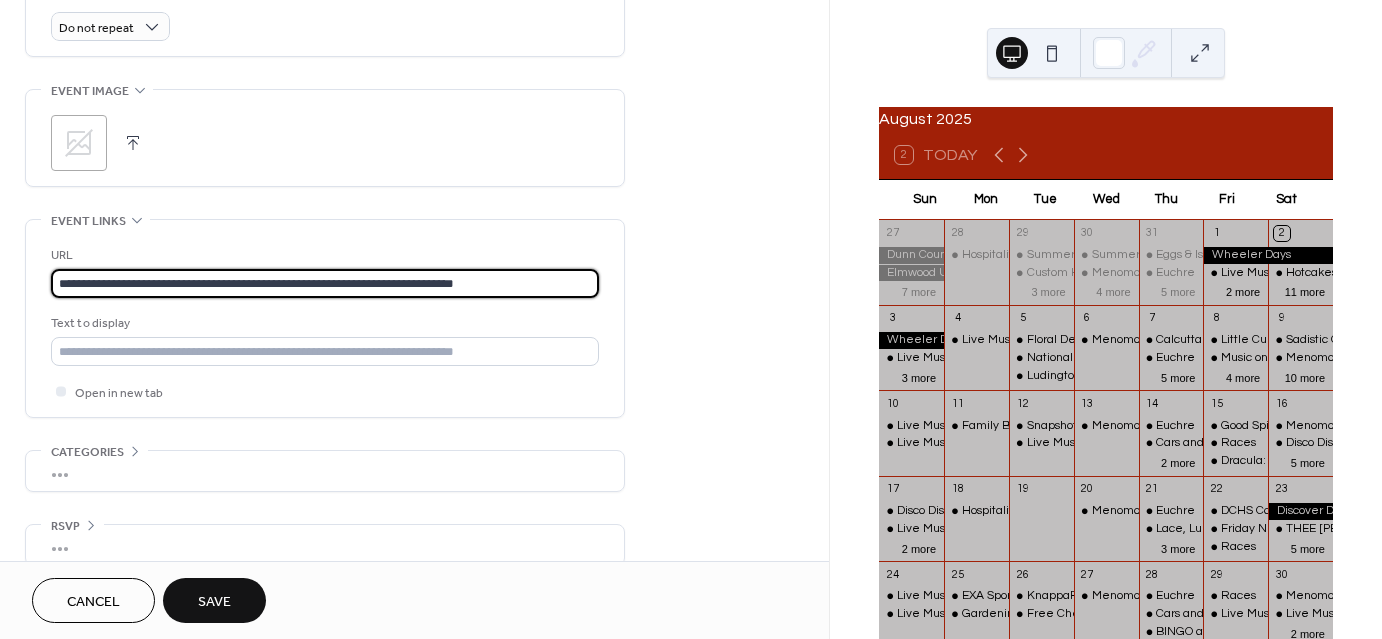 type on "**********" 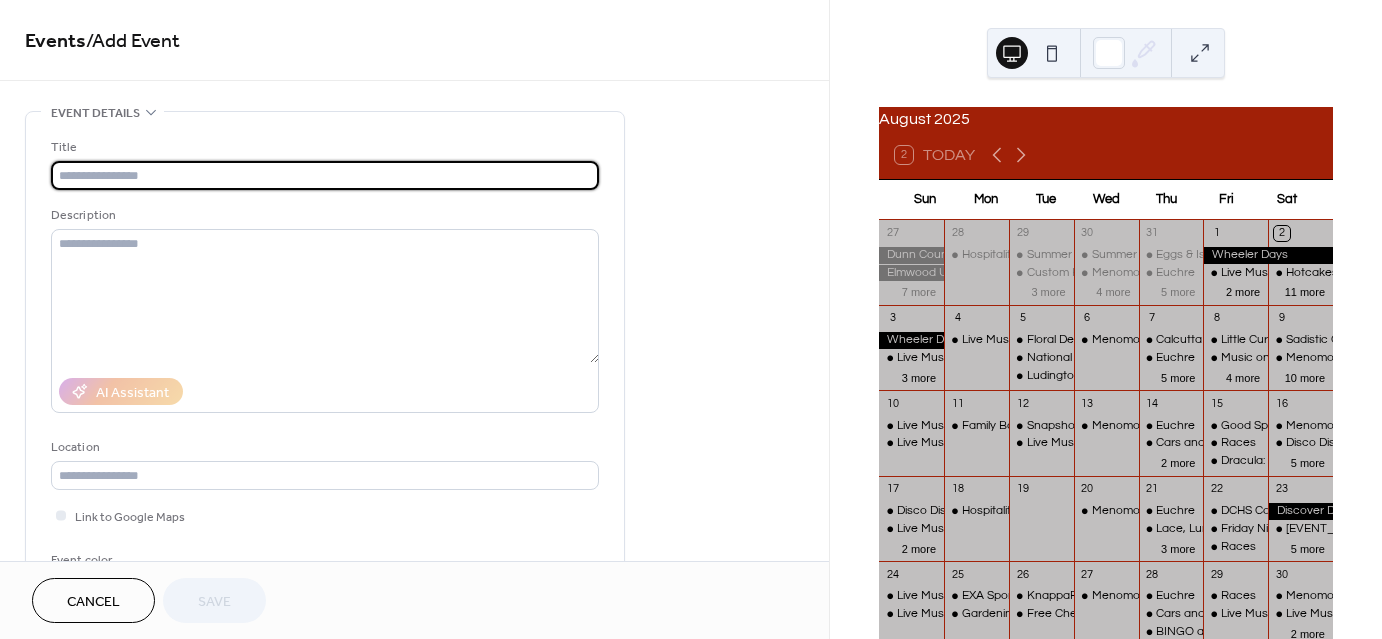 scroll, scrollTop: 0, scrollLeft: 0, axis: both 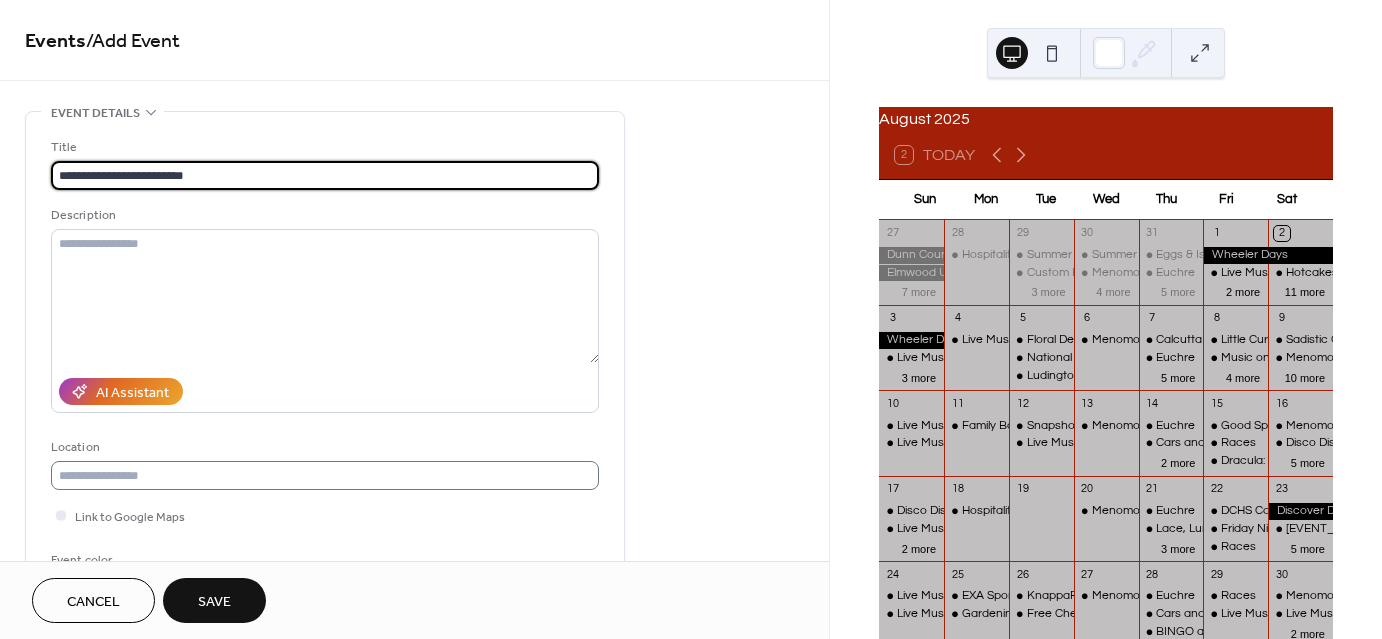type on "**********" 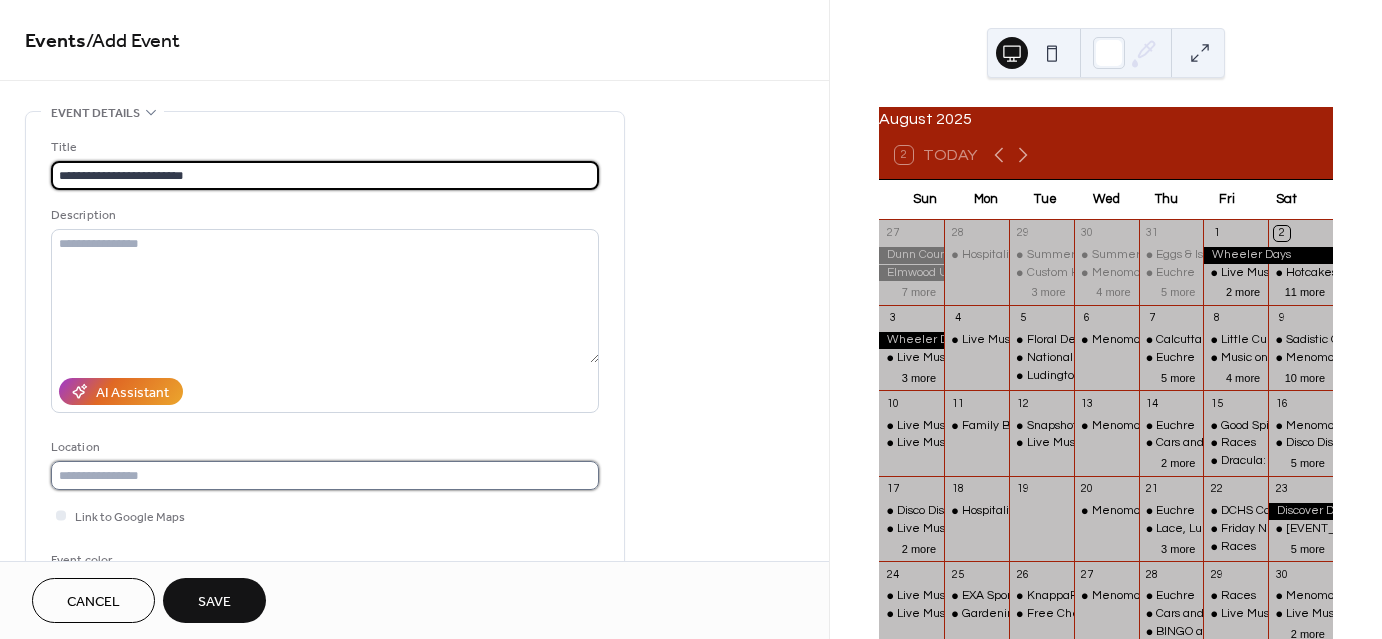 click at bounding box center [325, 475] 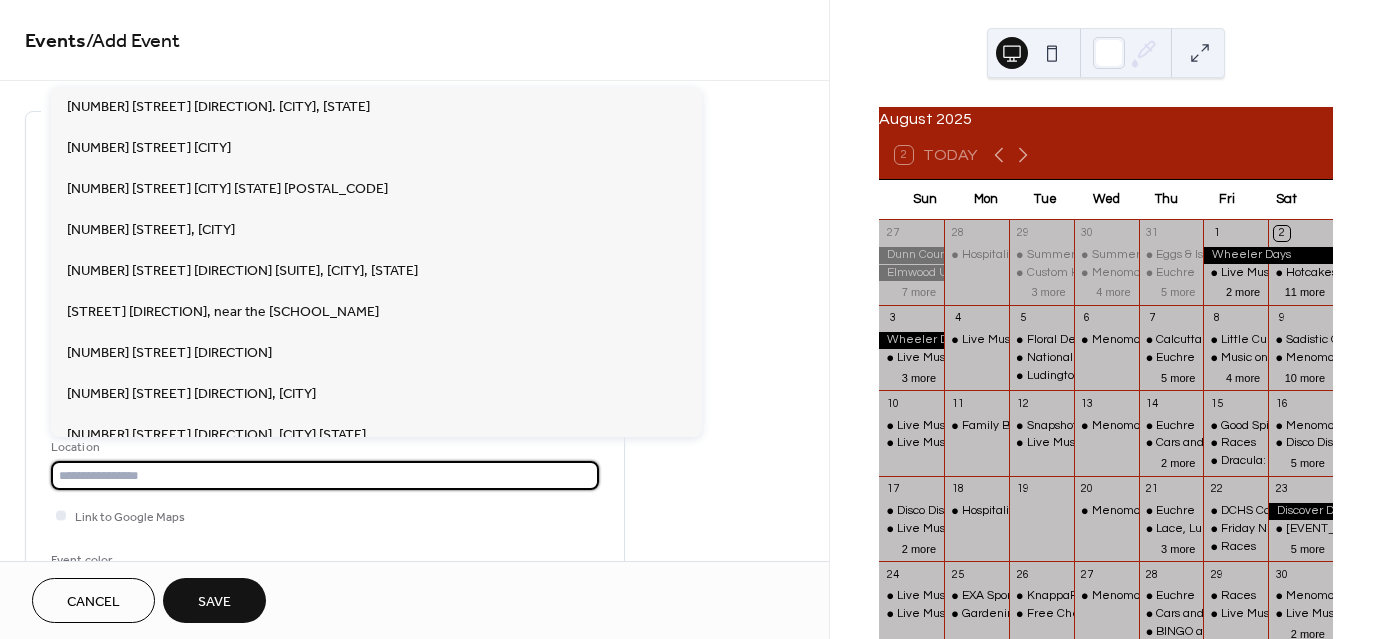 click at bounding box center (325, 475) 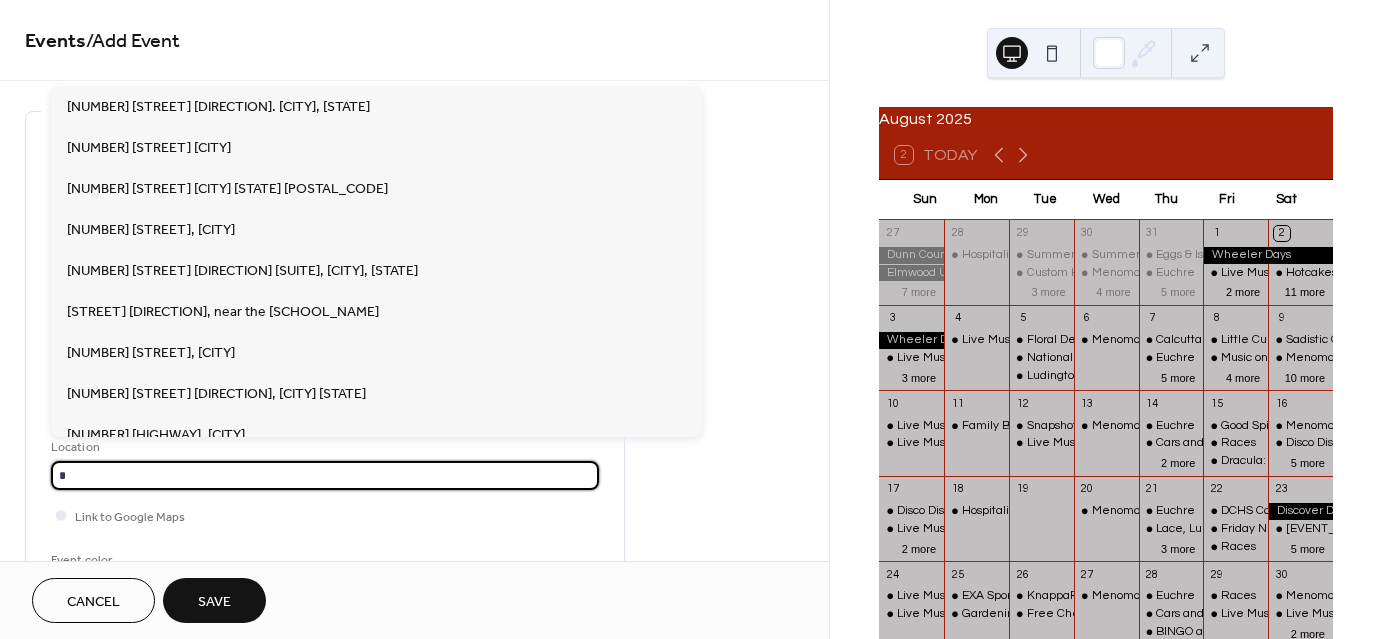 click on "*" at bounding box center (325, 475) 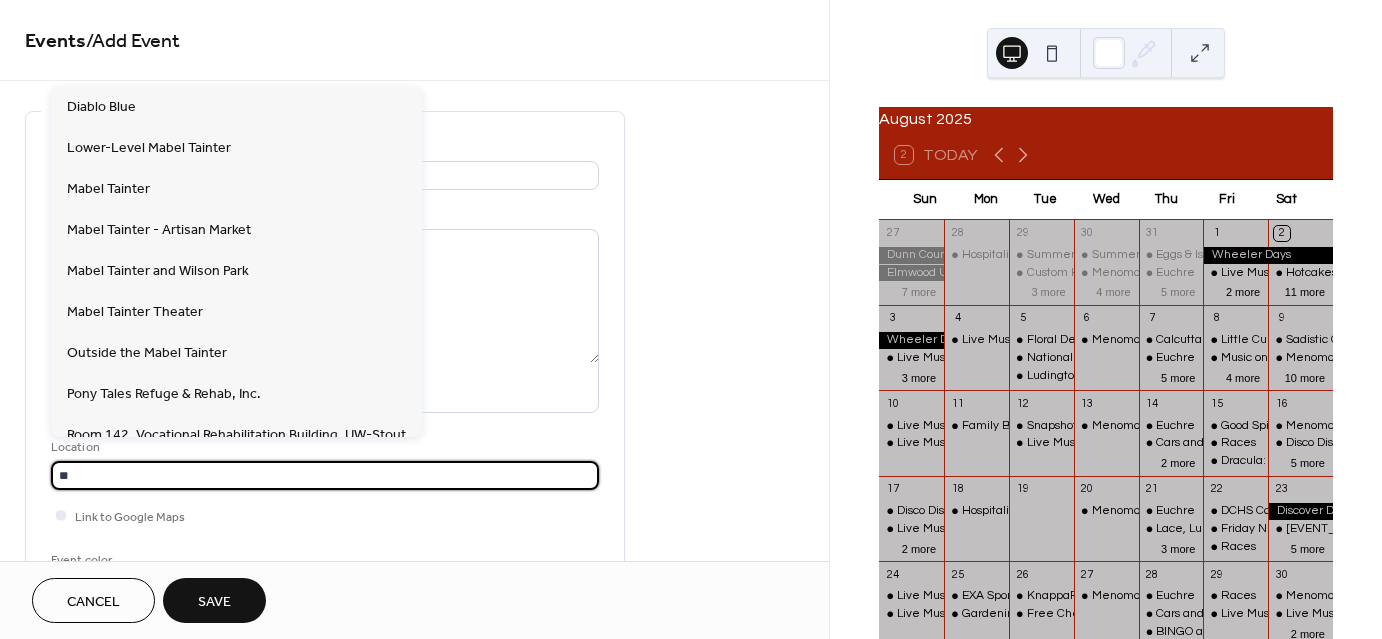 type on "*" 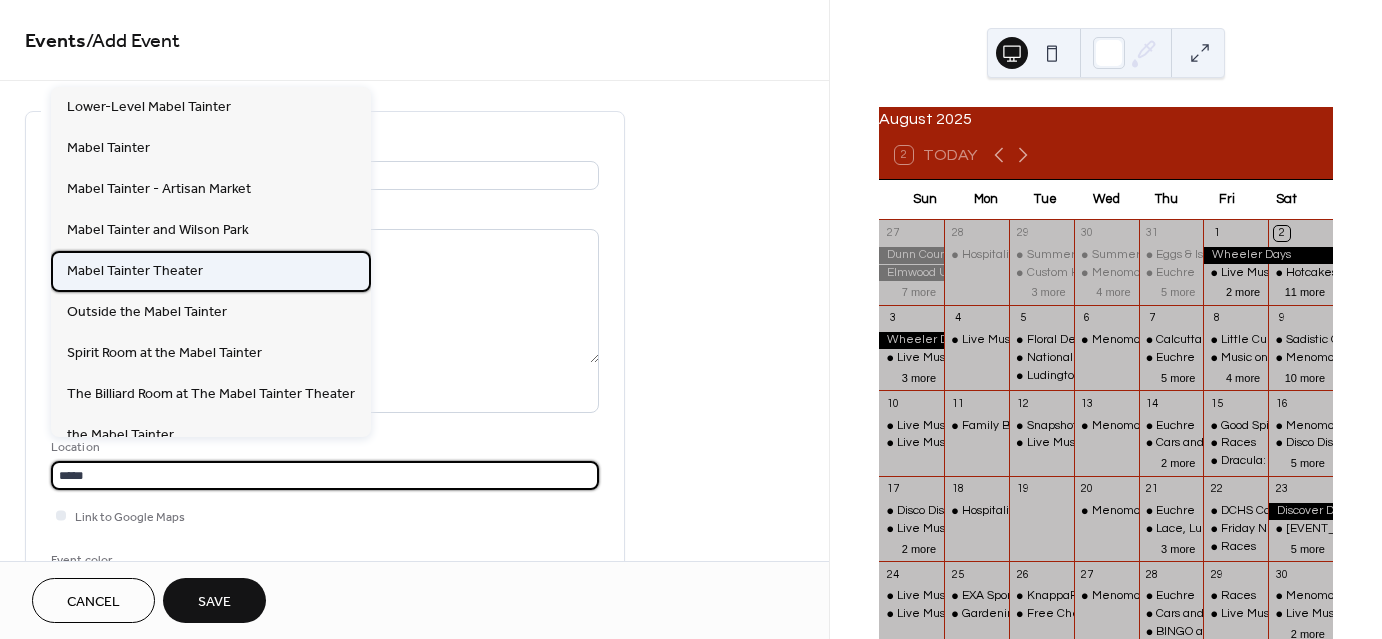 click on "Mabel Tainter Theater" at bounding box center (135, 270) 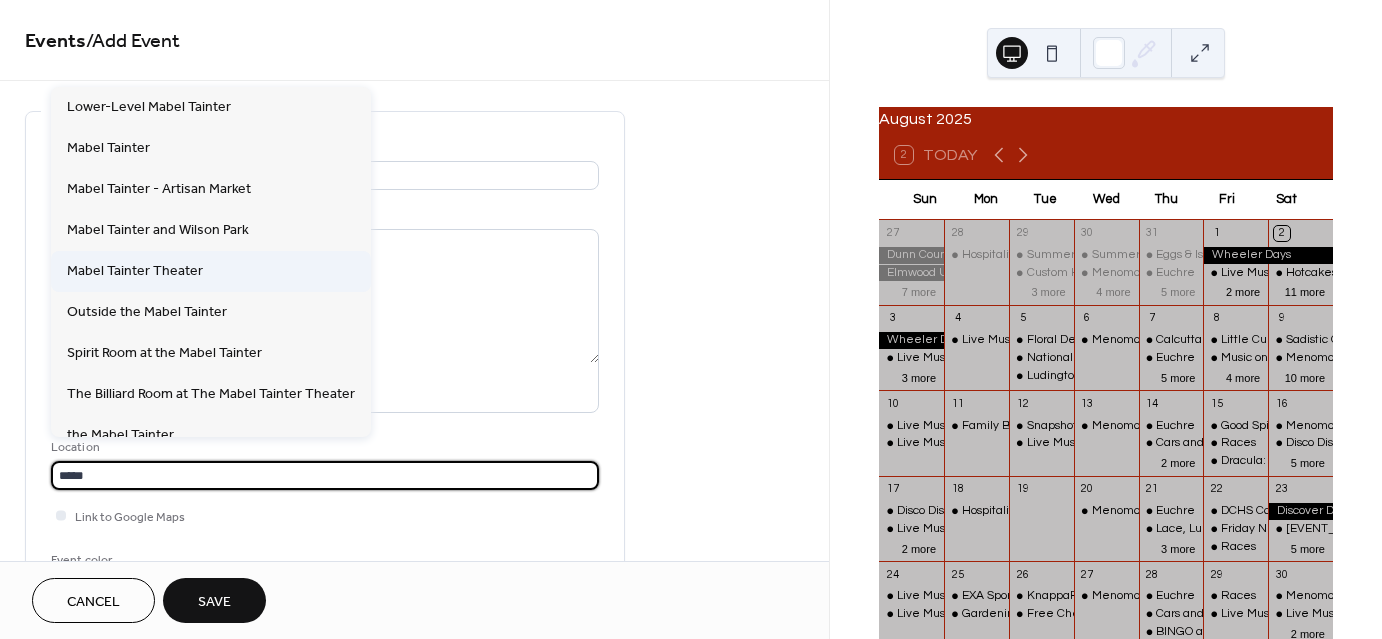 type on "**********" 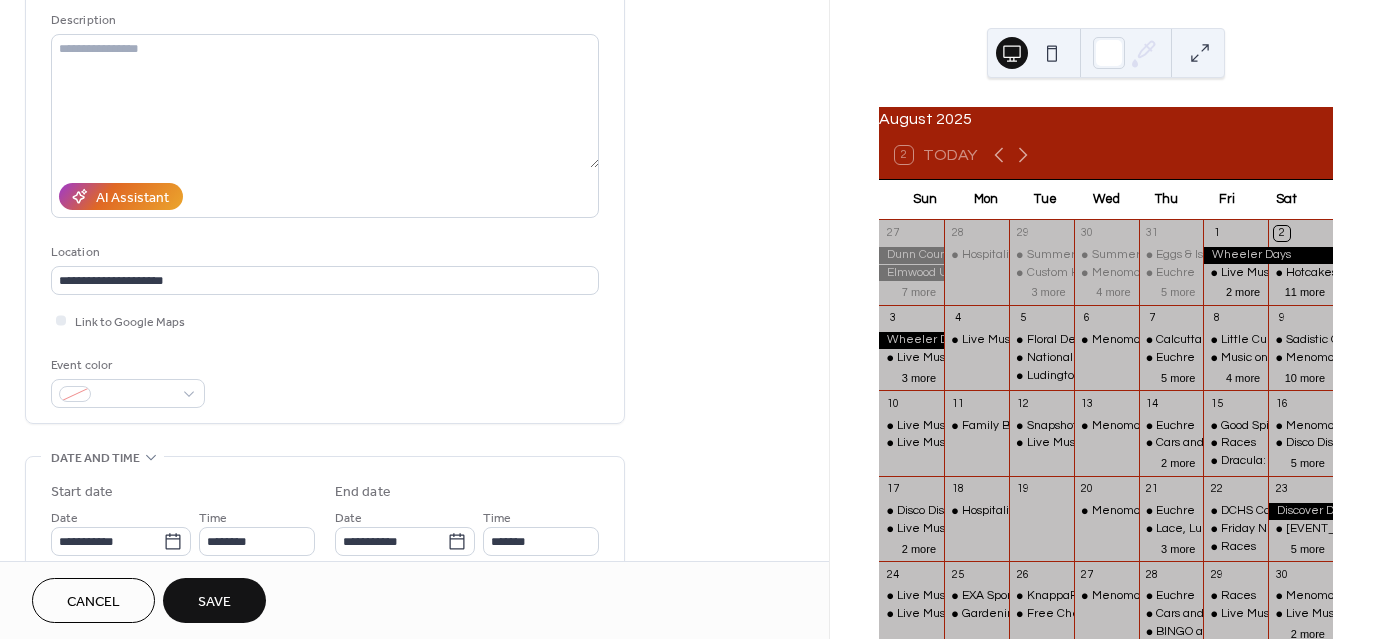 scroll, scrollTop: 200, scrollLeft: 0, axis: vertical 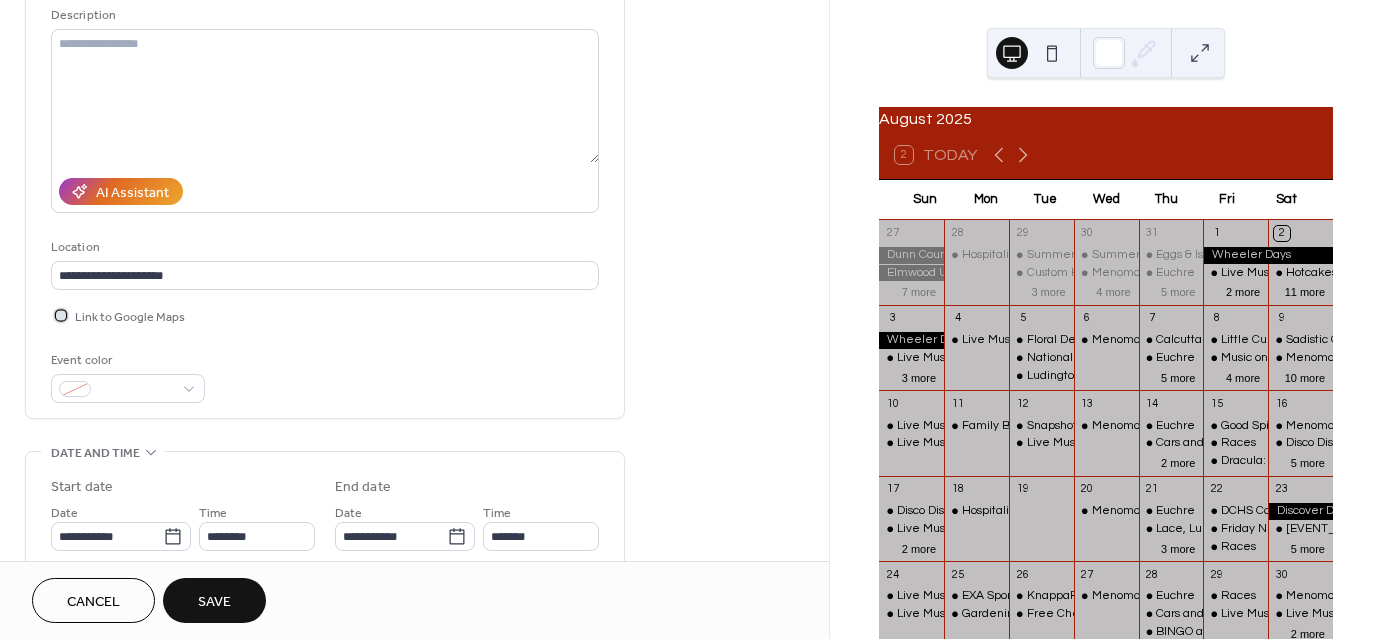 click at bounding box center (61, 315) 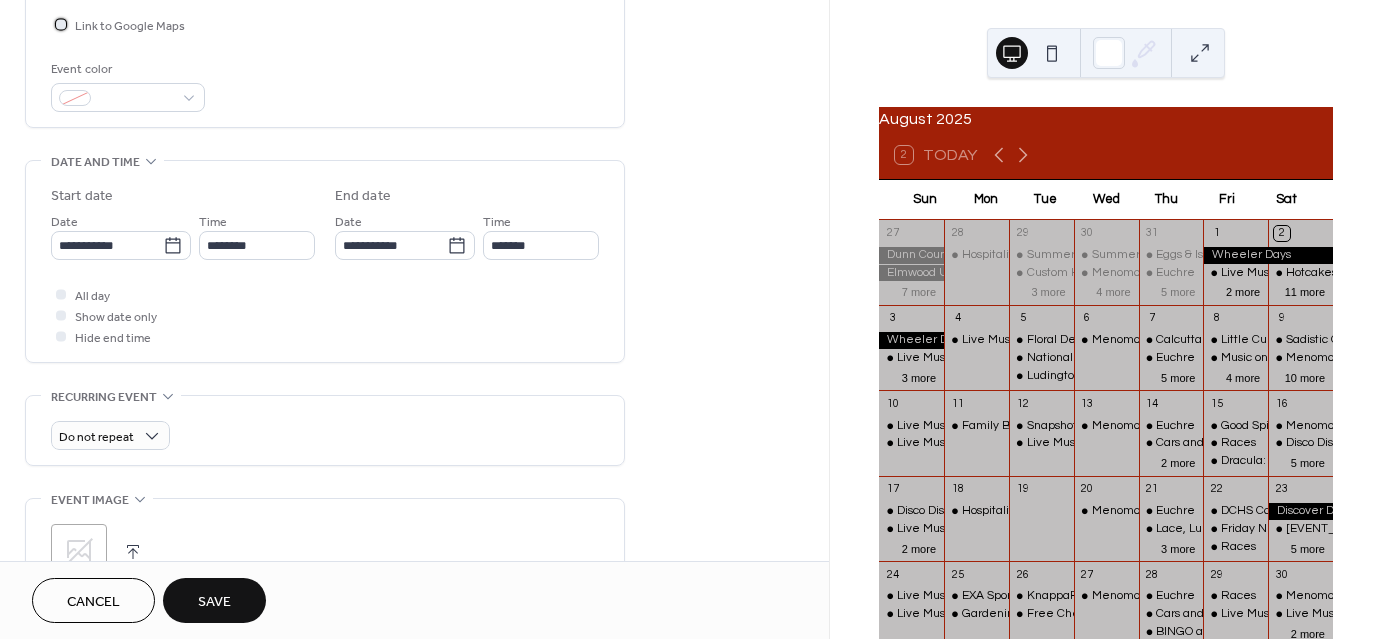 scroll, scrollTop: 500, scrollLeft: 0, axis: vertical 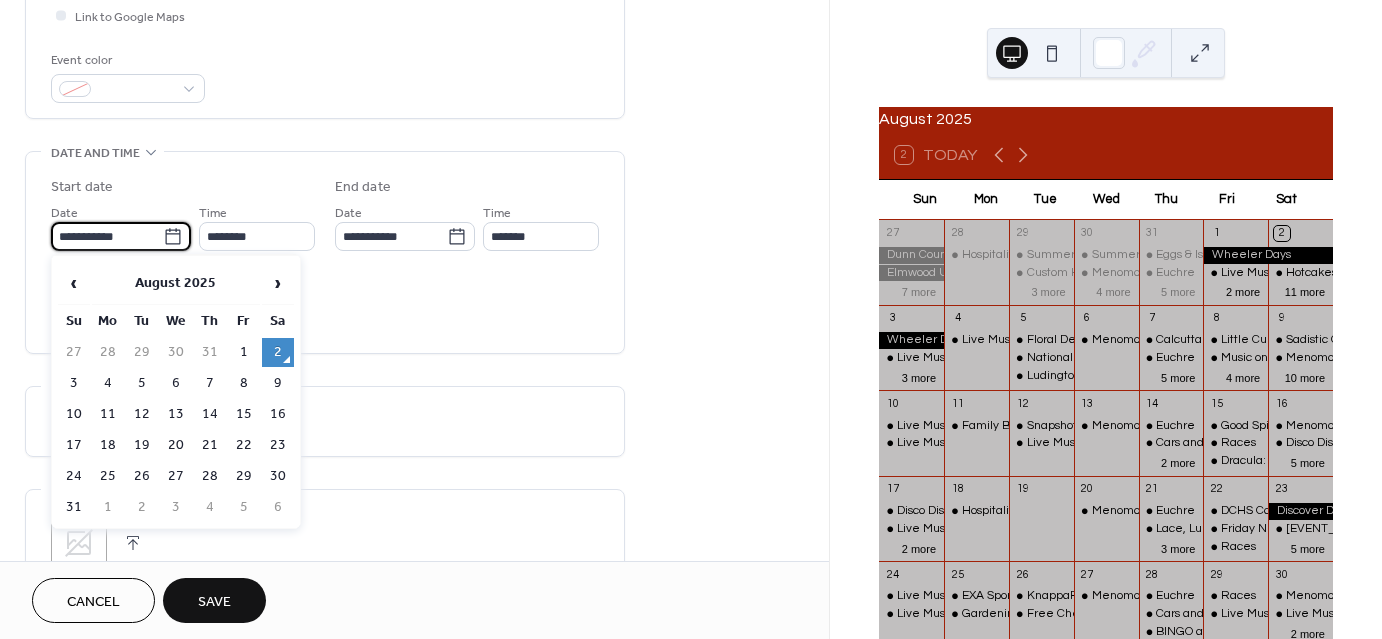 click on "**********" at bounding box center [107, 236] 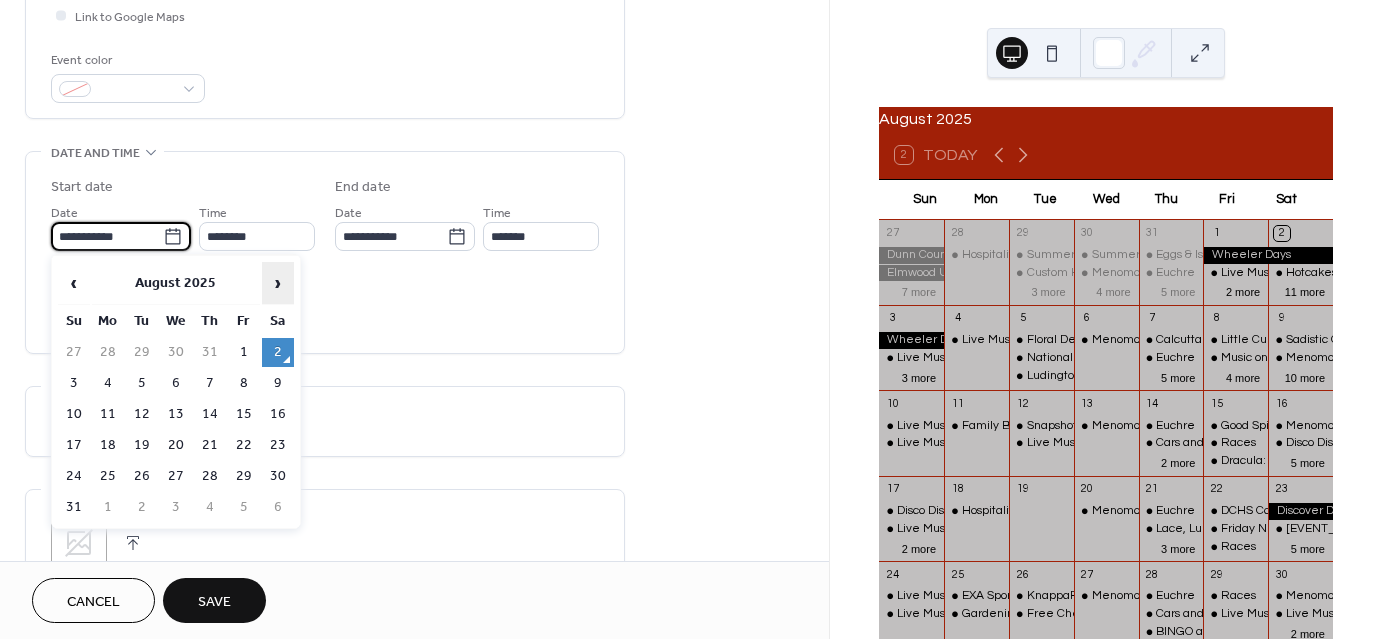 click on "›" at bounding box center (278, 283) 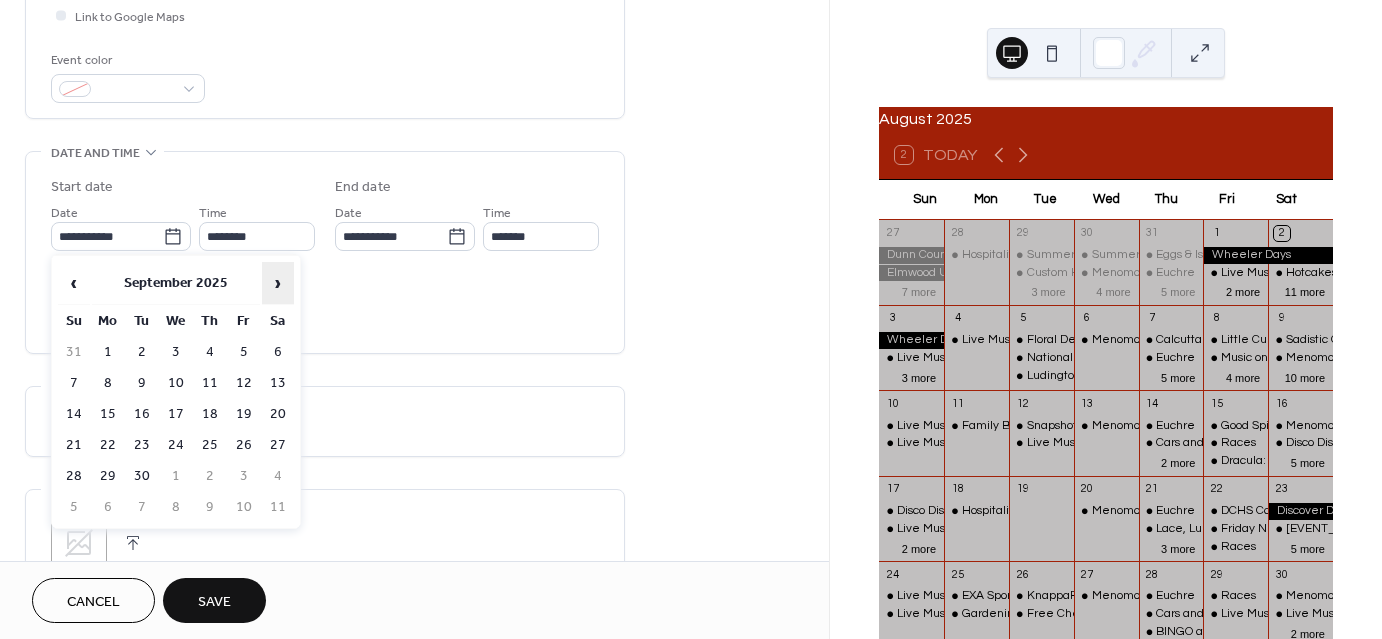 click on "›" at bounding box center [278, 283] 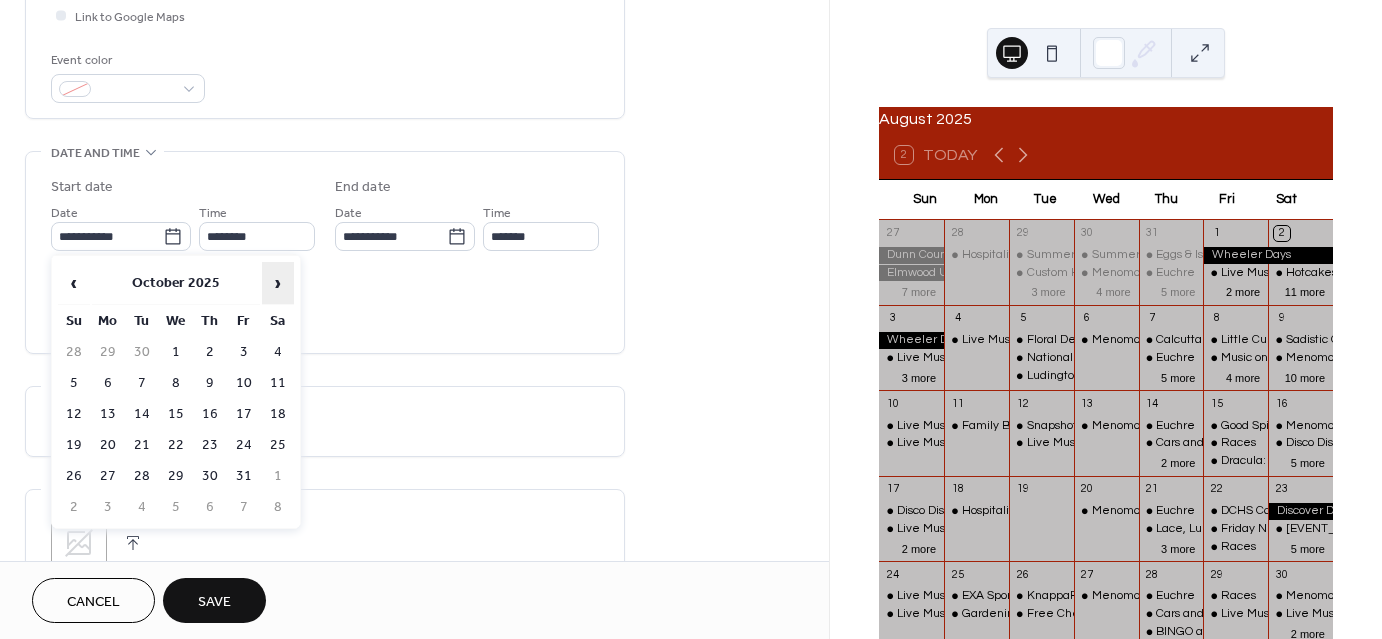 click on "›" at bounding box center [278, 283] 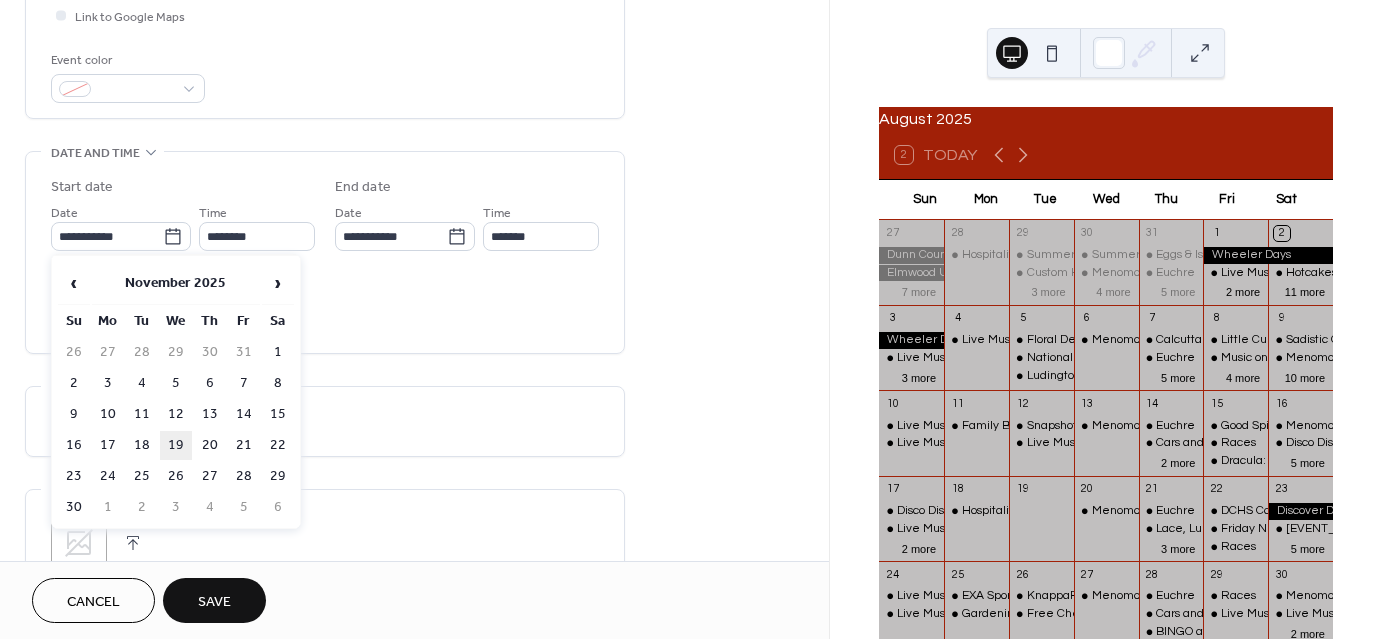 click on "19" at bounding box center (176, 445) 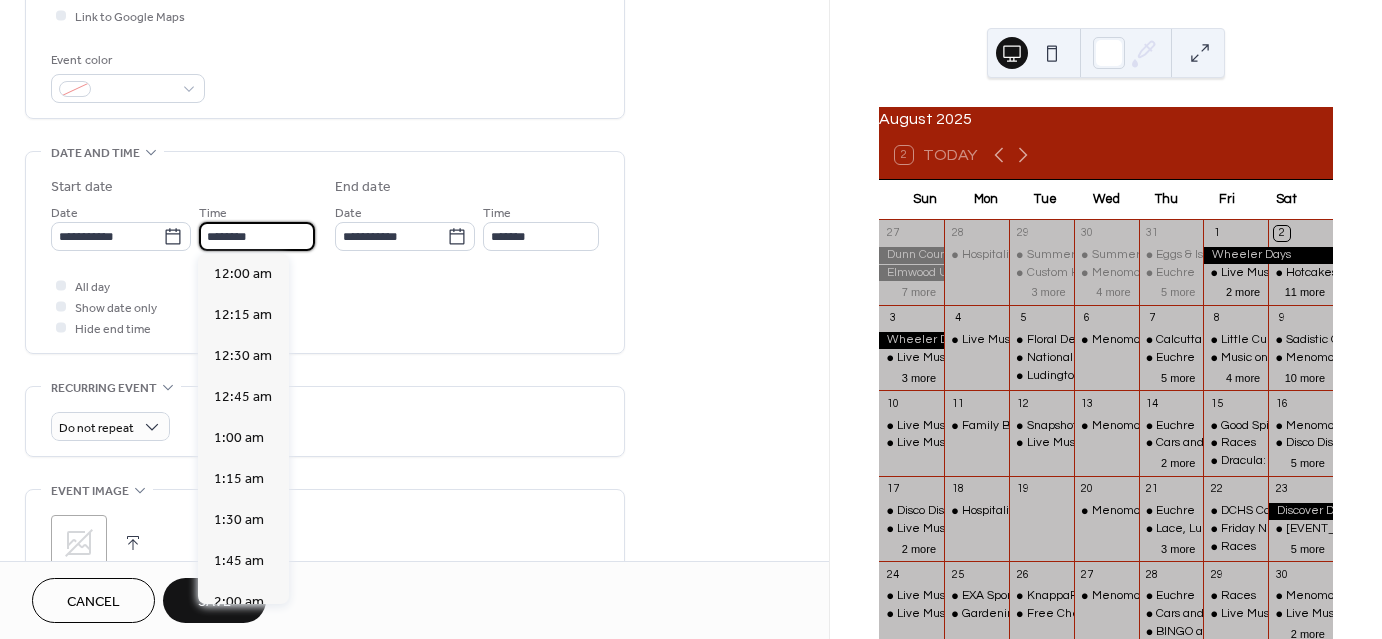 click on "********" at bounding box center (257, 236) 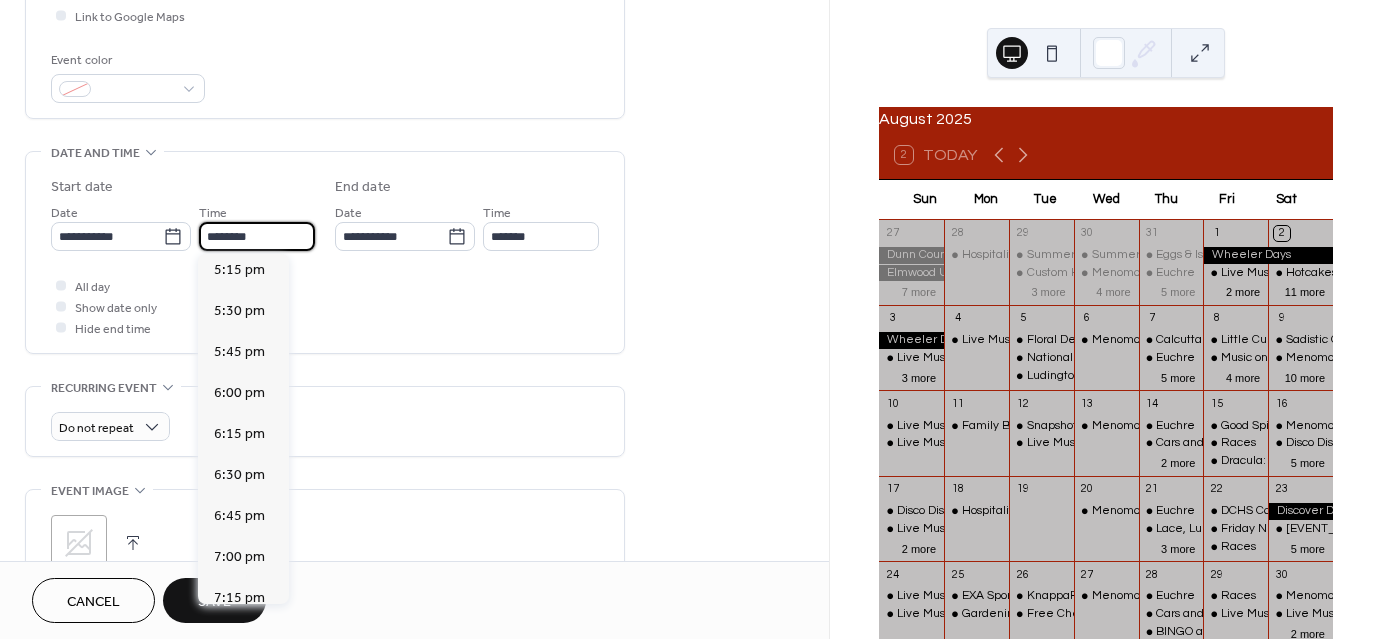 scroll, scrollTop: 2968, scrollLeft: 0, axis: vertical 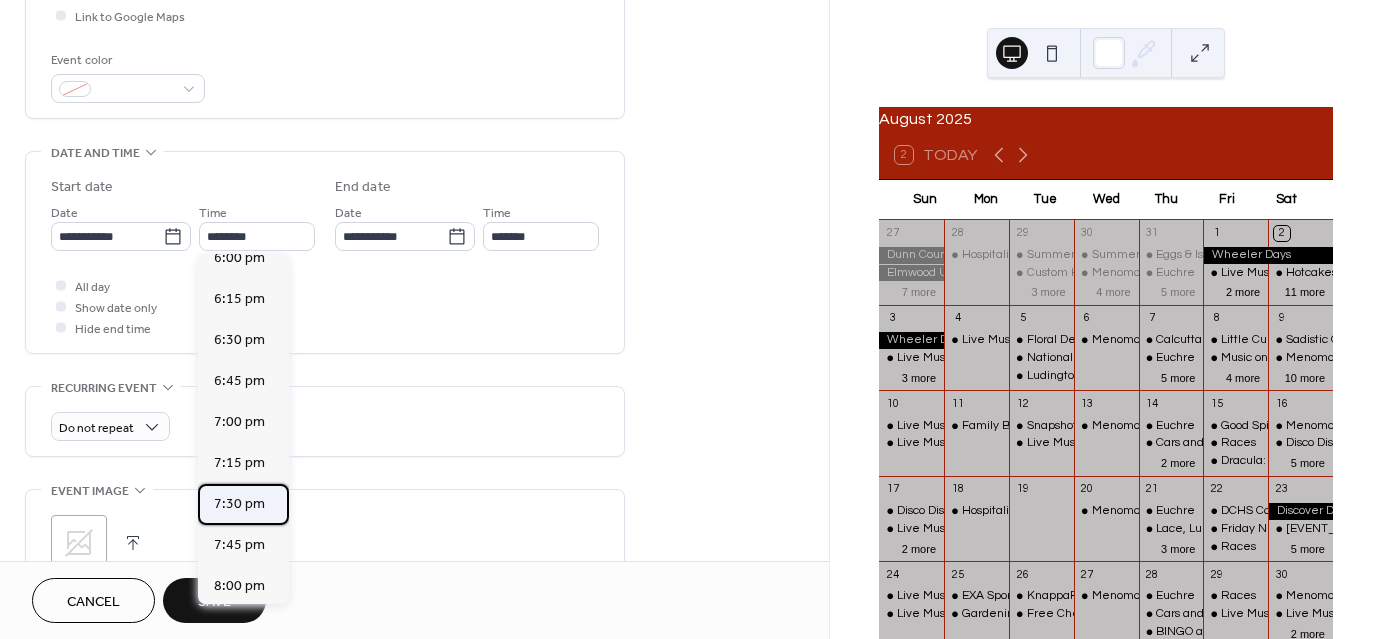 click on "7:30 pm" at bounding box center [239, 504] 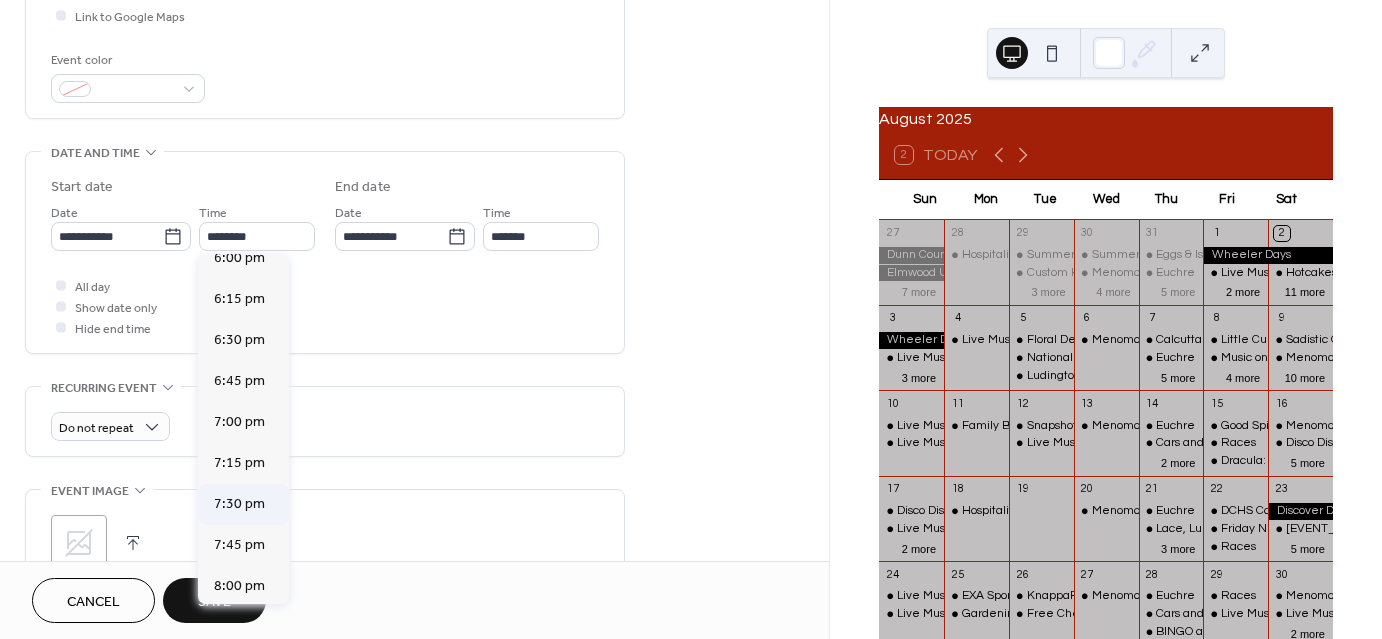 type on "*******" 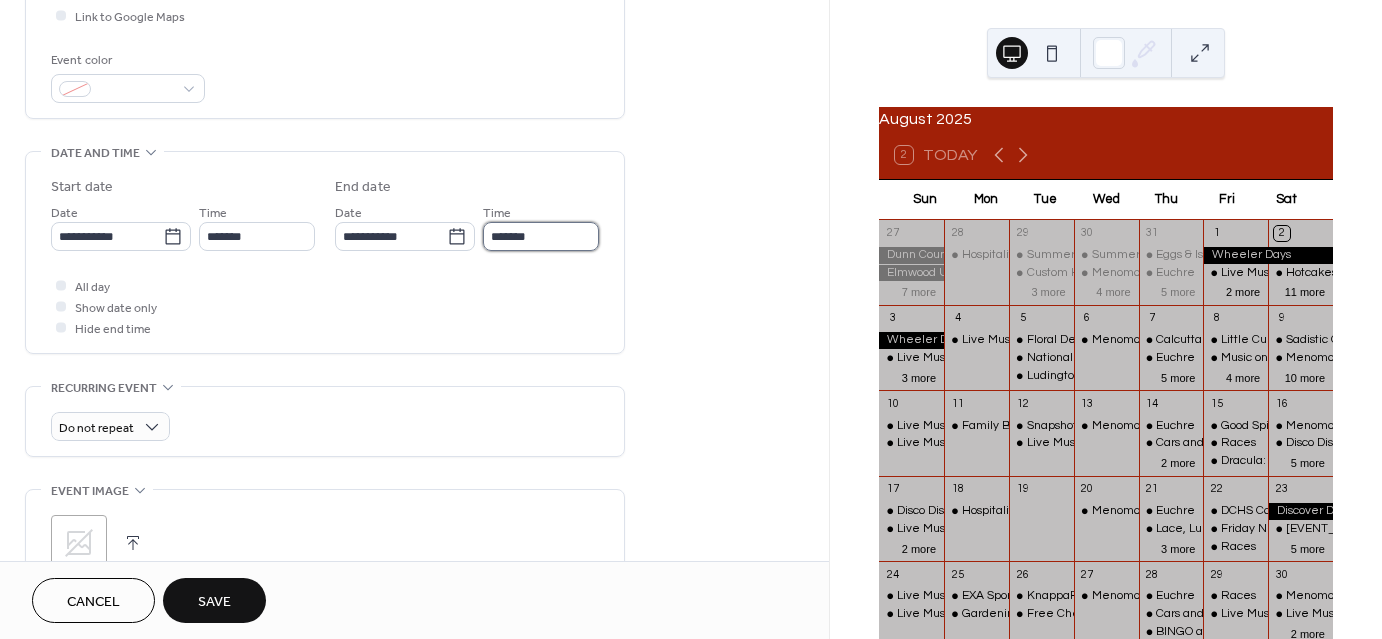click on "*******" at bounding box center (541, 236) 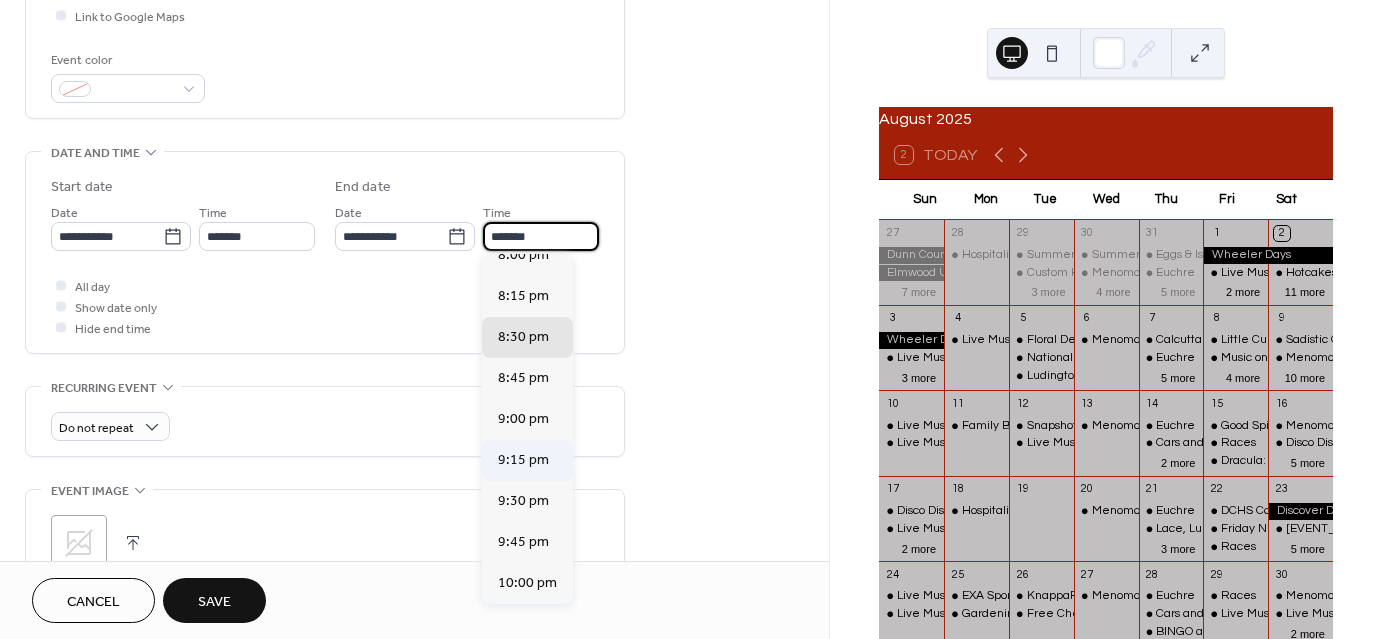 scroll, scrollTop: 100, scrollLeft: 0, axis: vertical 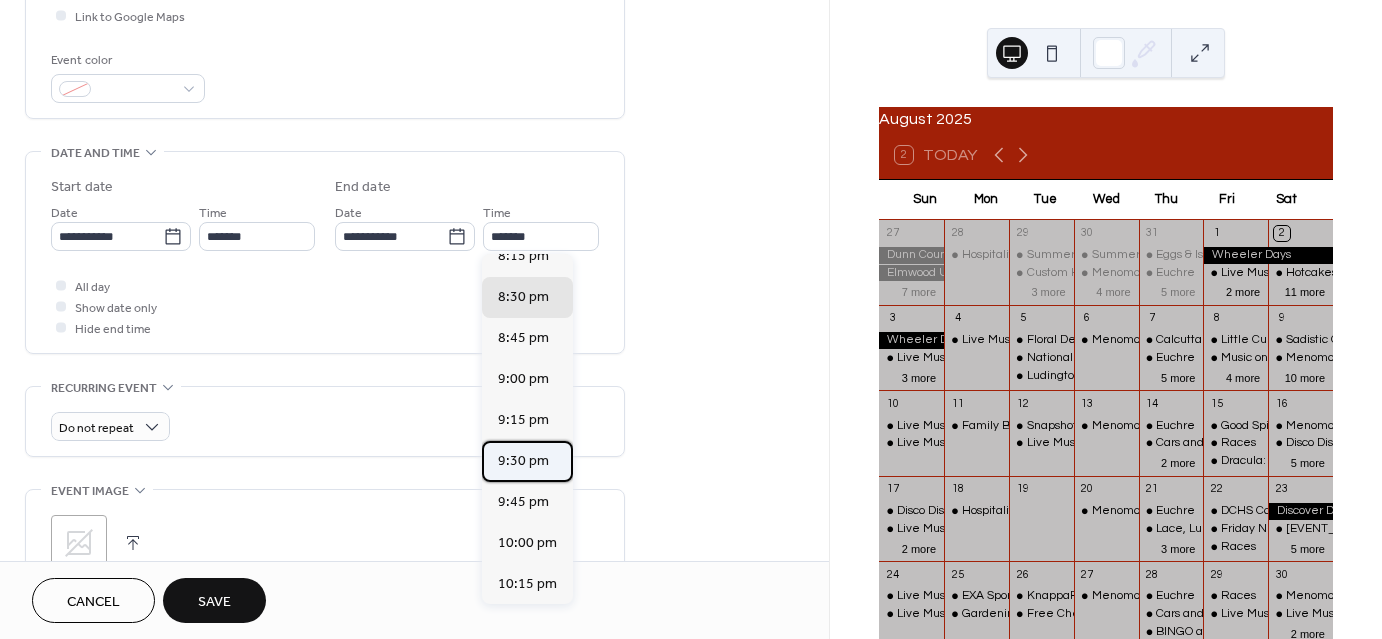 click on "9:30 pm" at bounding box center (523, 461) 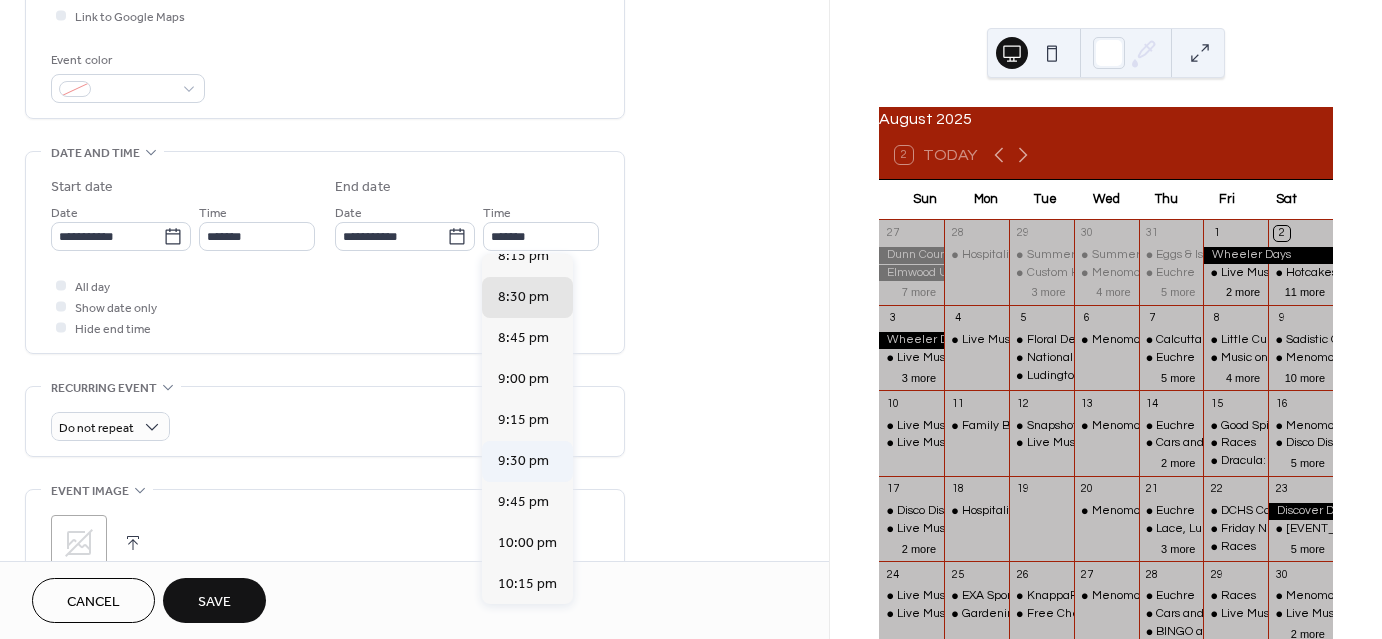 type on "*******" 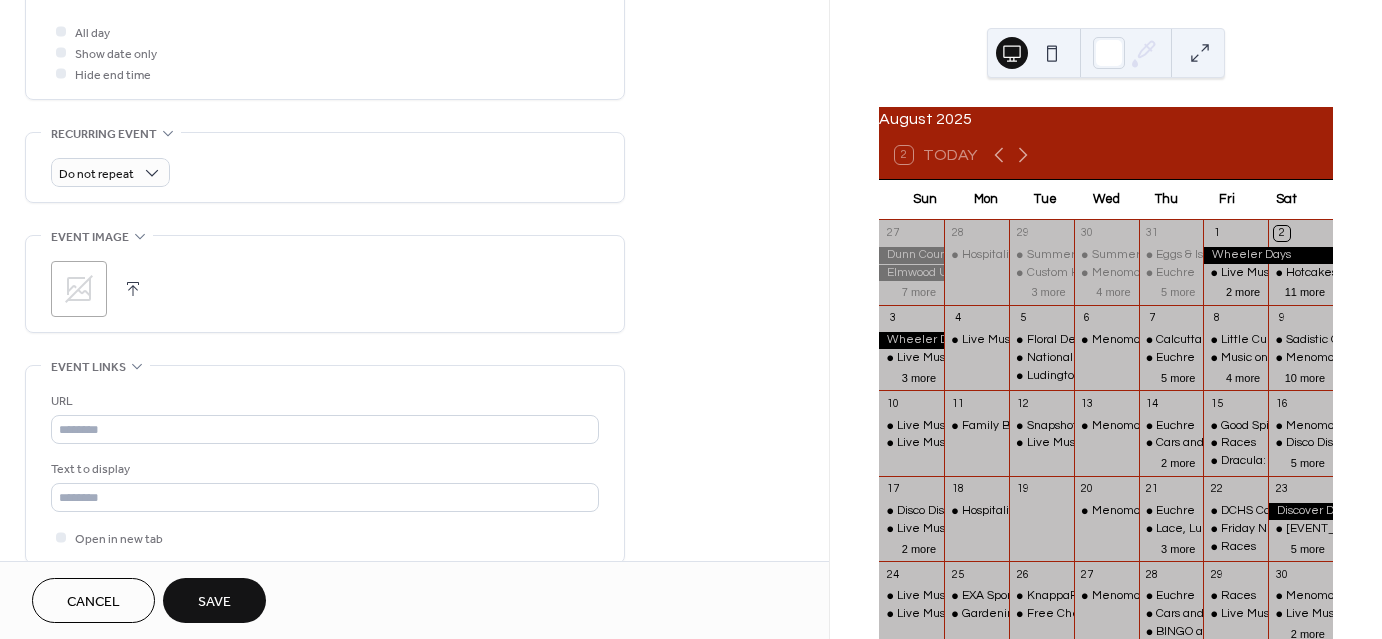 scroll, scrollTop: 900, scrollLeft: 0, axis: vertical 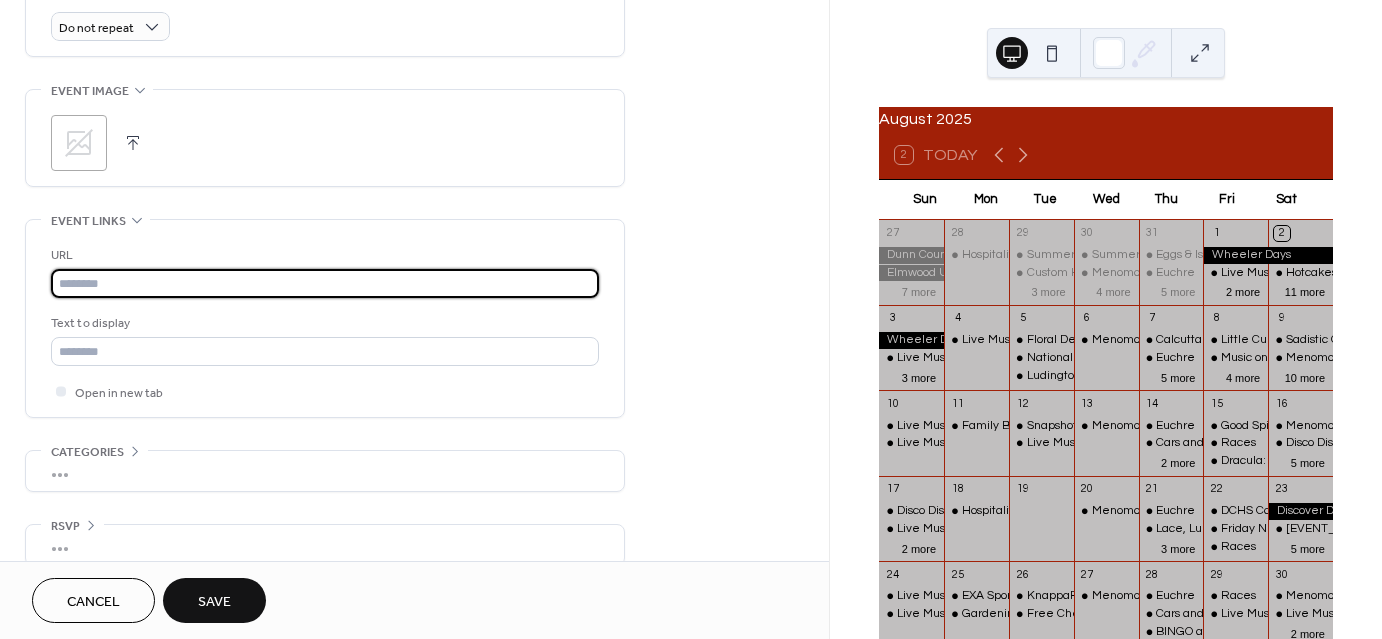 paste on "**********" 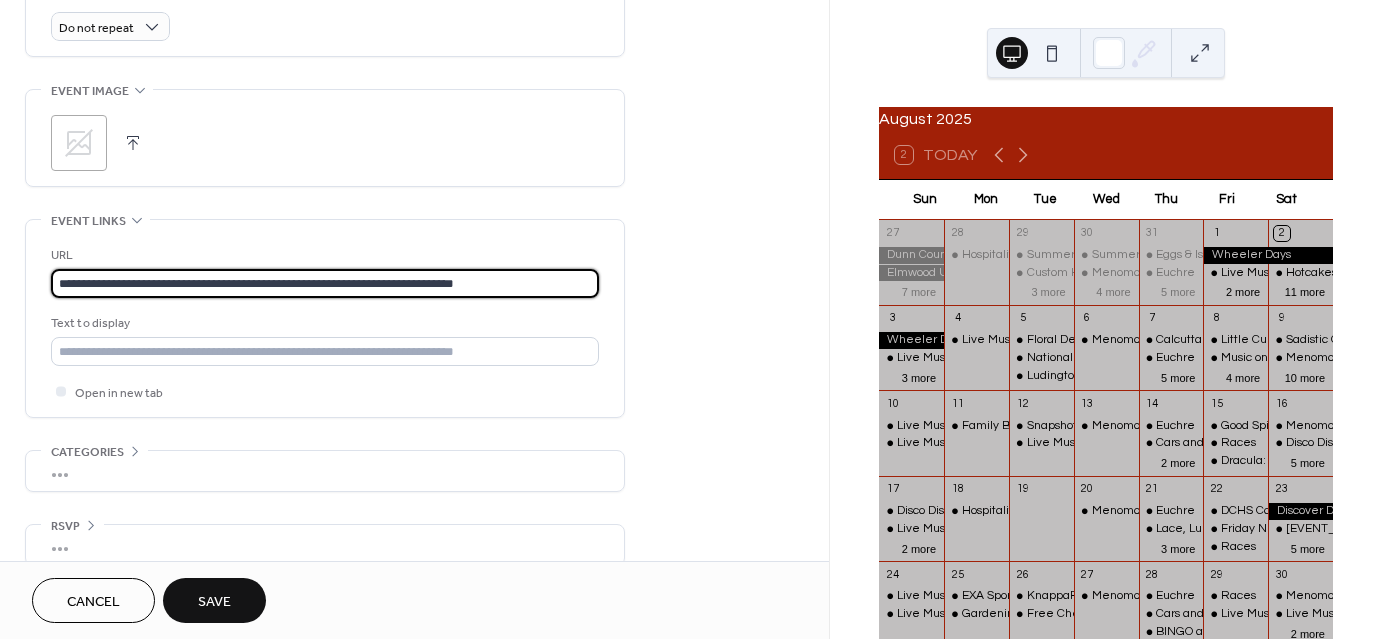 type on "**********" 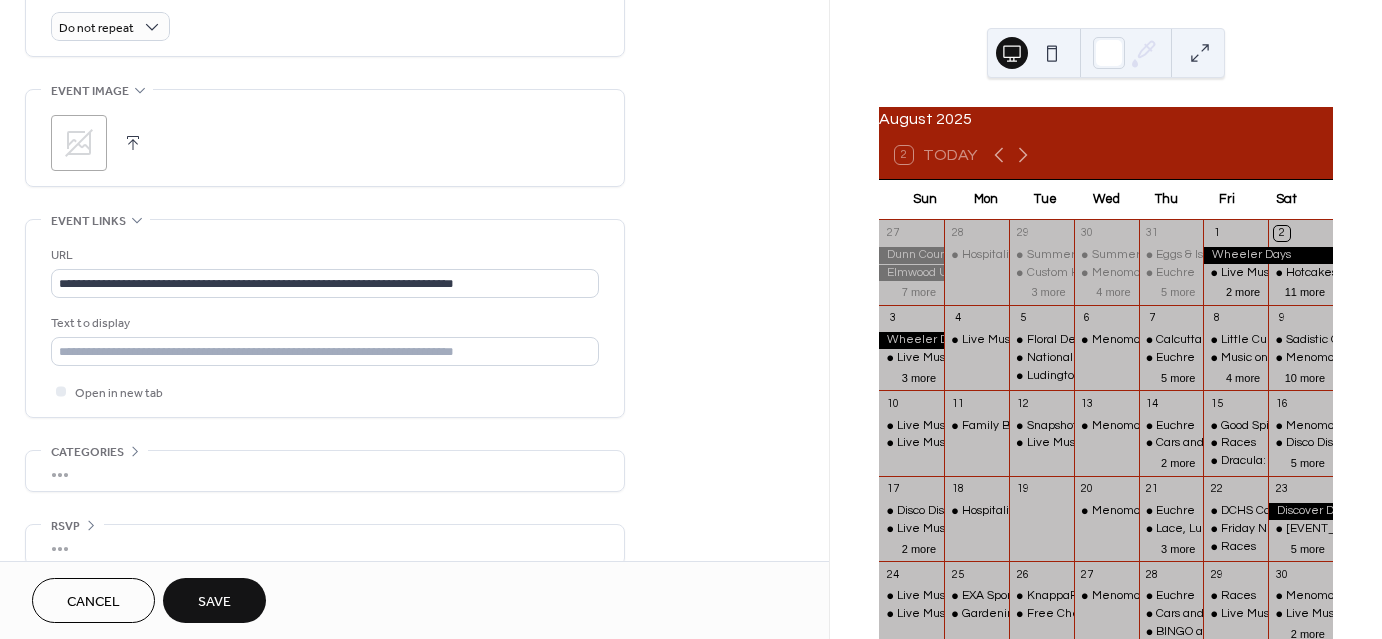 click on "Save" at bounding box center [214, 602] 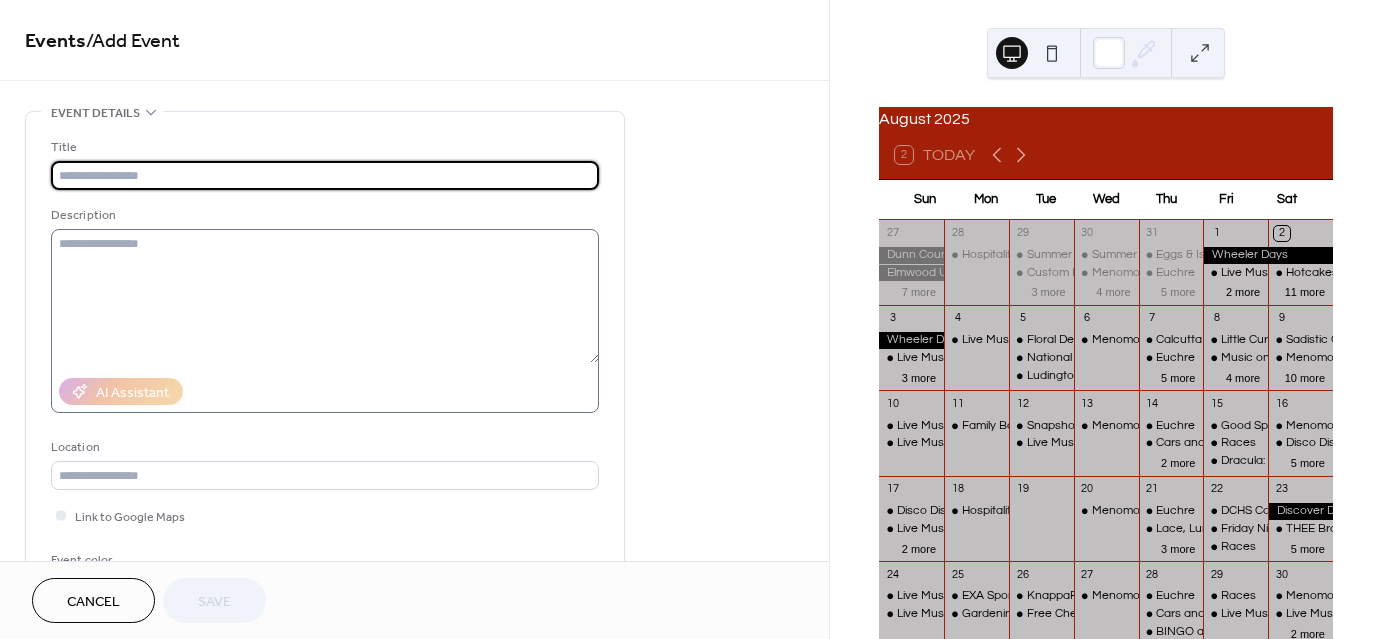scroll, scrollTop: 0, scrollLeft: 0, axis: both 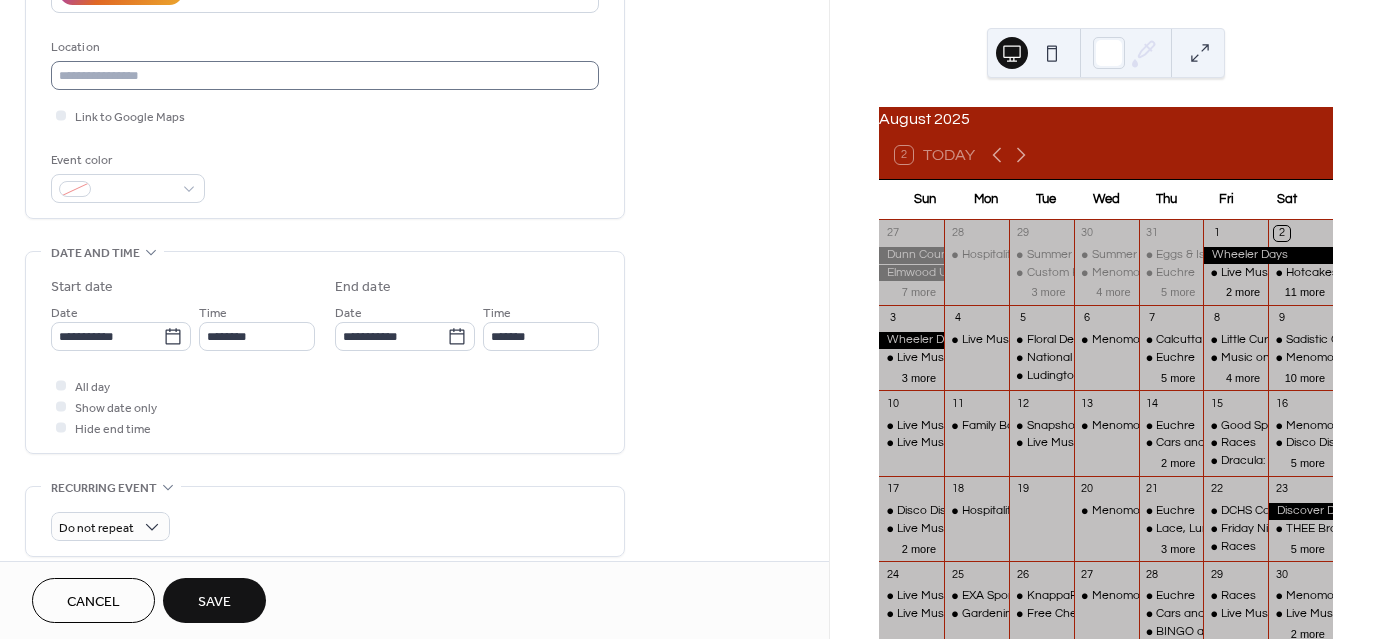 type on "**********" 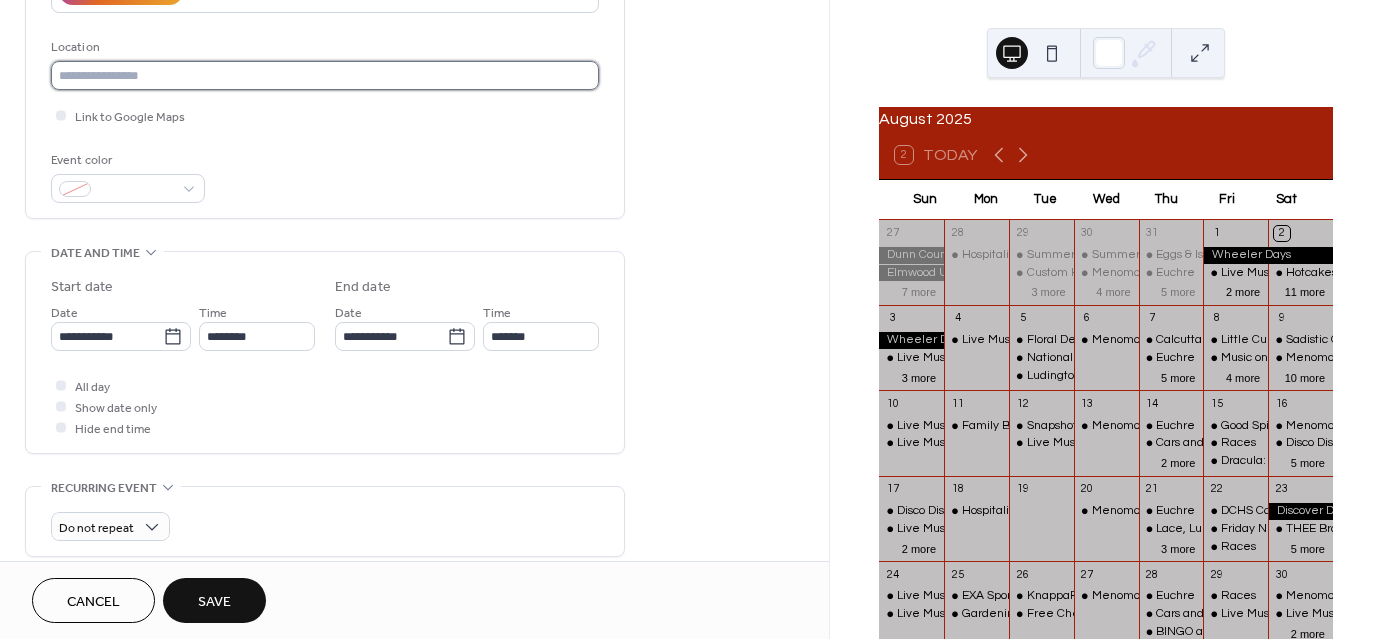 click at bounding box center [325, 75] 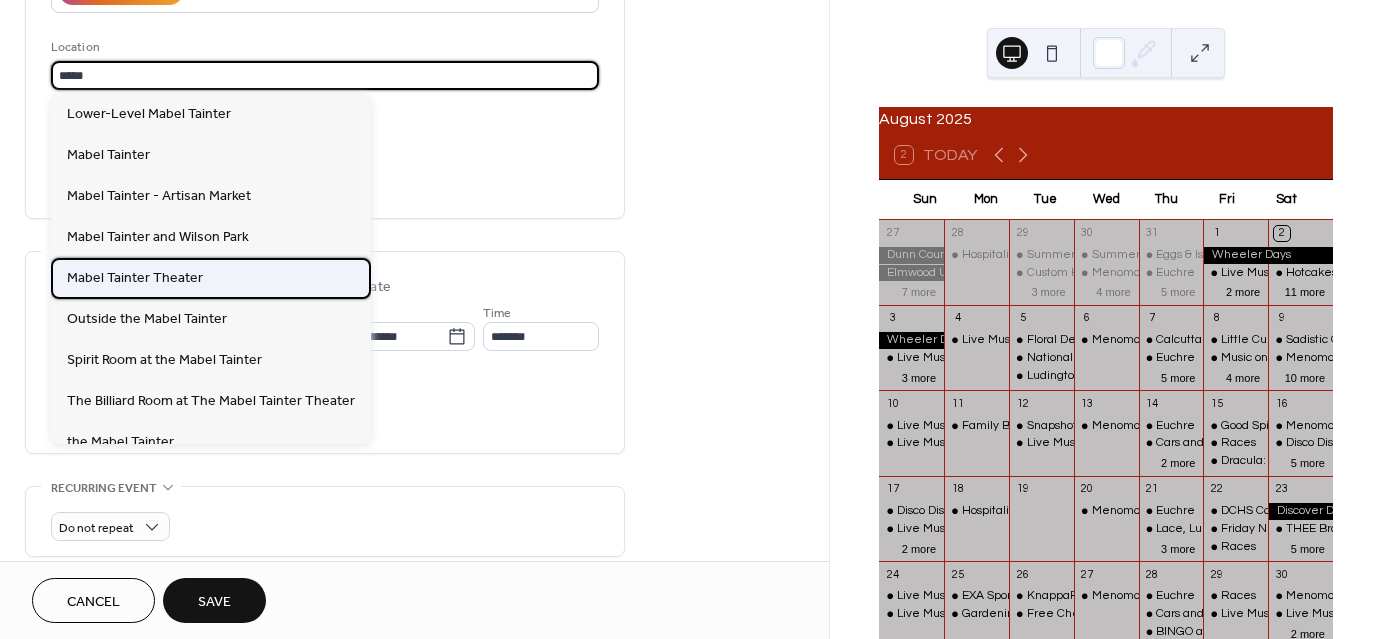 click on "Mabel Tainter Theater" at bounding box center [135, 277] 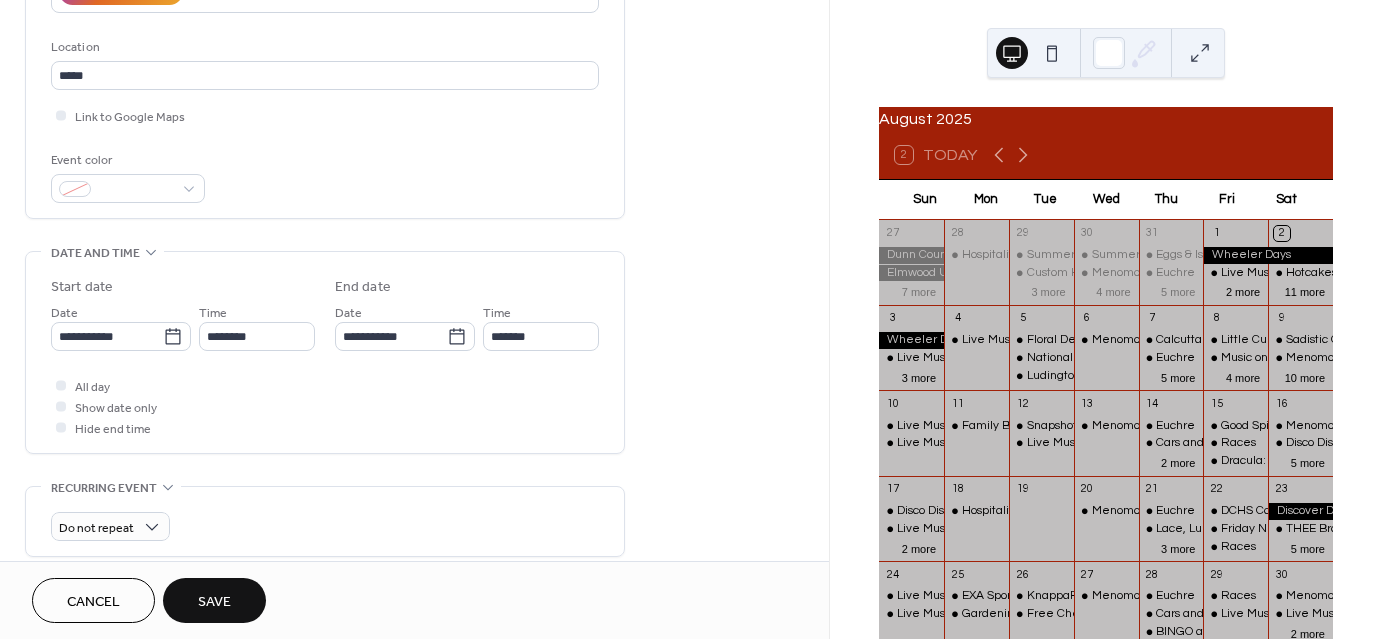 type on "**********" 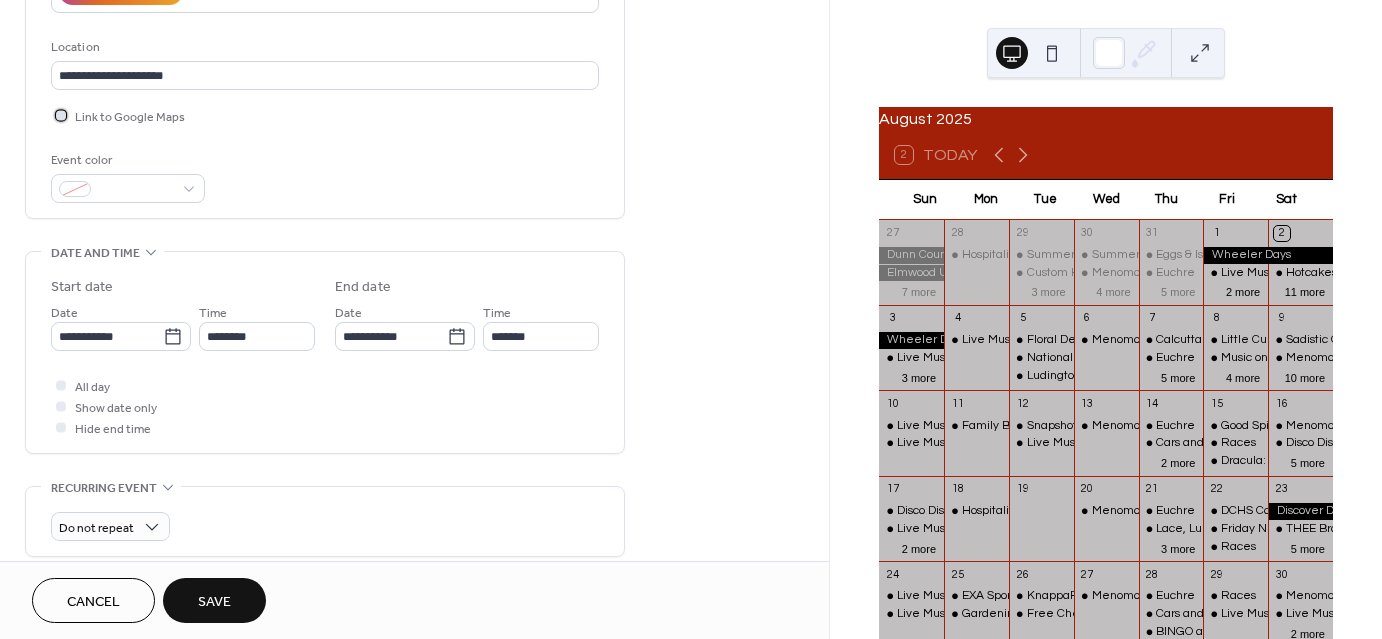 click at bounding box center [61, 115] 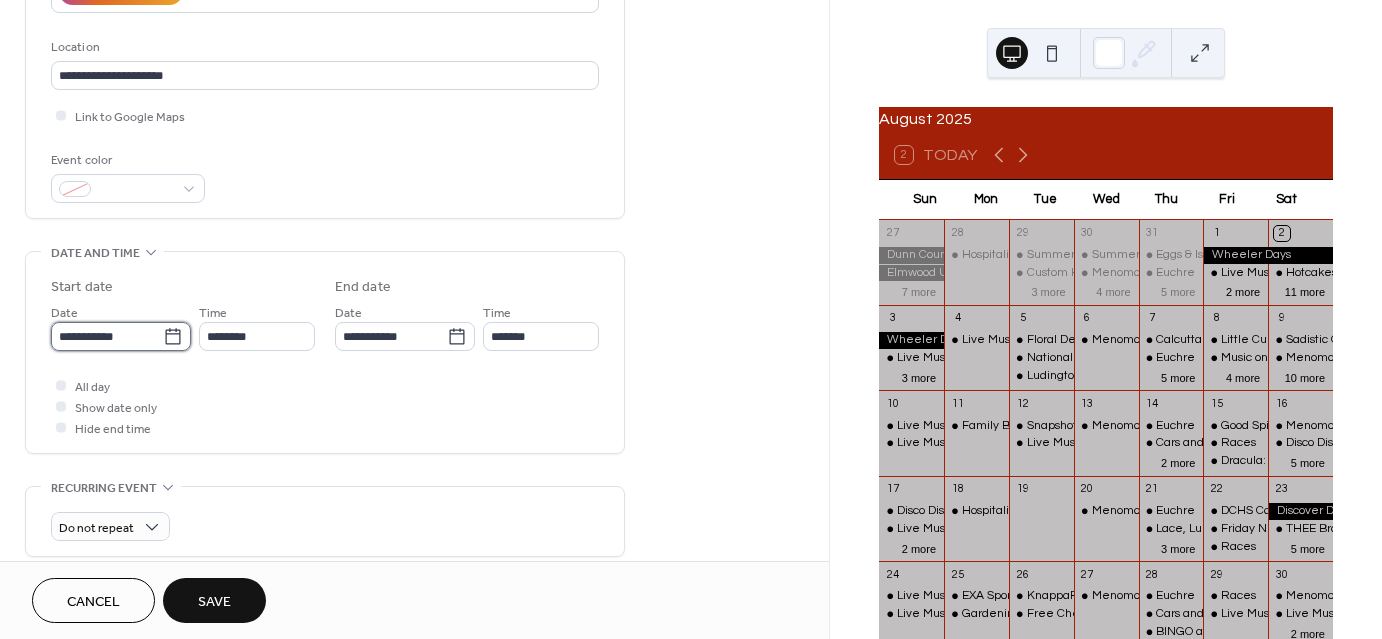 click on "**********" at bounding box center [107, 336] 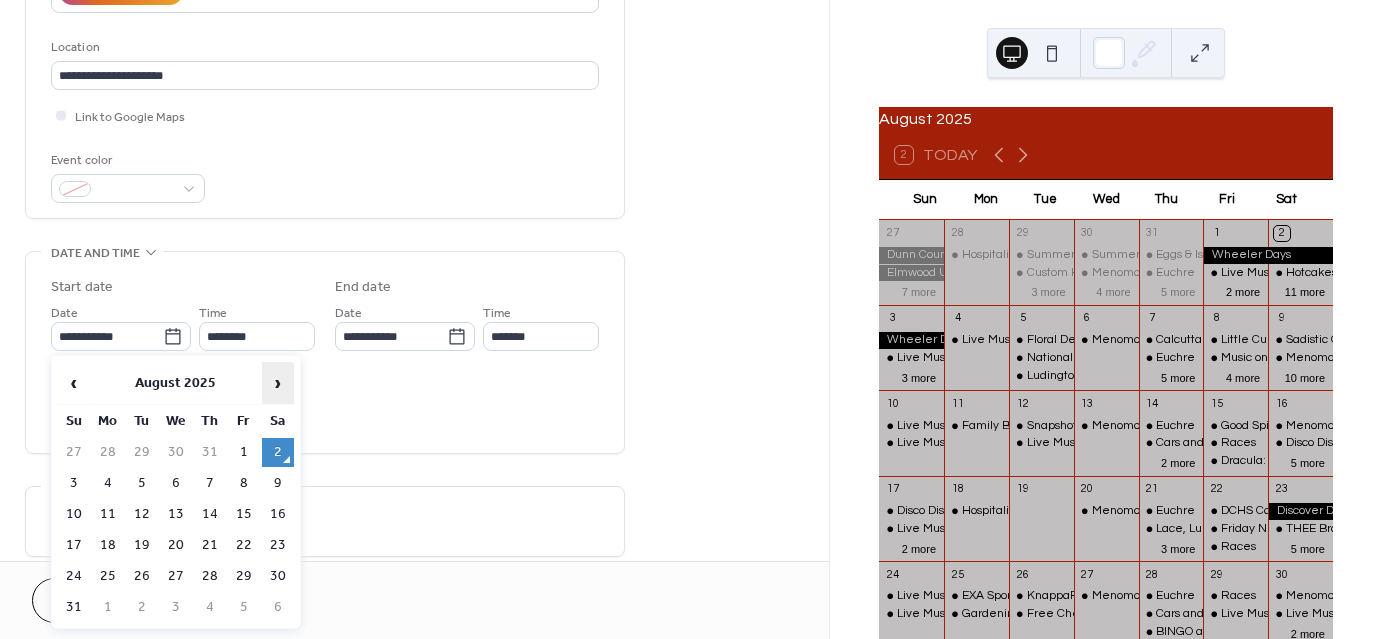 click on "›" at bounding box center [278, 383] 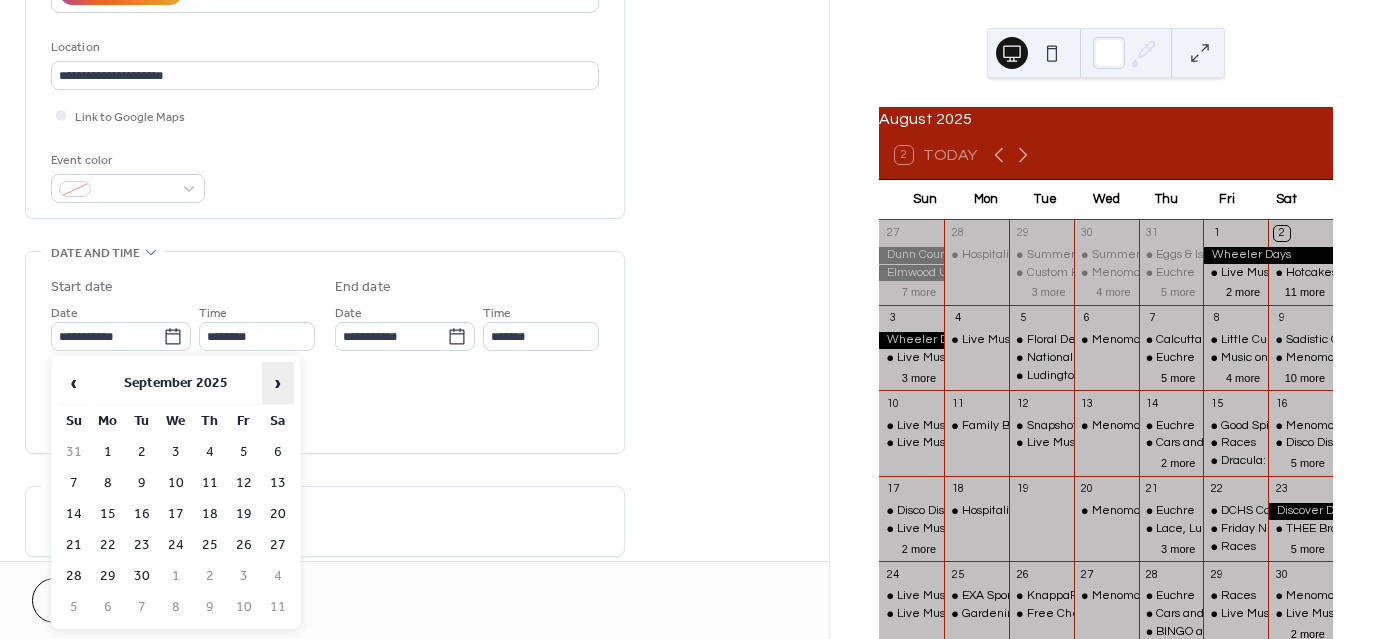 click on "›" at bounding box center [278, 383] 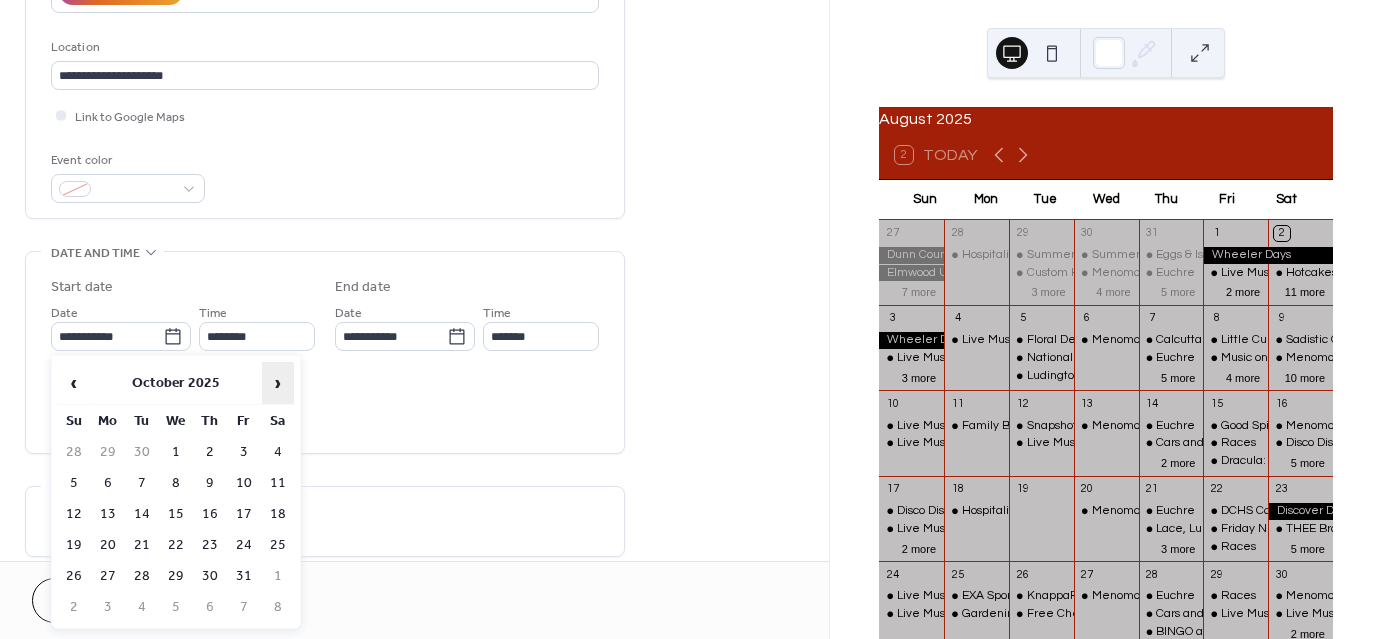 click on "›" at bounding box center [278, 383] 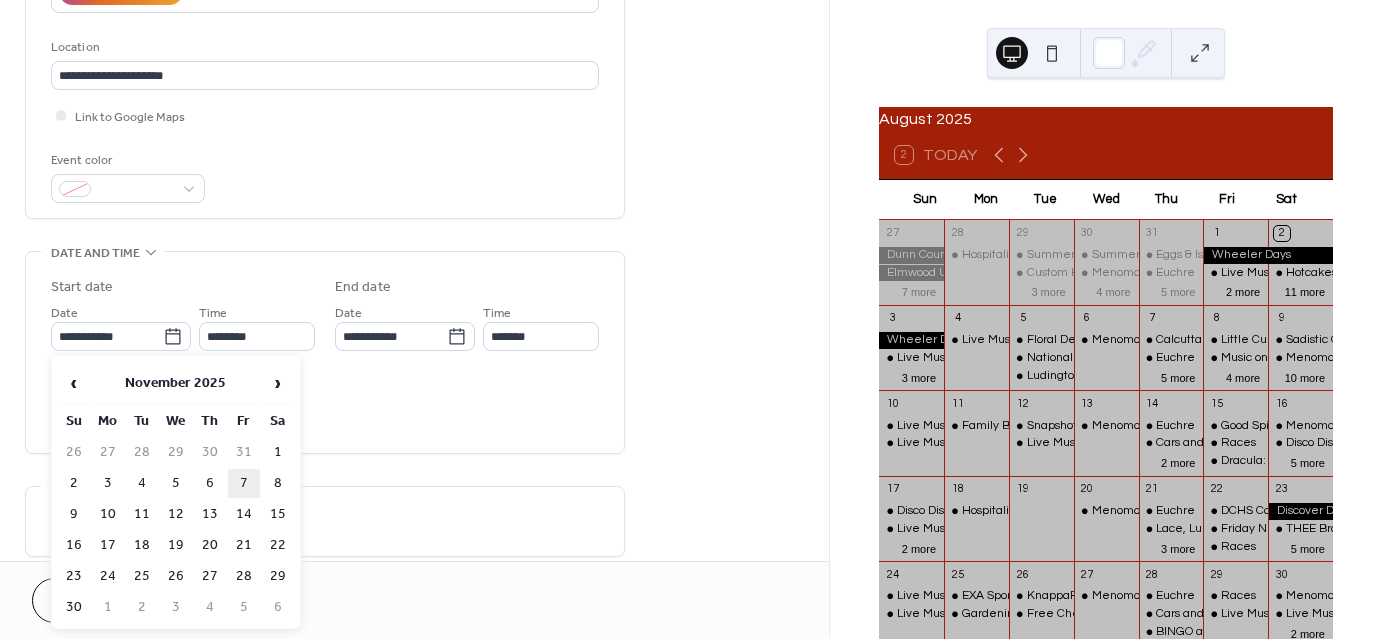 click on "7" at bounding box center [244, 483] 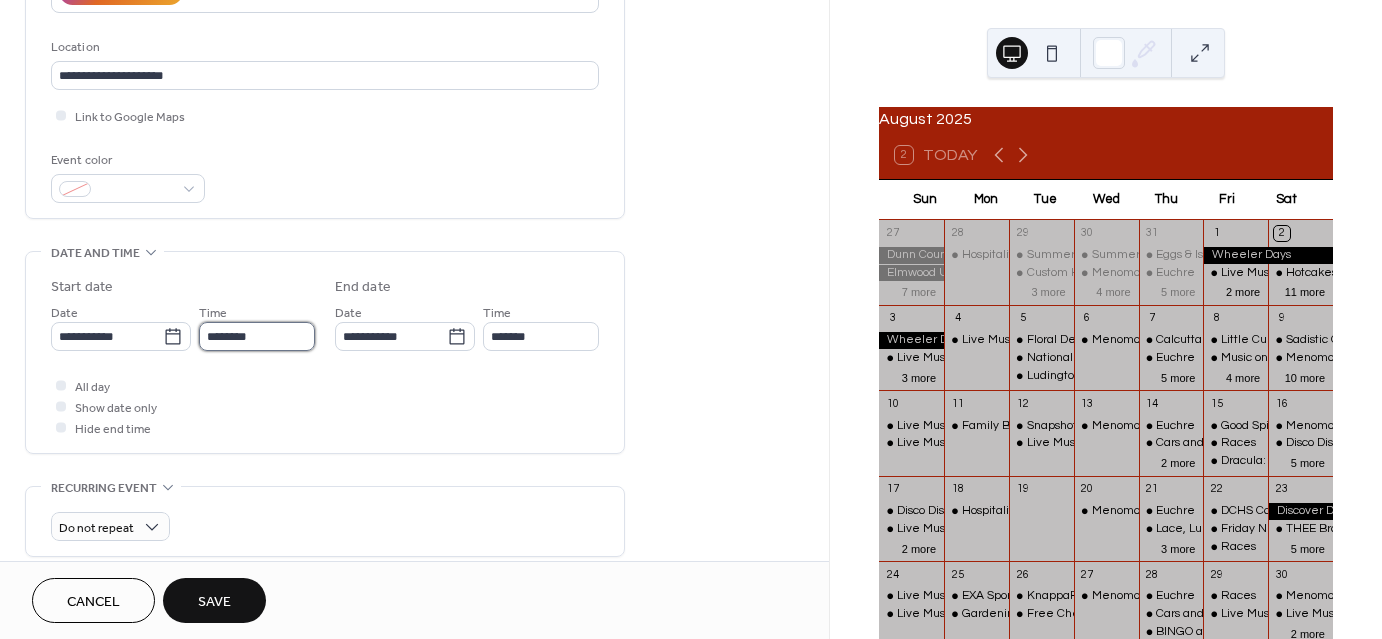 click on "********" at bounding box center [257, 336] 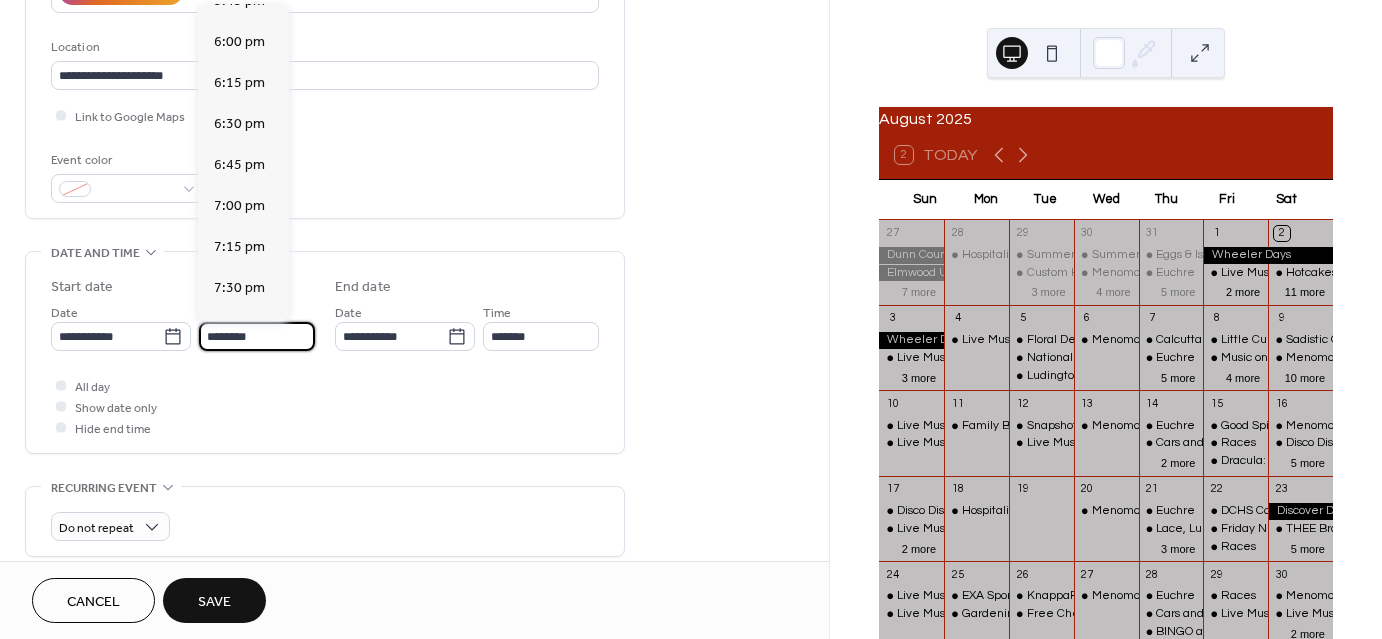 scroll, scrollTop: 2968, scrollLeft: 0, axis: vertical 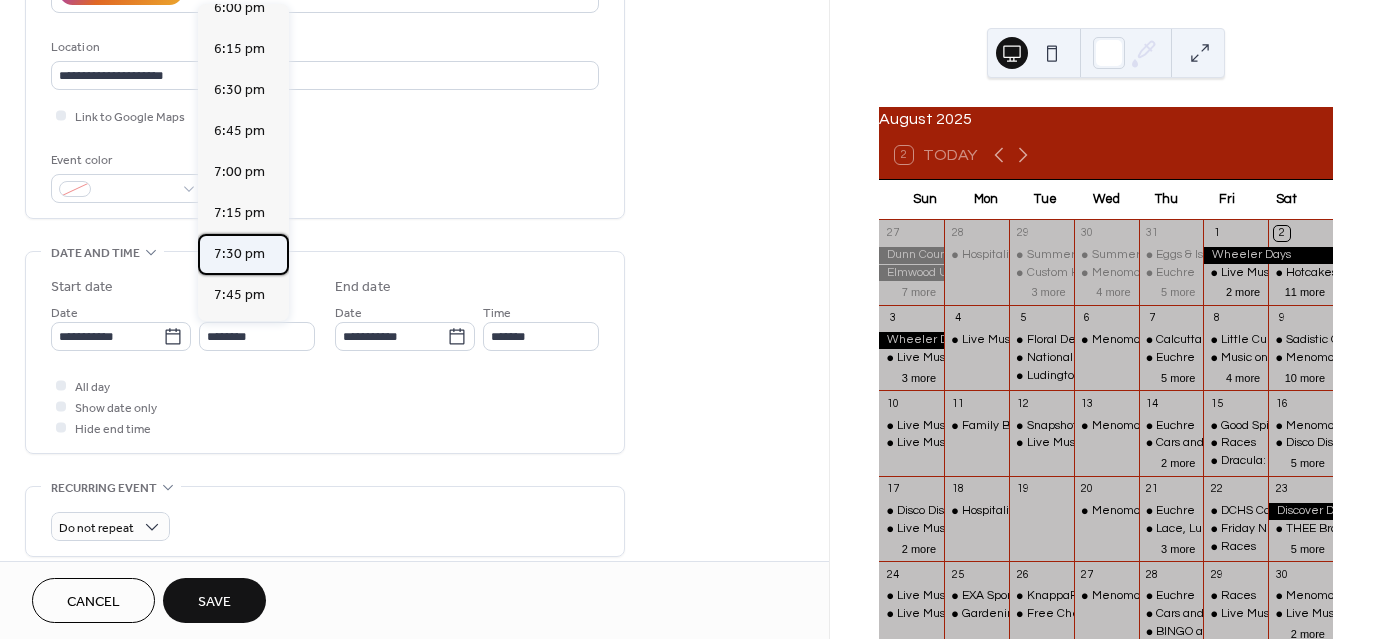 click on "7:30 pm" at bounding box center [239, 254] 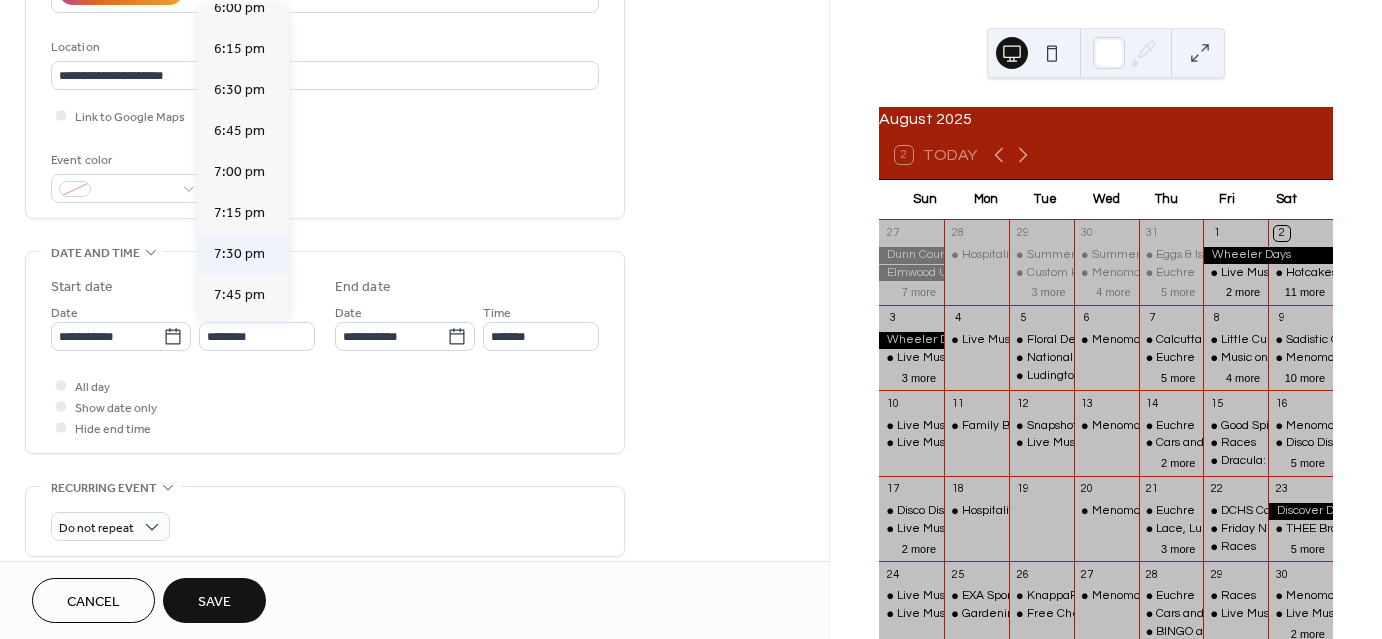 type on "*******" 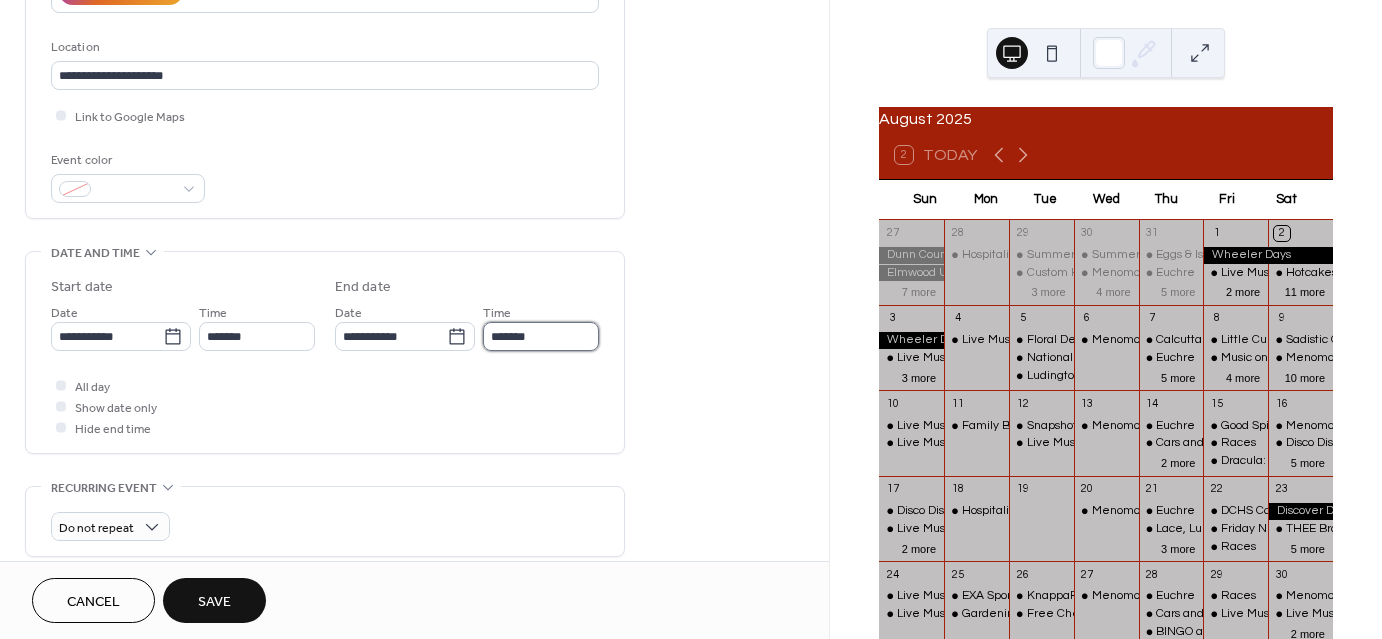 click on "*******" at bounding box center (541, 336) 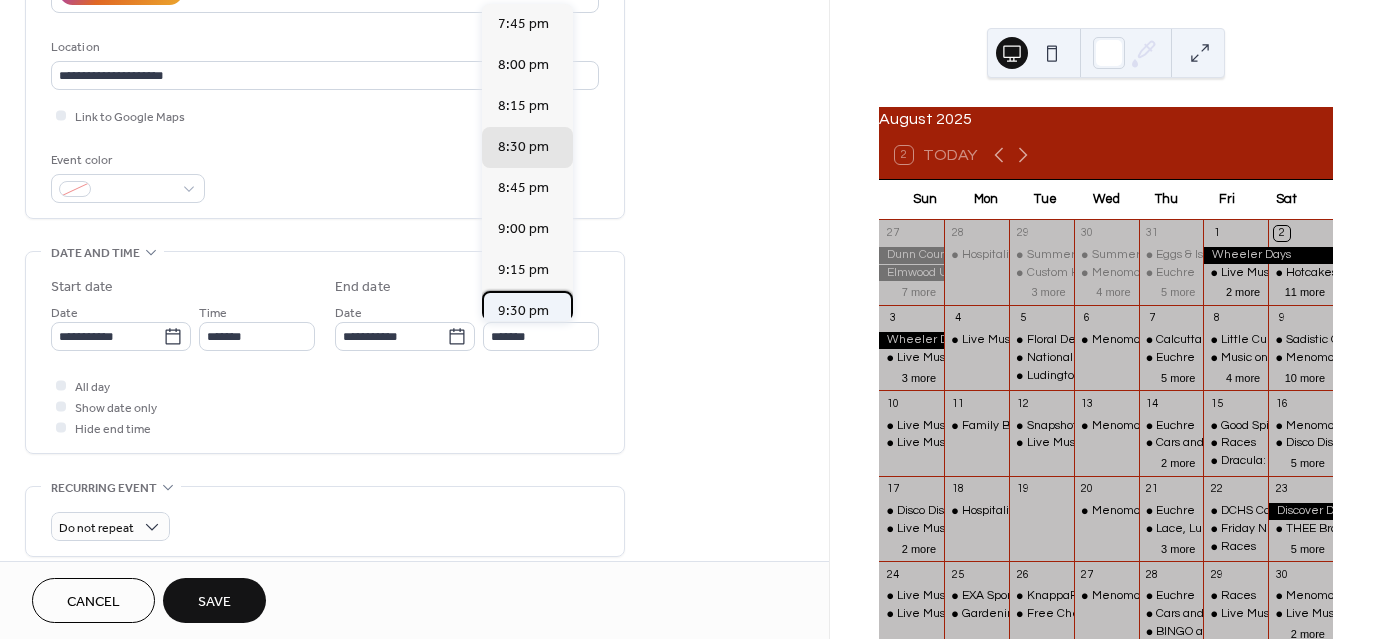 click on "9:30 pm" at bounding box center (523, 311) 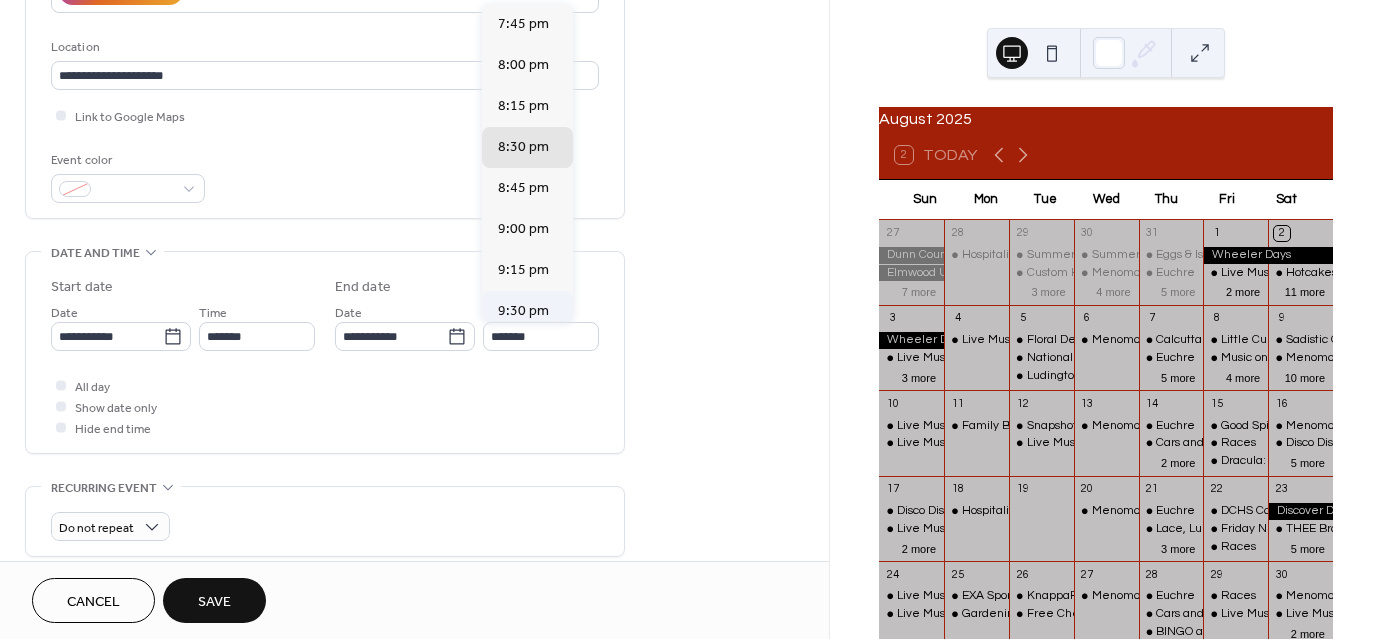 type on "*******" 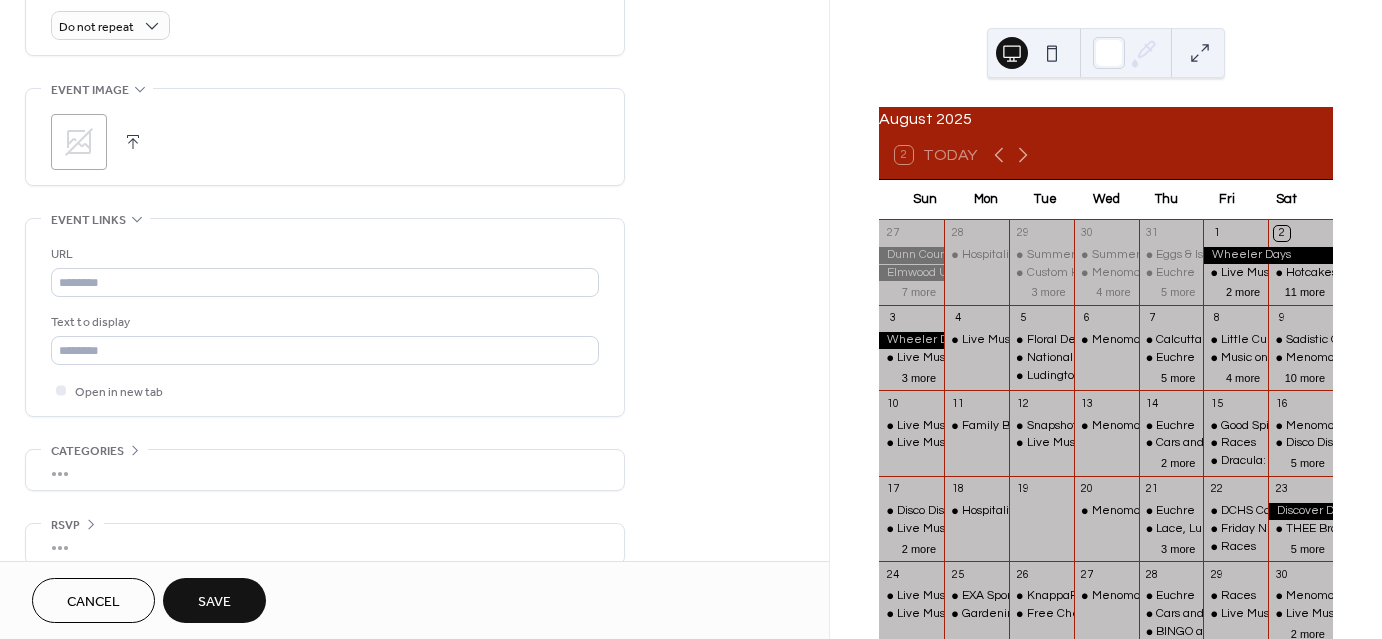 scroll, scrollTop: 922, scrollLeft: 0, axis: vertical 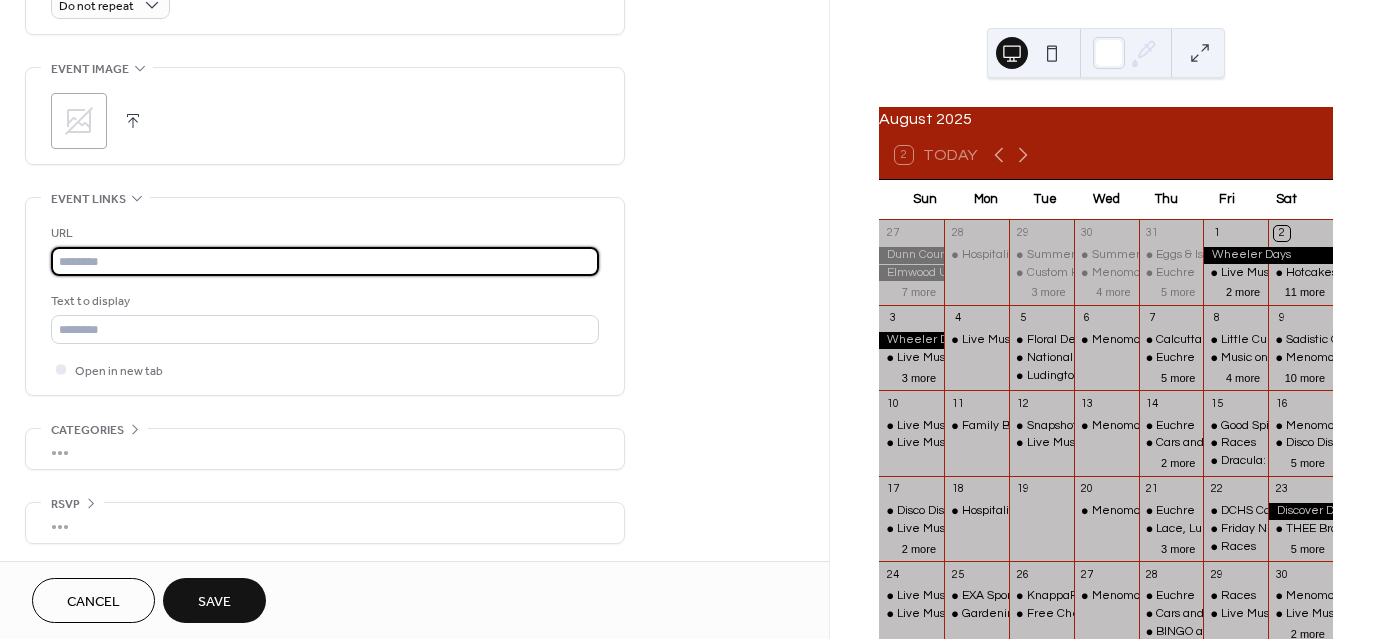 drag, startPoint x: 72, startPoint y: 256, endPoint x: 740, endPoint y: 107, distance: 684.41583 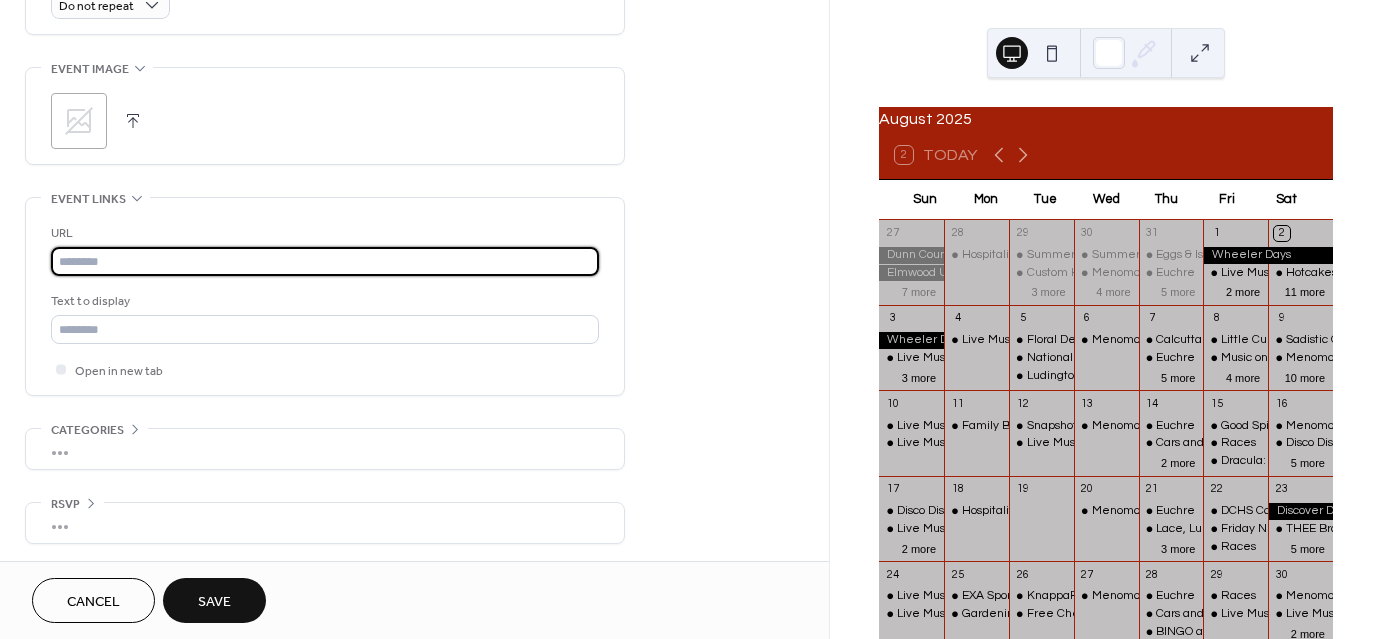 paste on "**********" 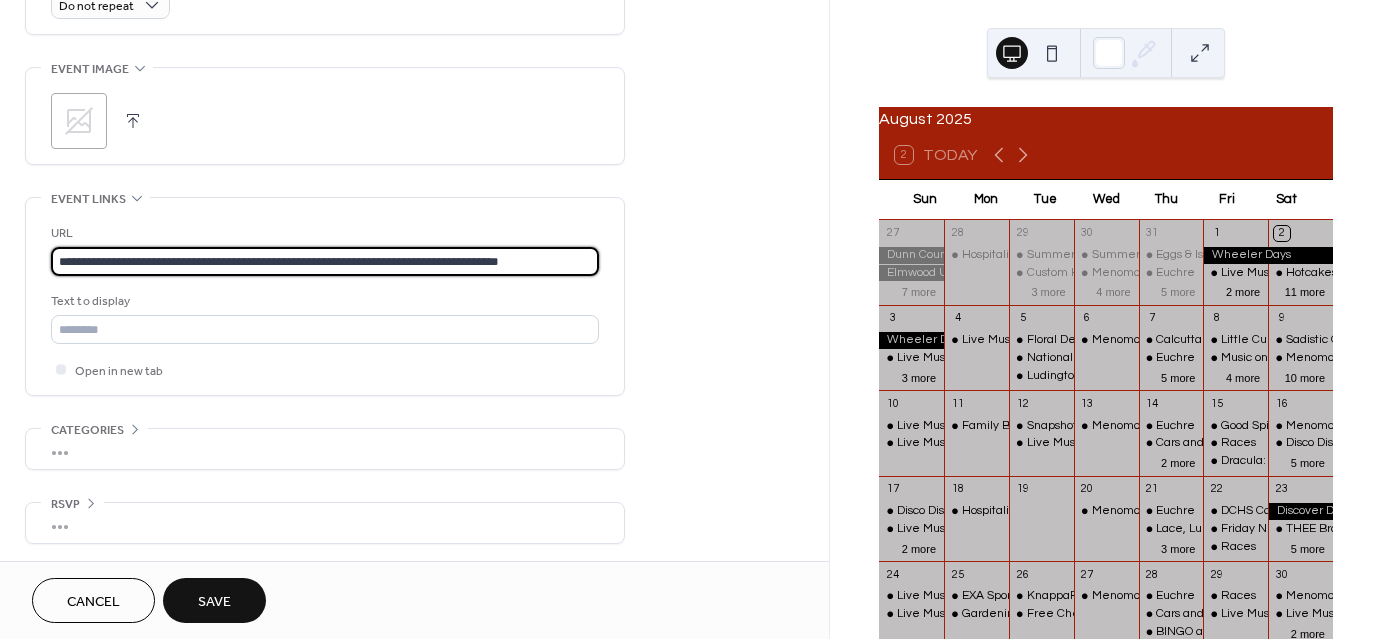 scroll, scrollTop: 0, scrollLeft: 11, axis: horizontal 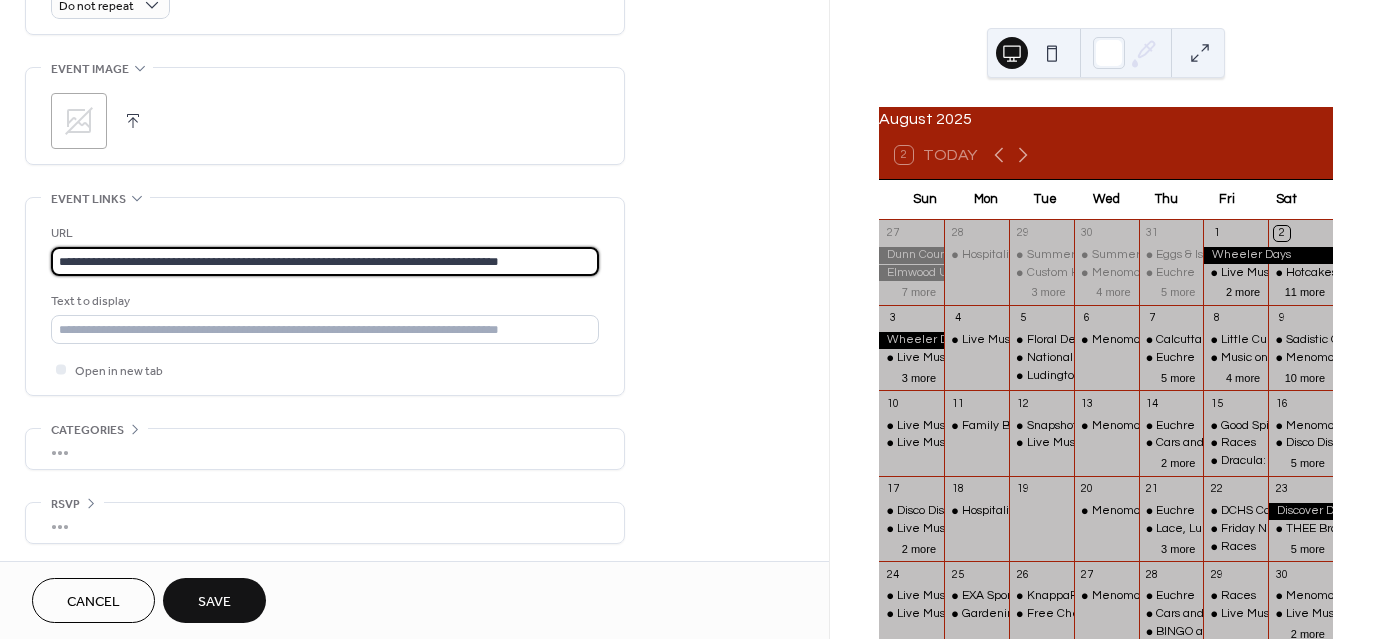 type on "**********" 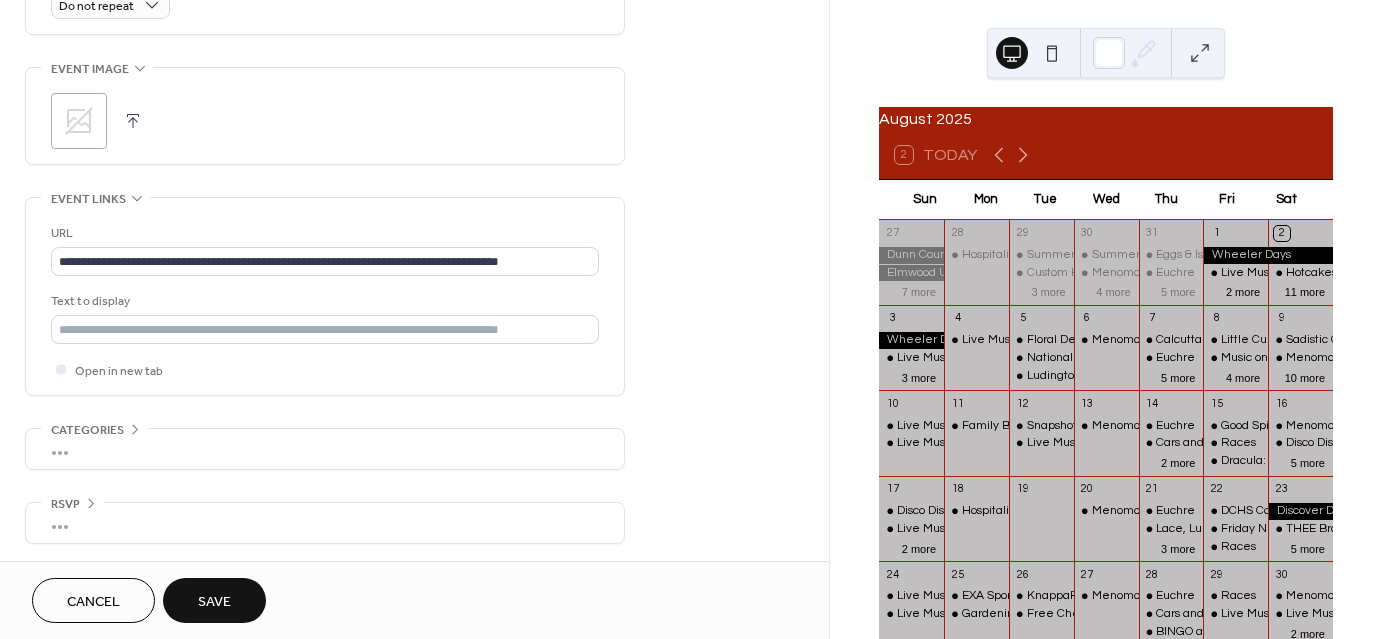 scroll, scrollTop: 0, scrollLeft: 0, axis: both 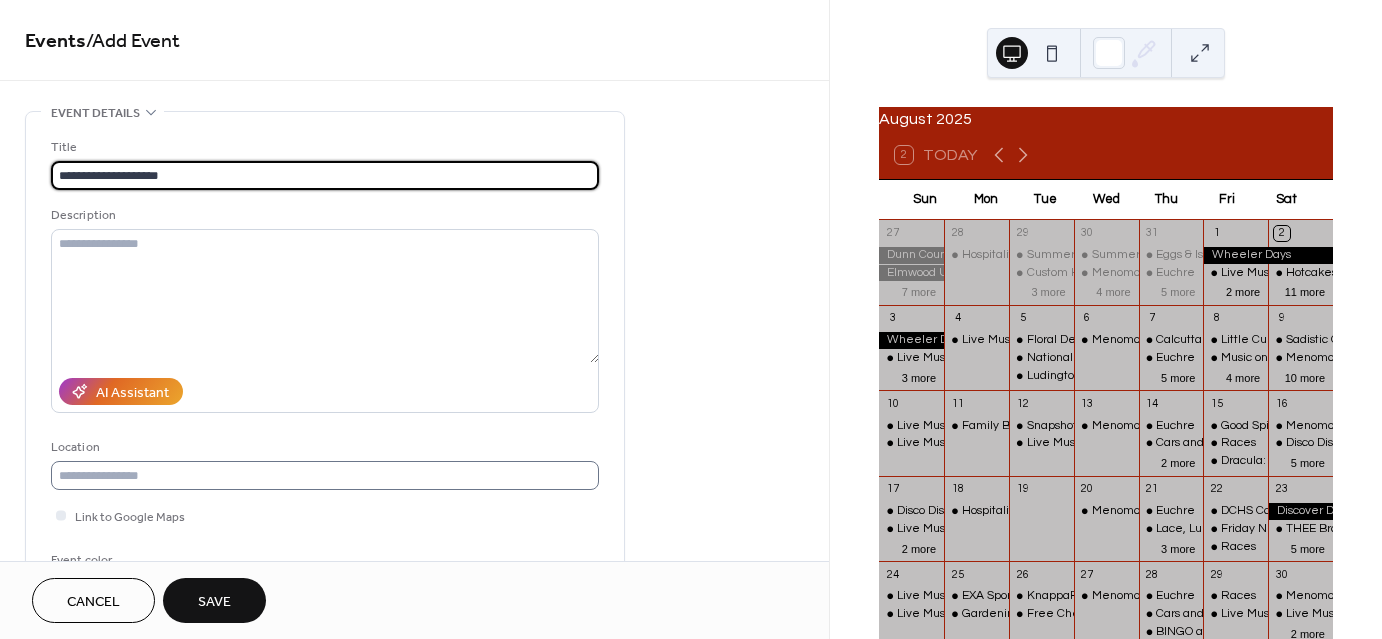 type on "**********" 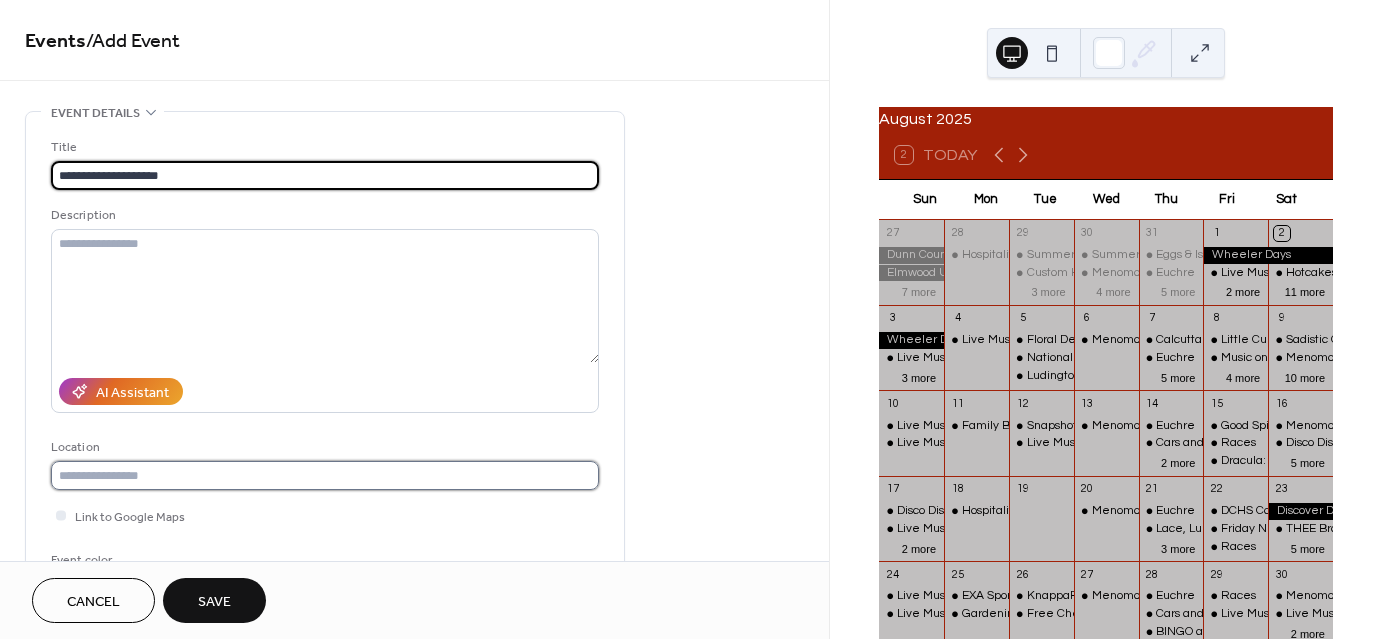 click at bounding box center (325, 475) 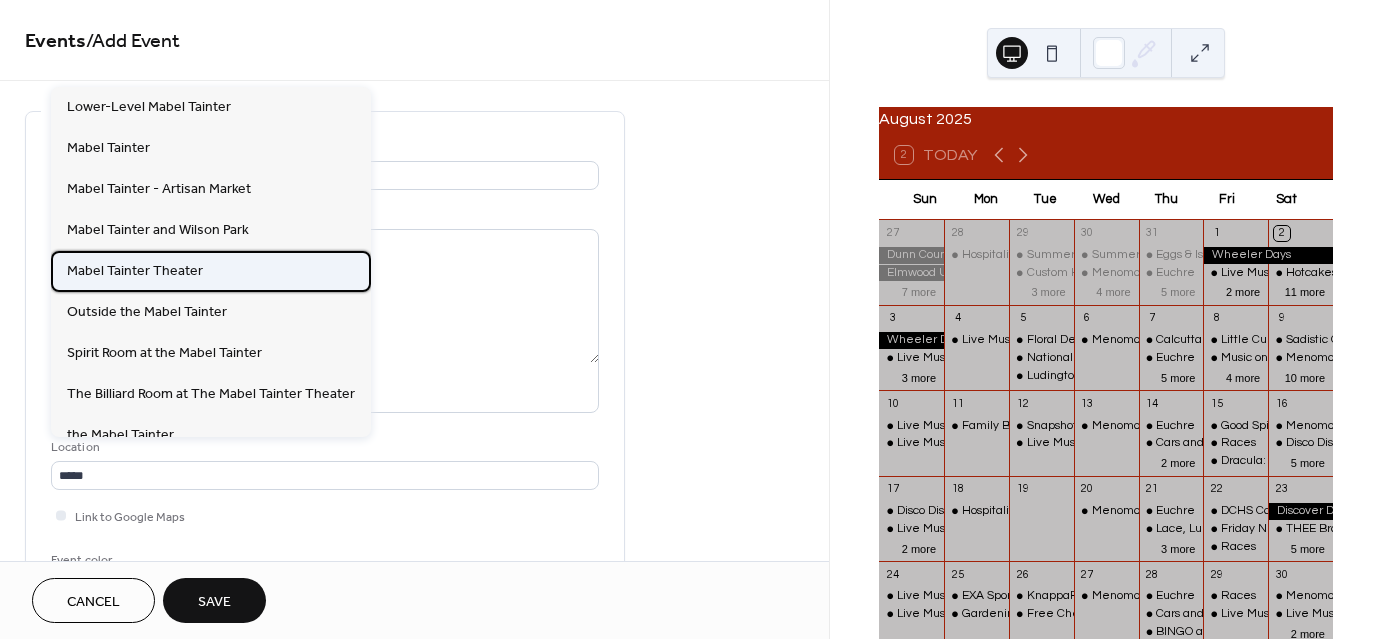 click on "Mabel Tainter Theater" at bounding box center (135, 270) 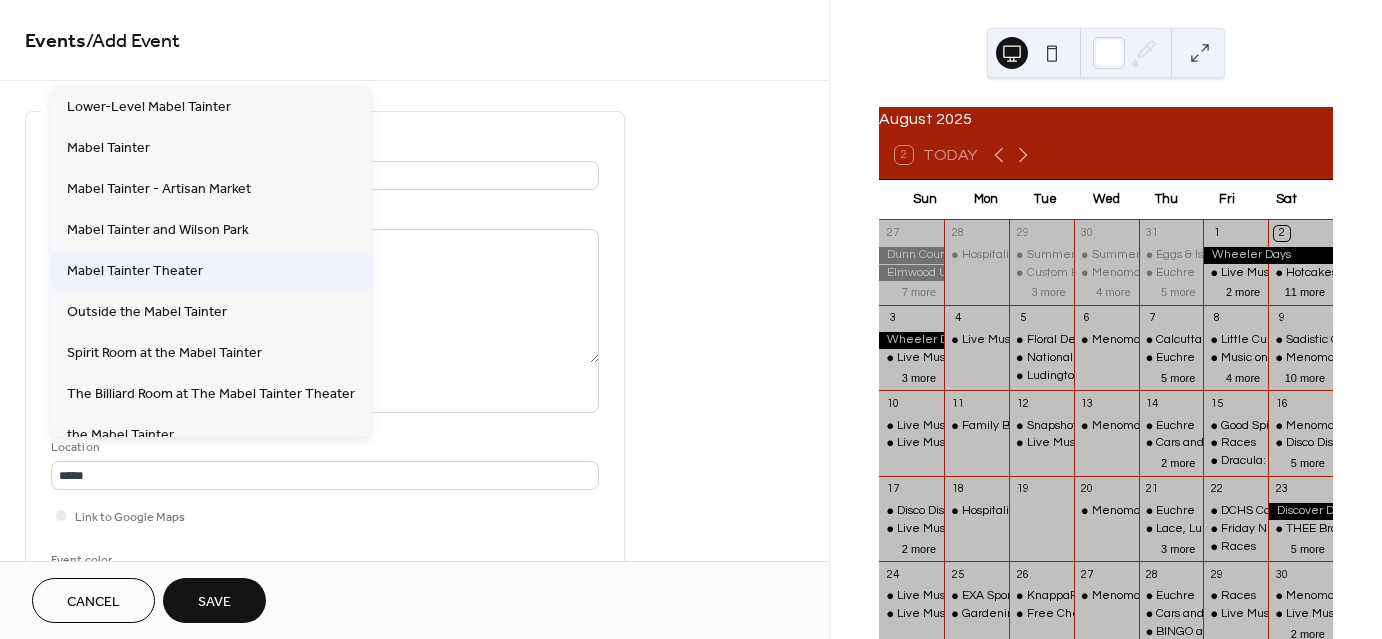 type on "**********" 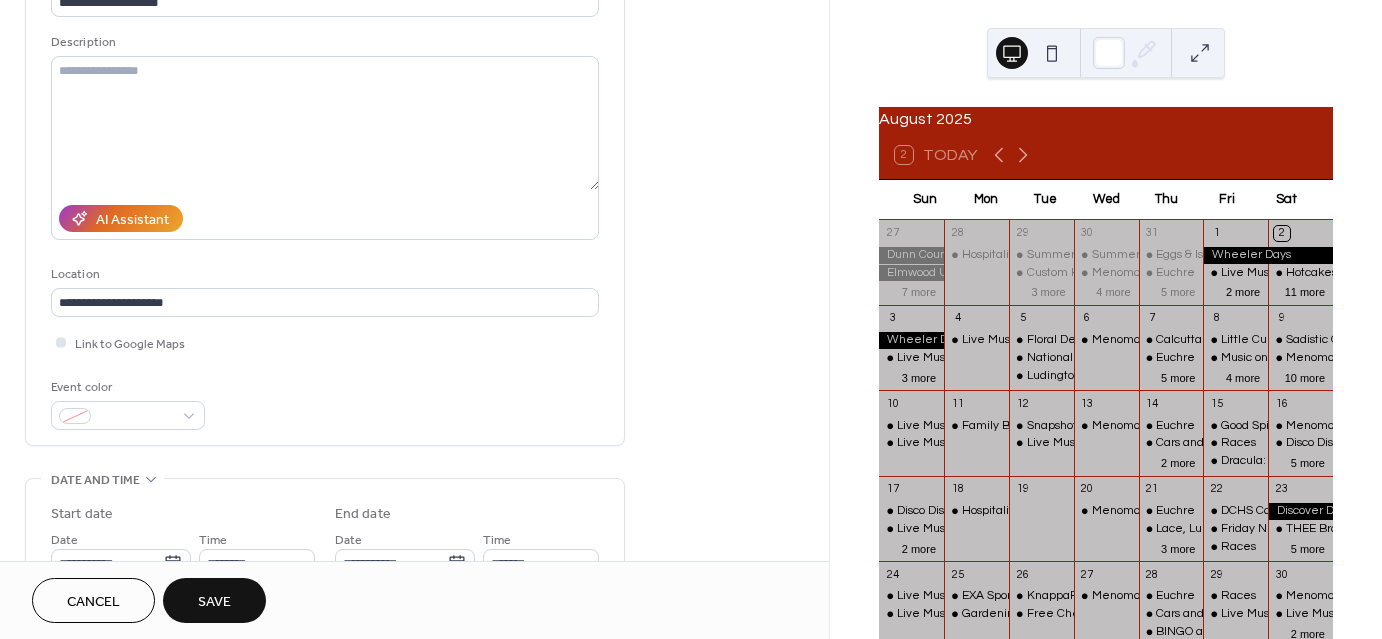 scroll, scrollTop: 200, scrollLeft: 0, axis: vertical 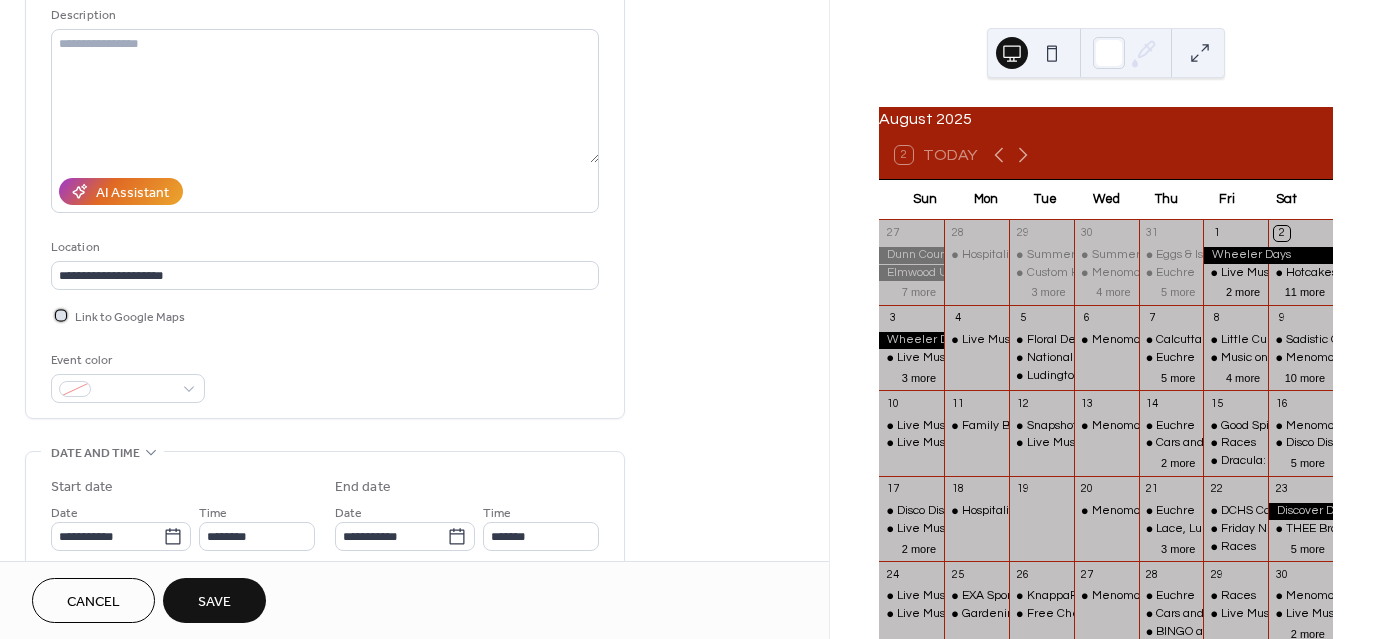 click at bounding box center [61, 315] 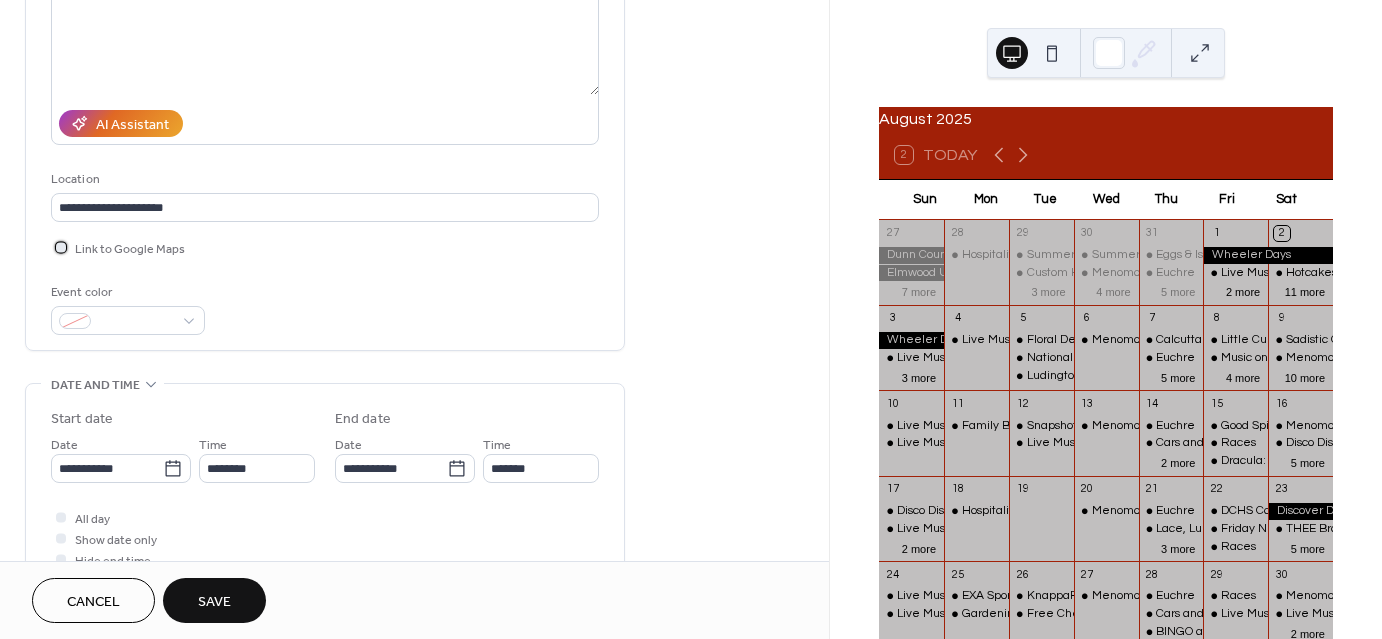 scroll, scrollTop: 600, scrollLeft: 0, axis: vertical 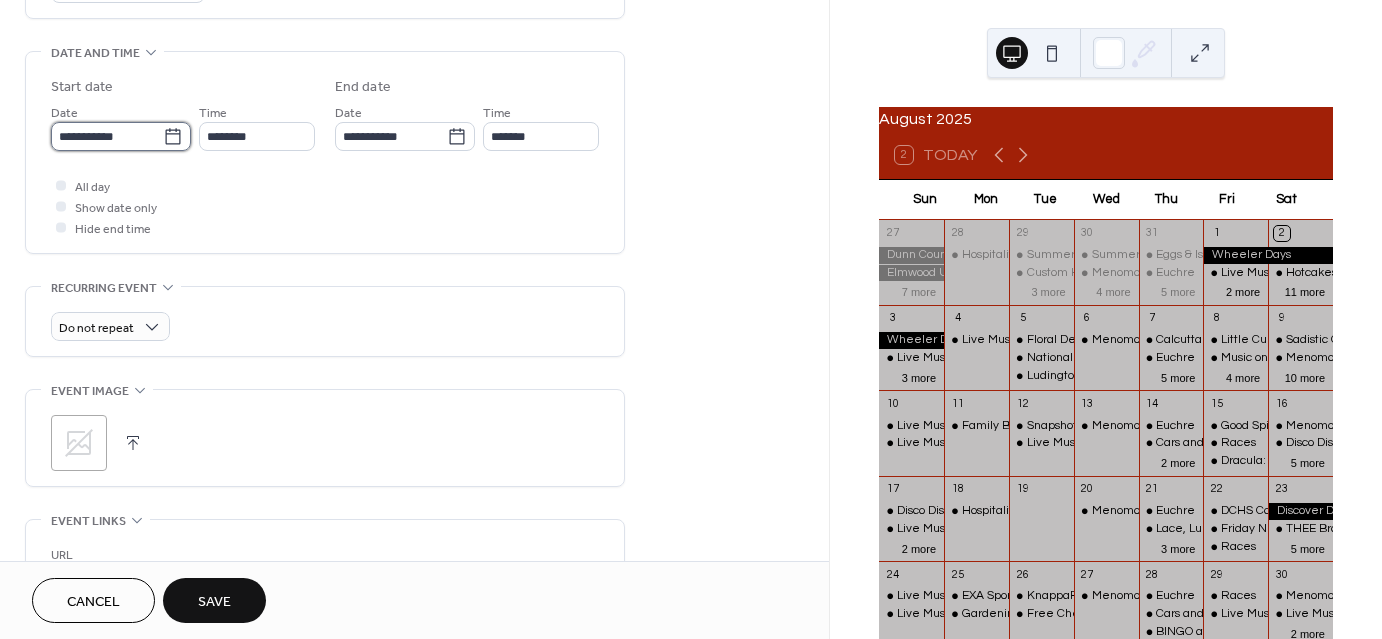 click on "**********" at bounding box center [107, 136] 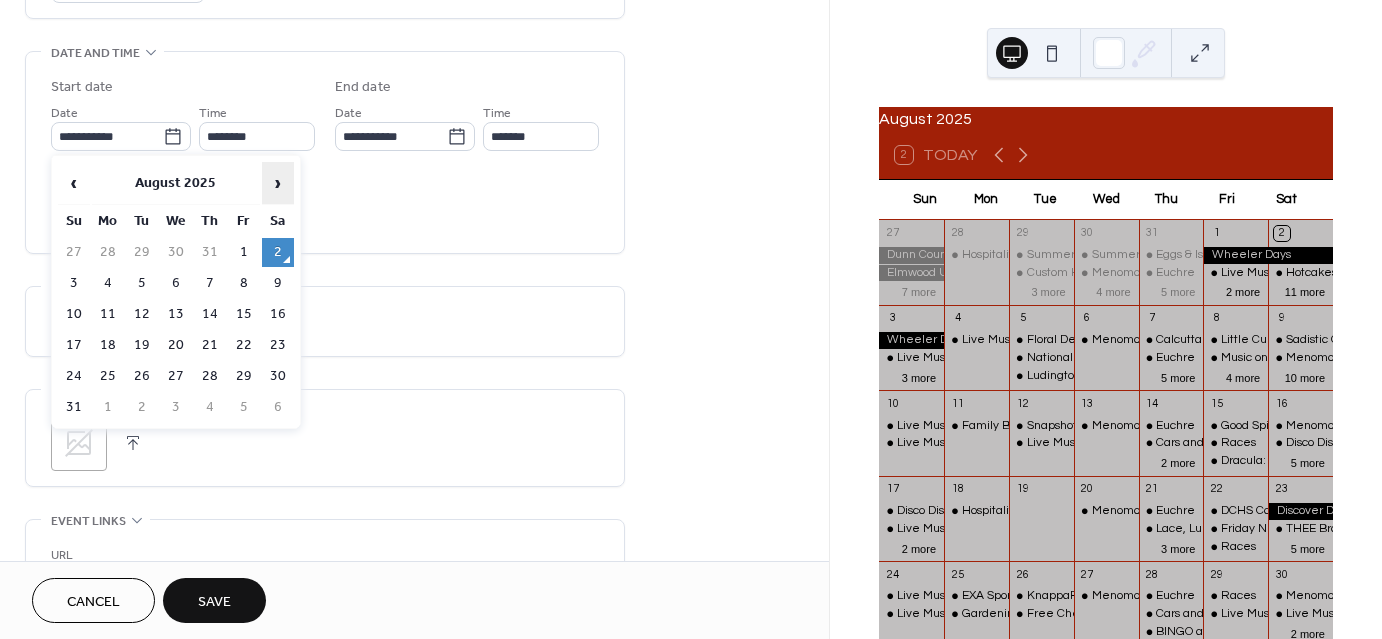 click on "›" at bounding box center (278, 183) 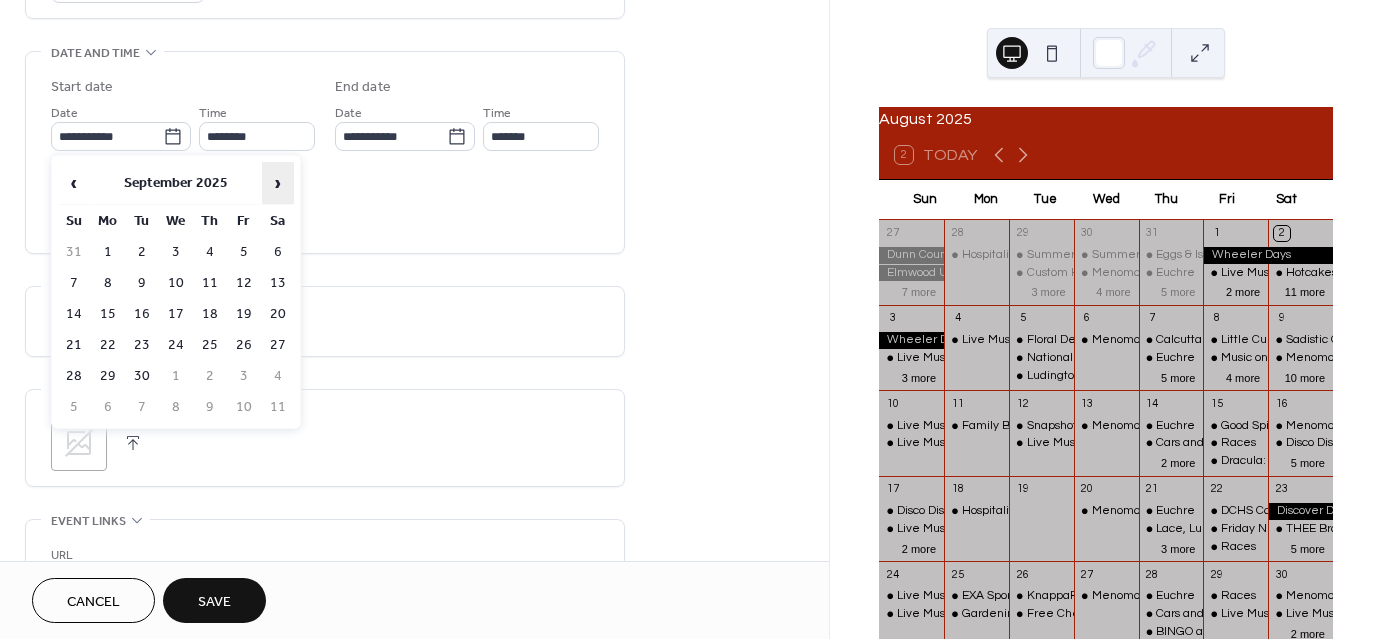 click on "›" at bounding box center (278, 183) 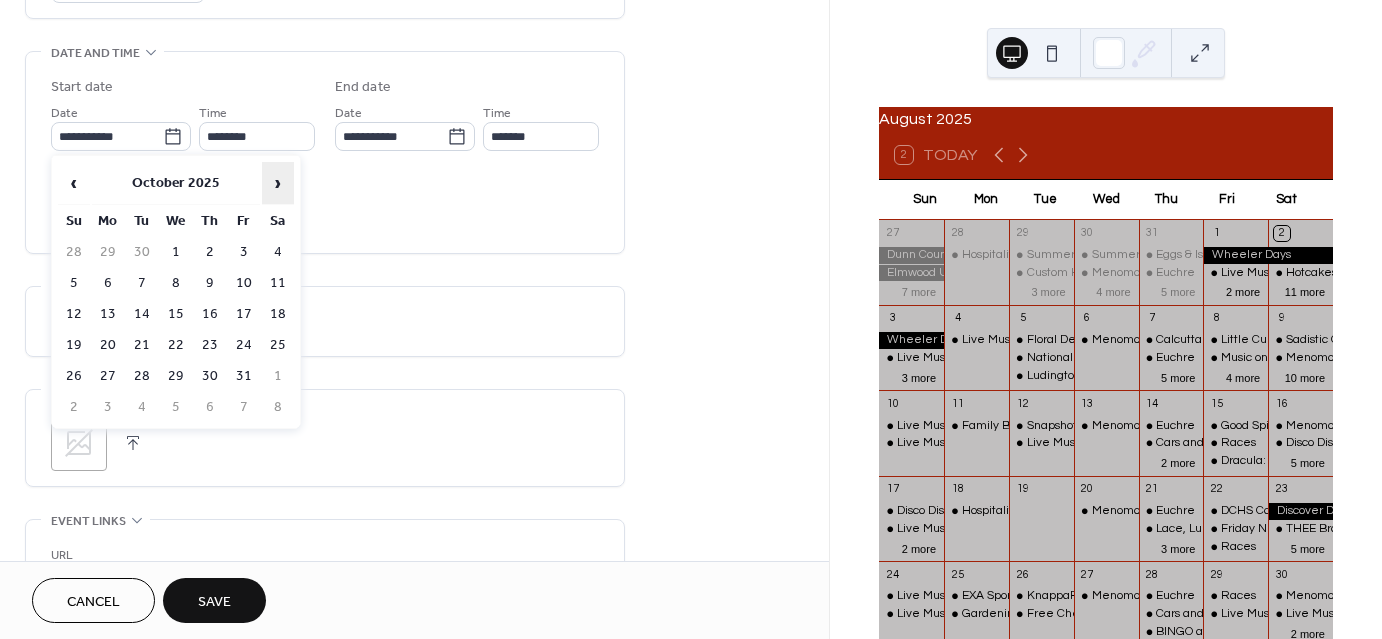 click on "›" at bounding box center [278, 183] 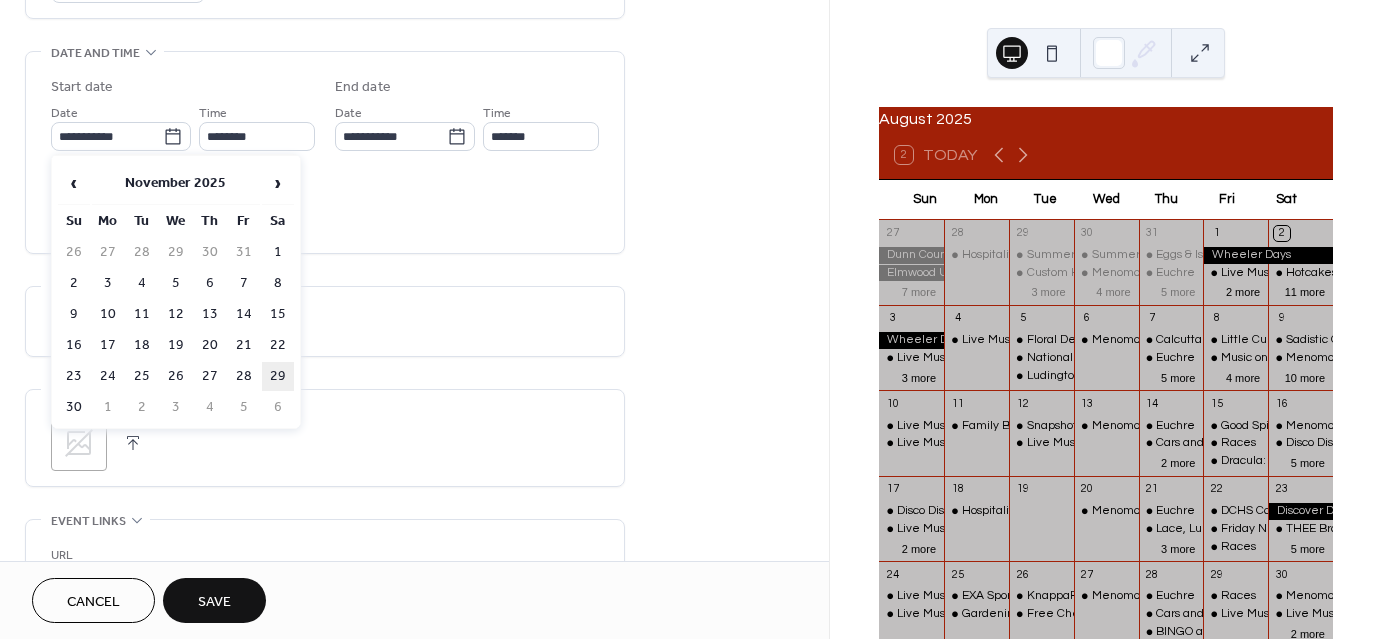 click on "29" at bounding box center (278, 376) 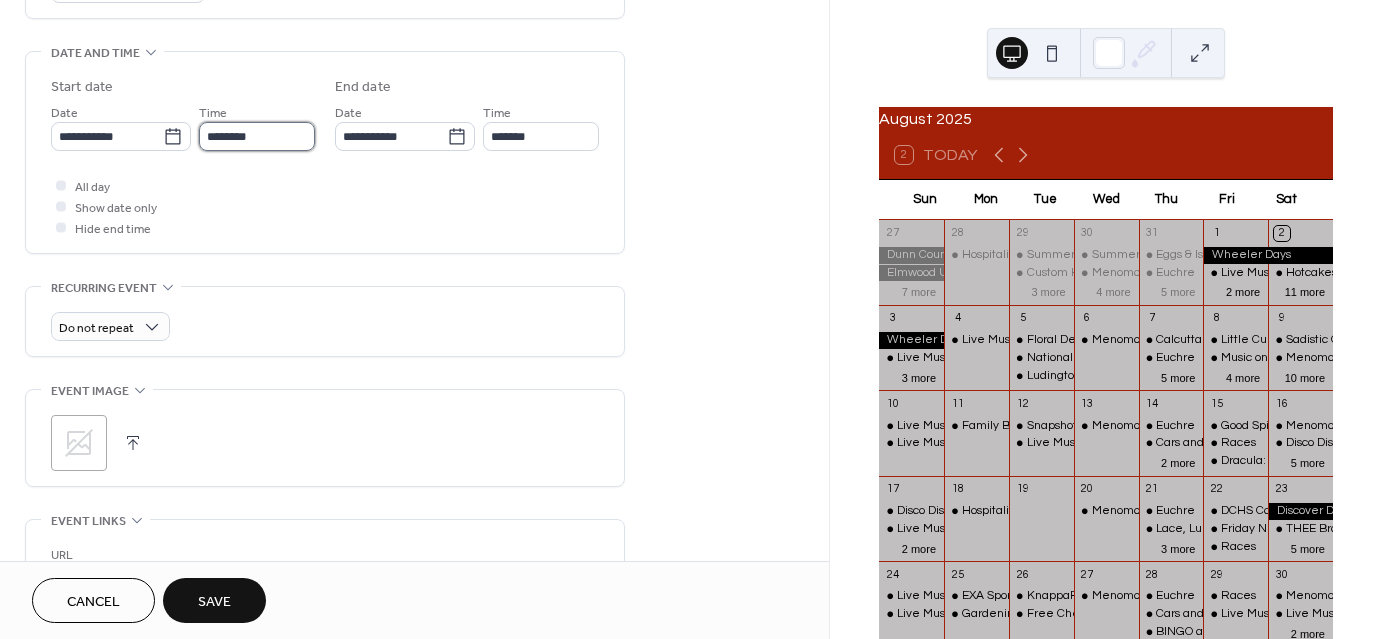 click on "********" at bounding box center (257, 136) 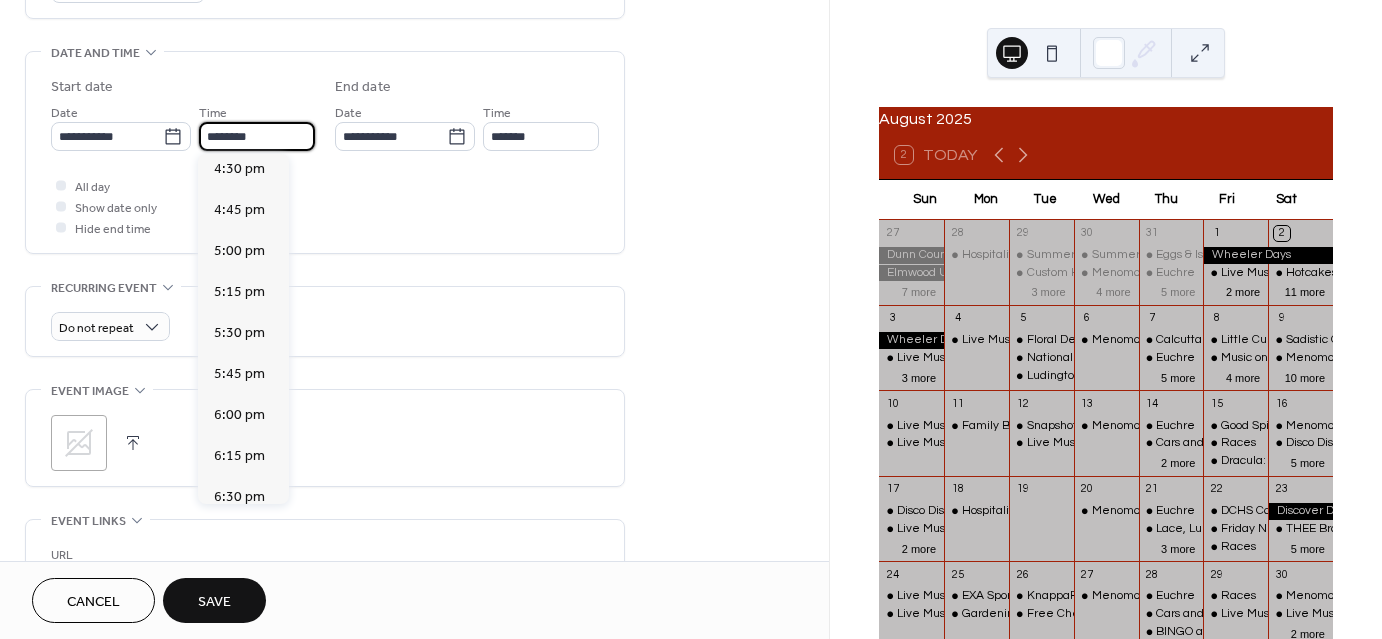 scroll, scrollTop: 2968, scrollLeft: 0, axis: vertical 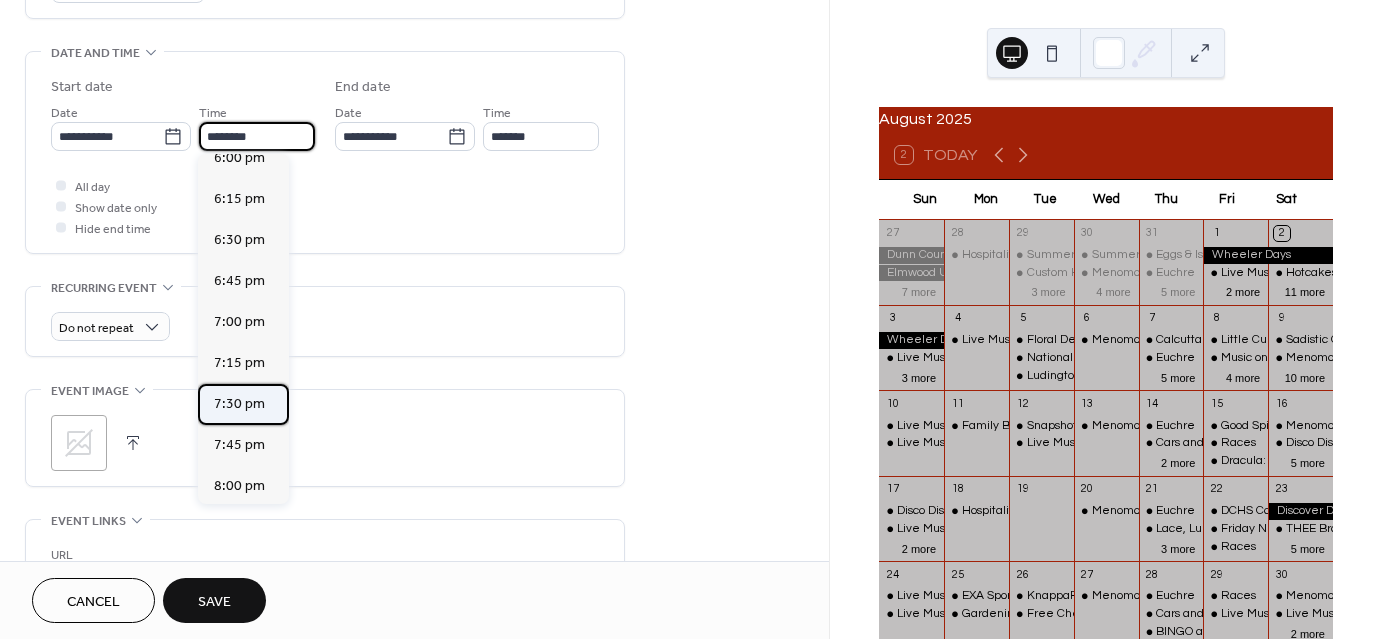 click on "7:30 pm" at bounding box center (239, 404) 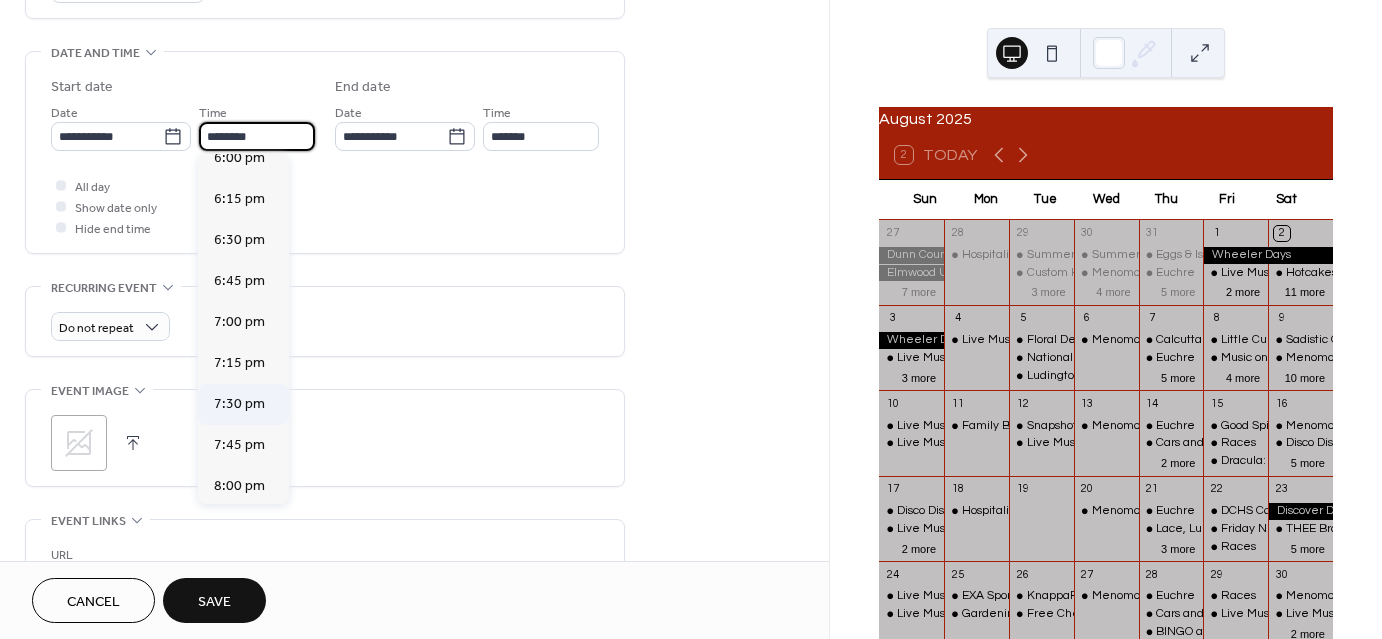 type on "*******" 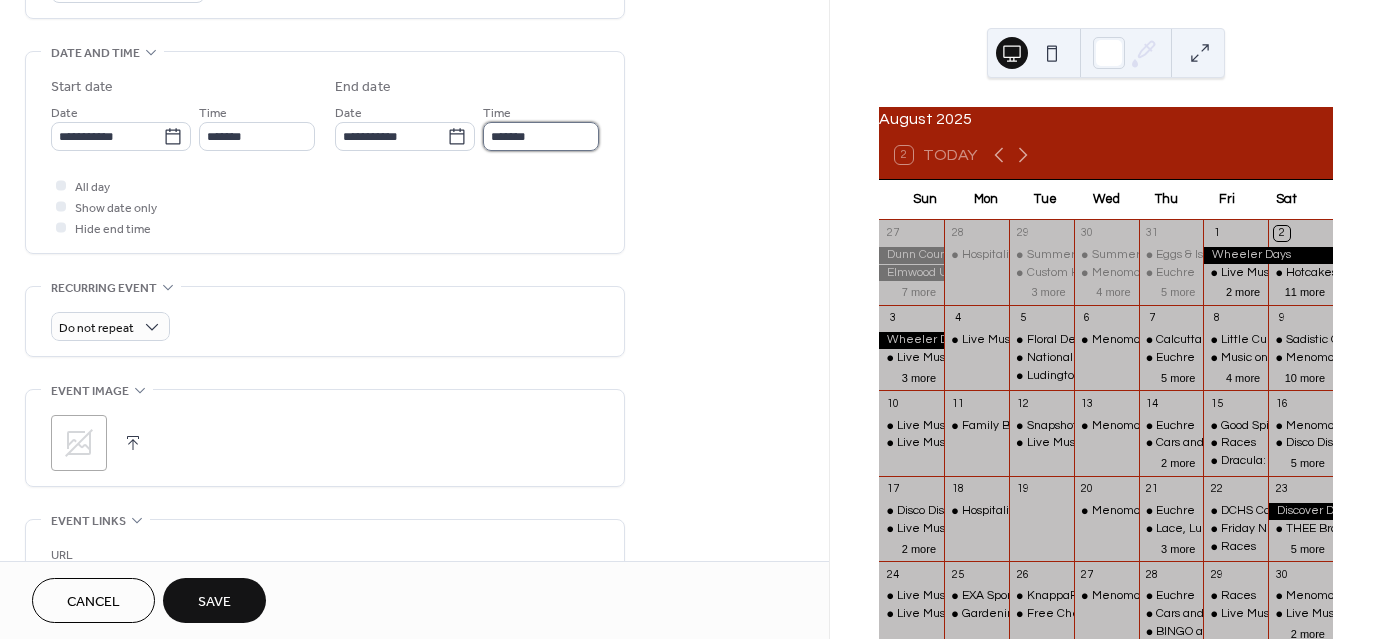click on "*******" at bounding box center [541, 136] 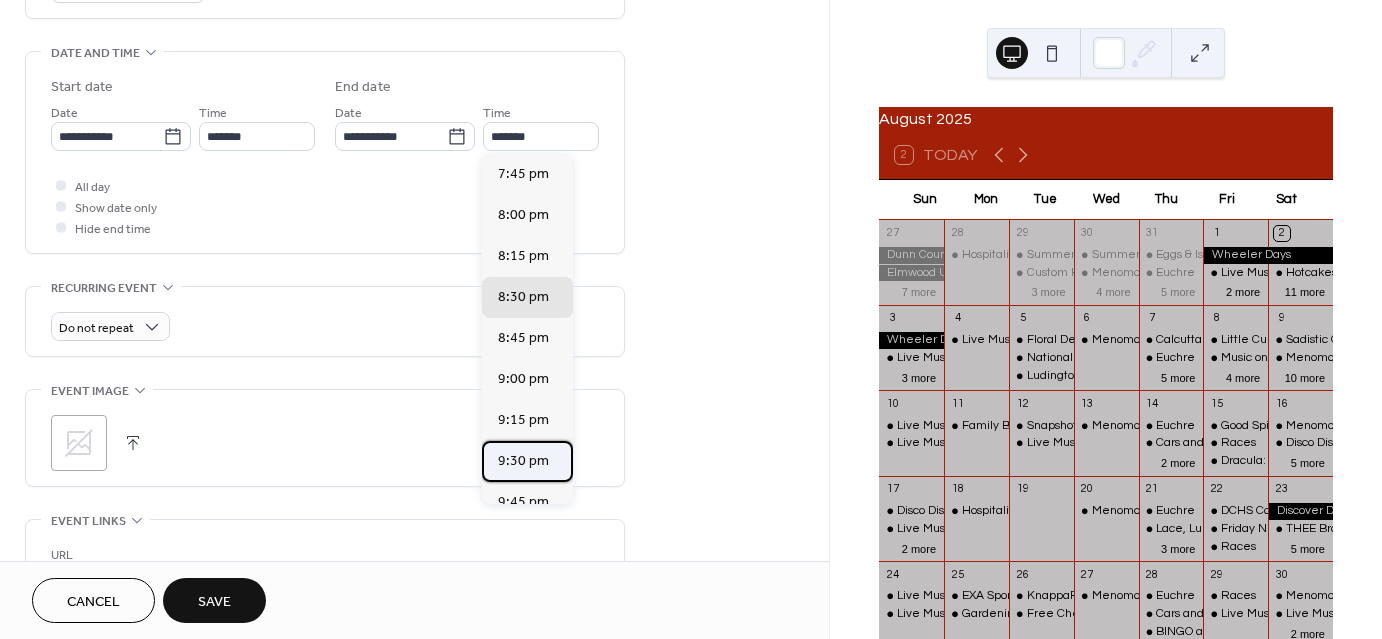 click on "9:30 pm" at bounding box center [523, 461] 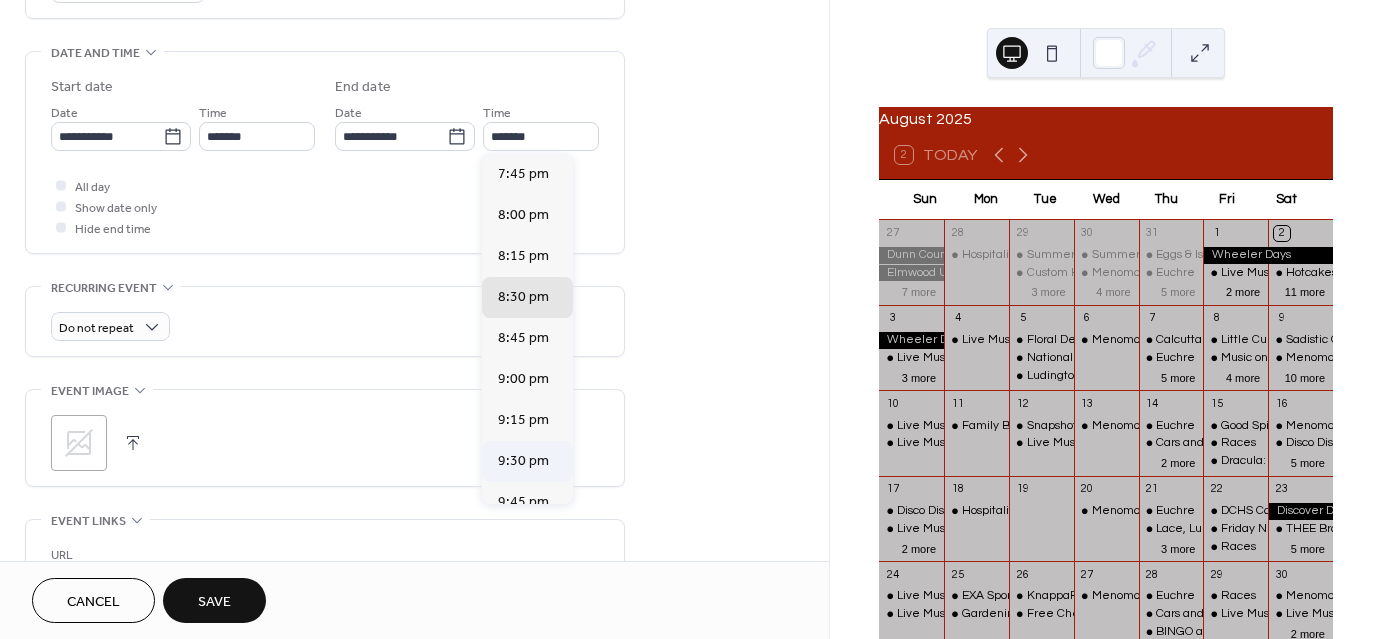type on "*******" 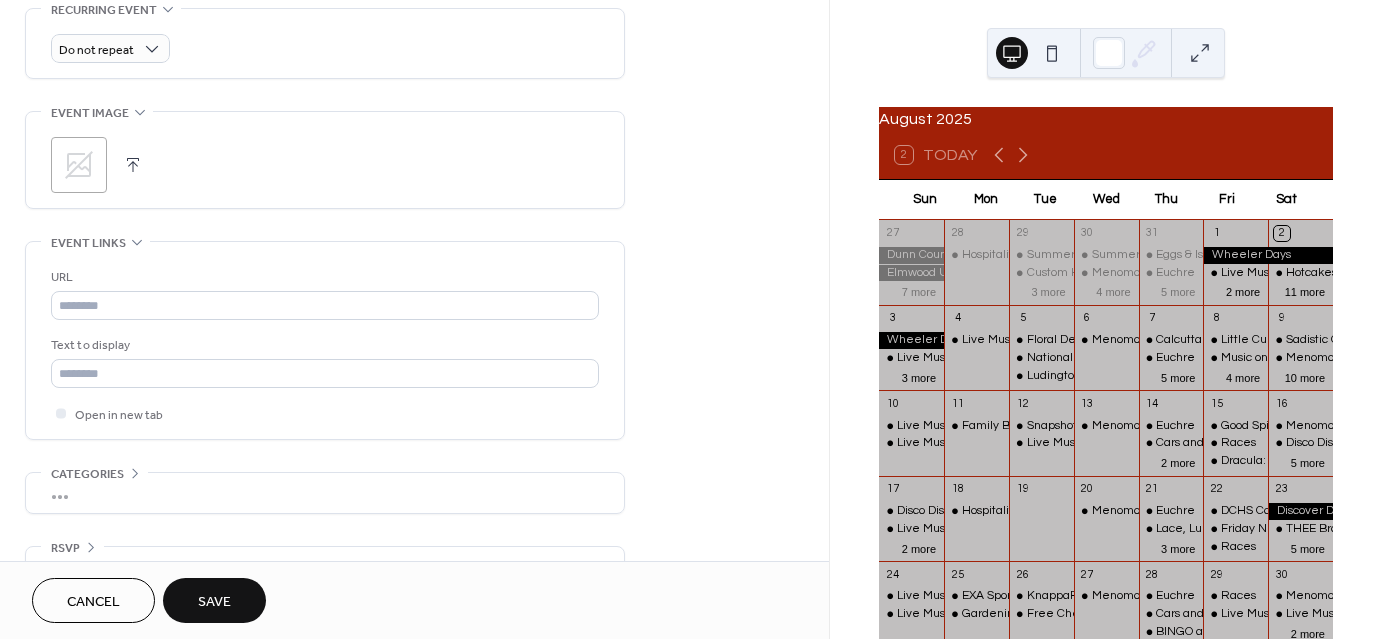 scroll, scrollTop: 922, scrollLeft: 0, axis: vertical 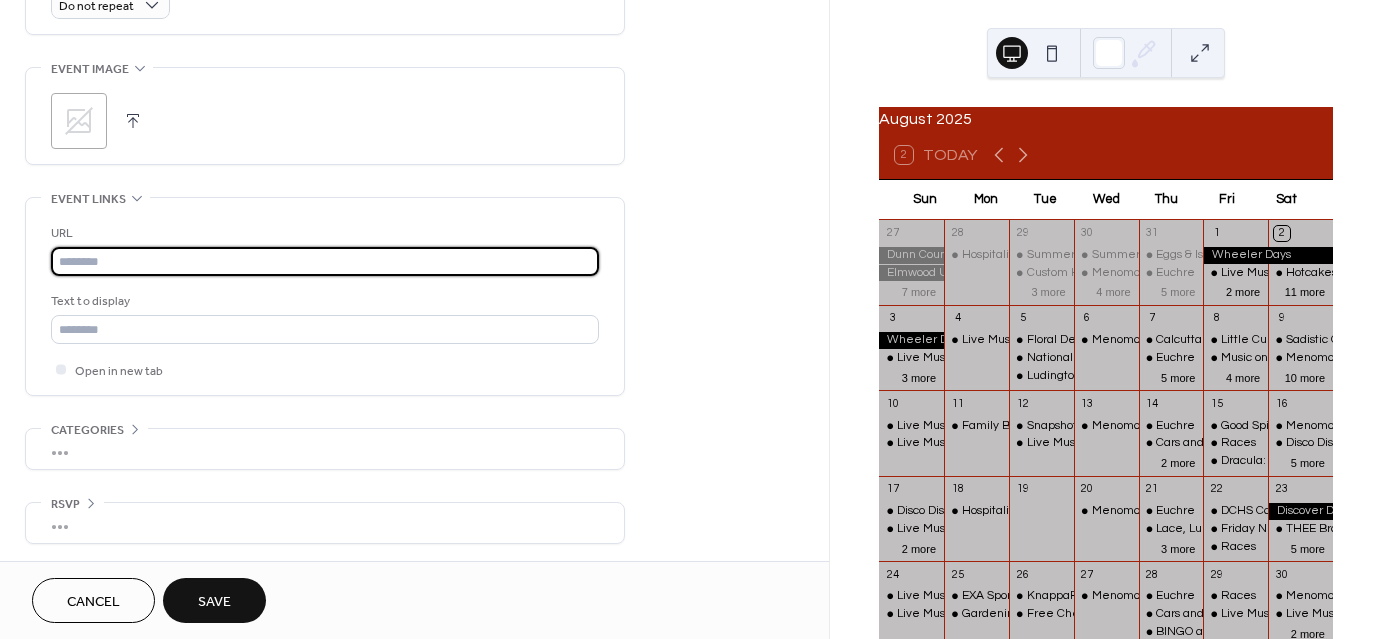 paste on "**********" 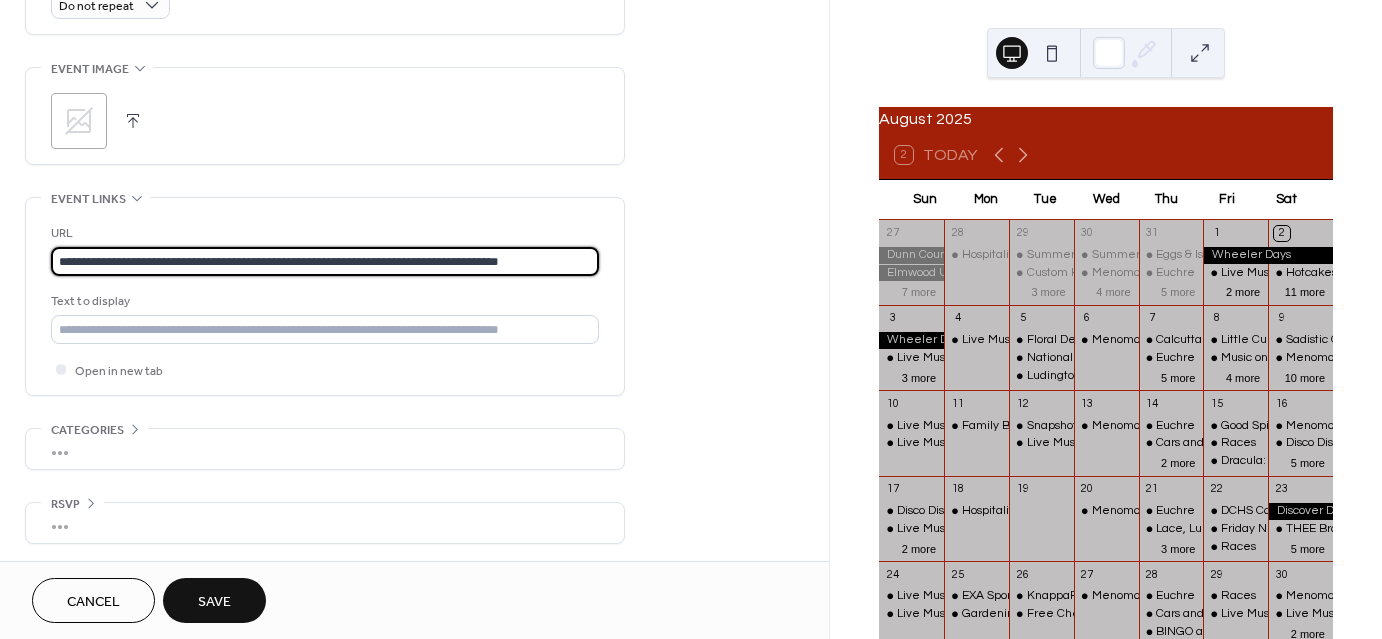 type on "**********" 